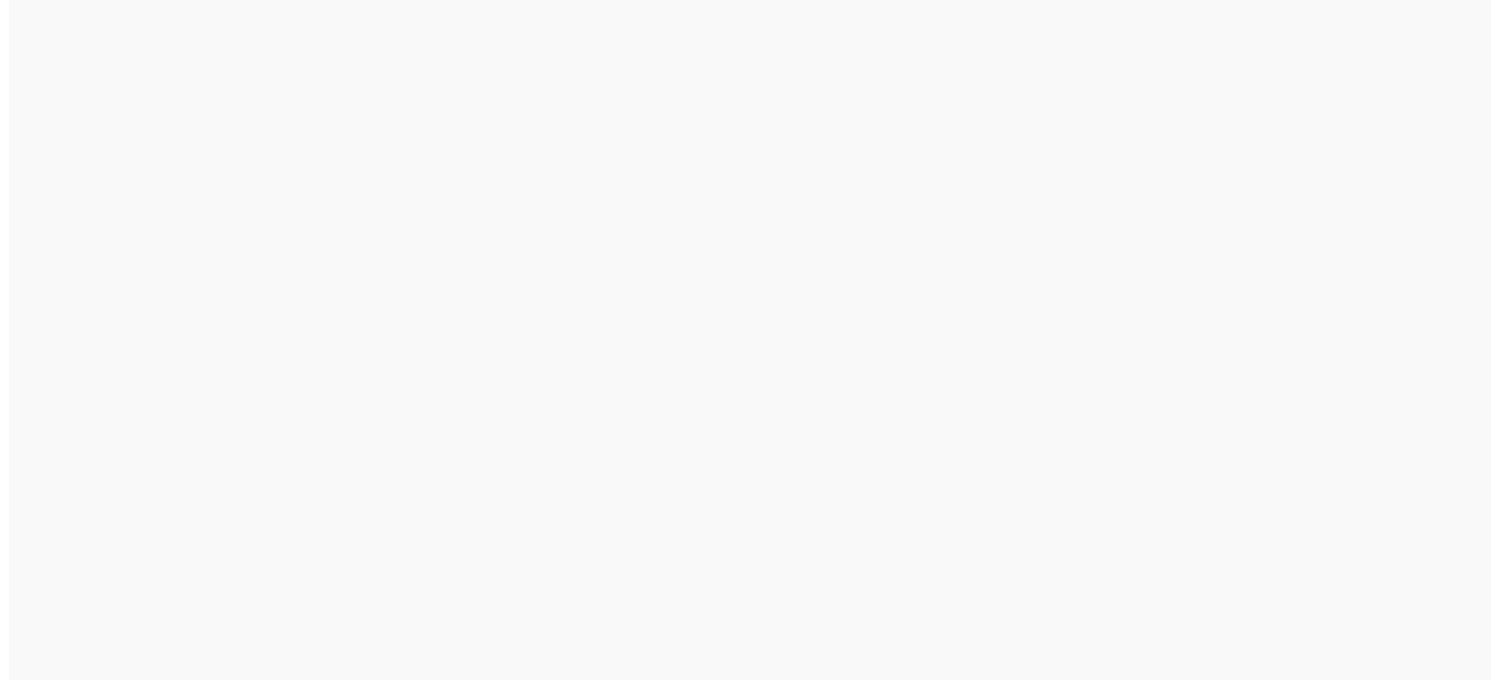 scroll, scrollTop: 0, scrollLeft: 0, axis: both 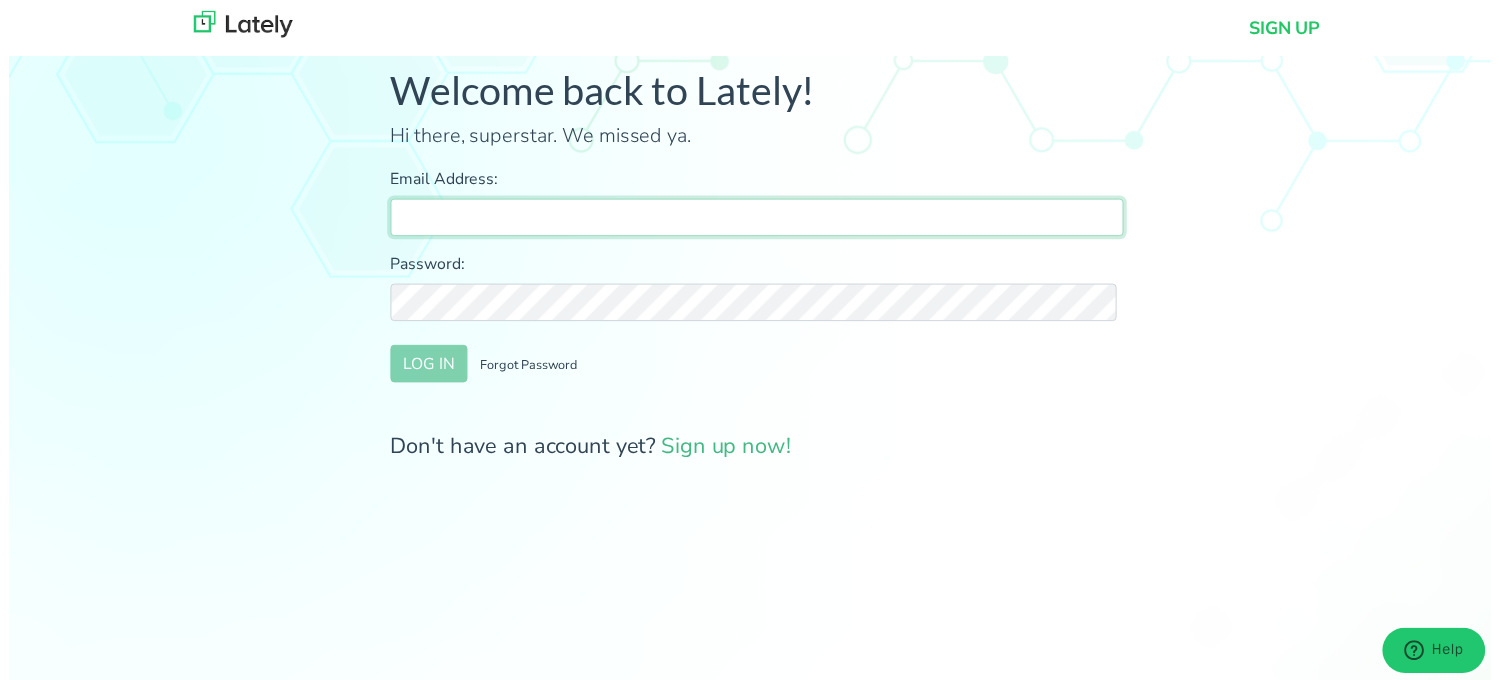 type on "farrukh@[EMAIL]" 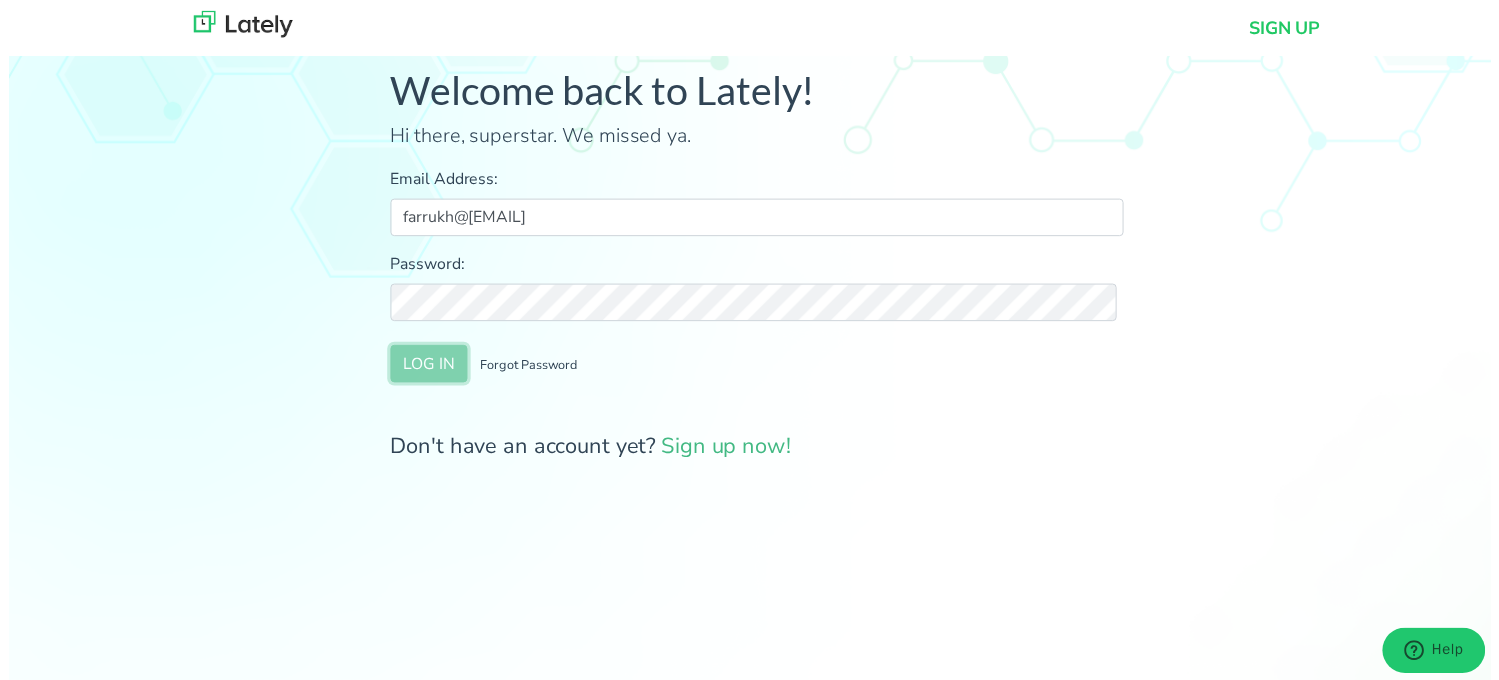 click on "LOG IN" at bounding box center [425, 368] 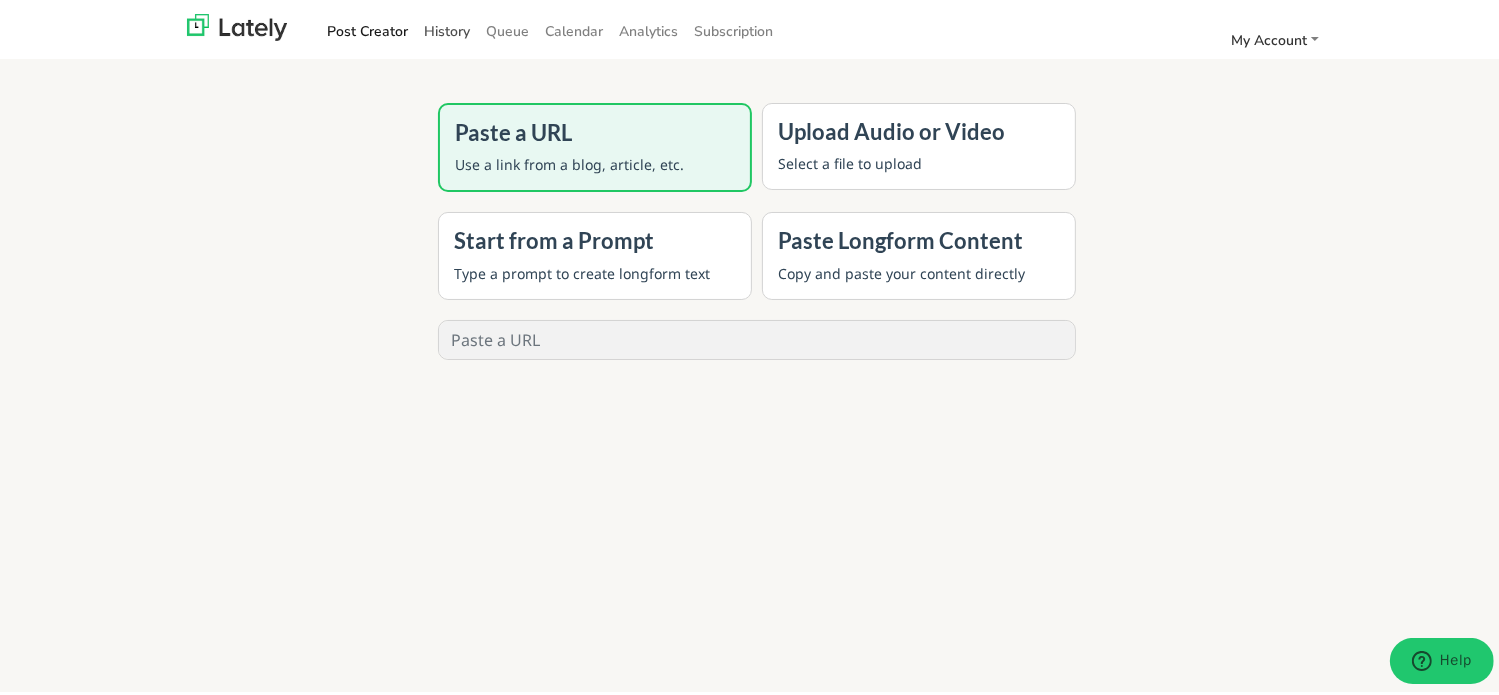 click on "History" at bounding box center [447, 28] 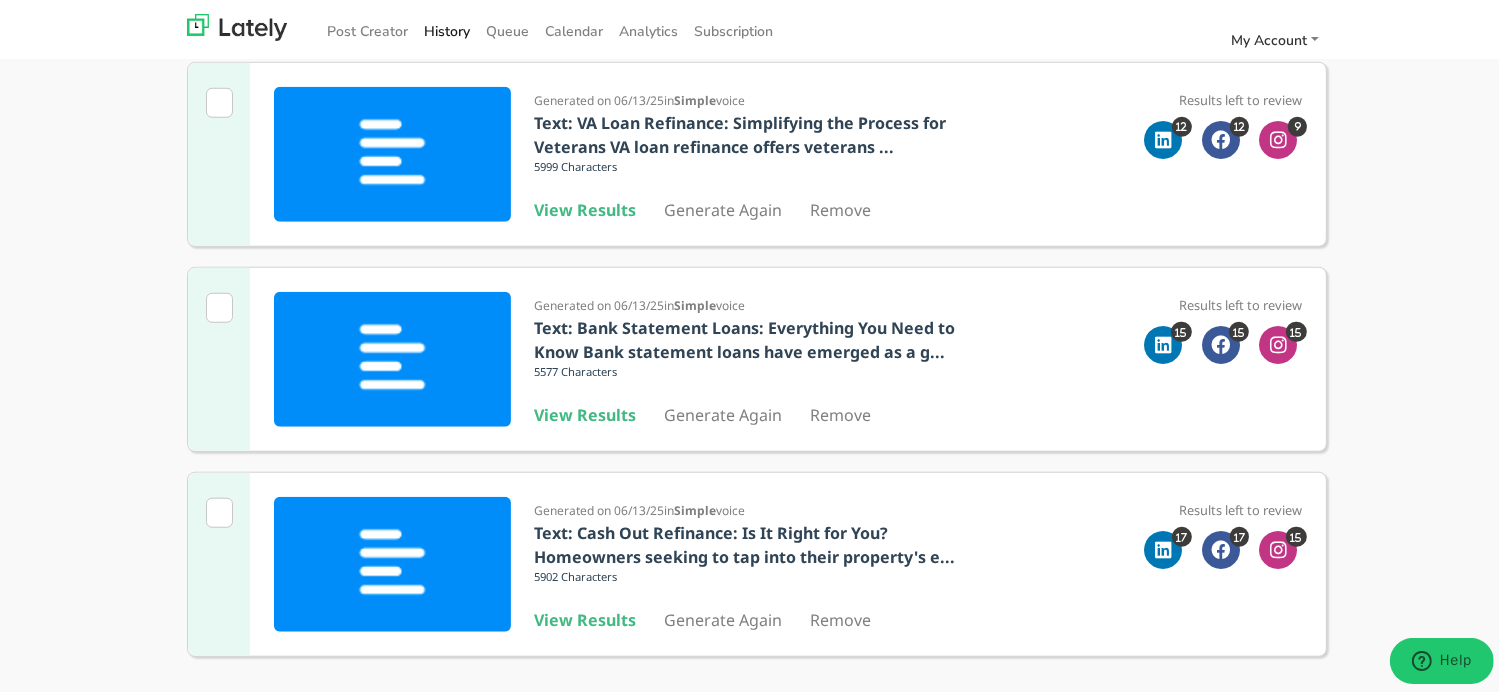 scroll, scrollTop: 1687, scrollLeft: 0, axis: vertical 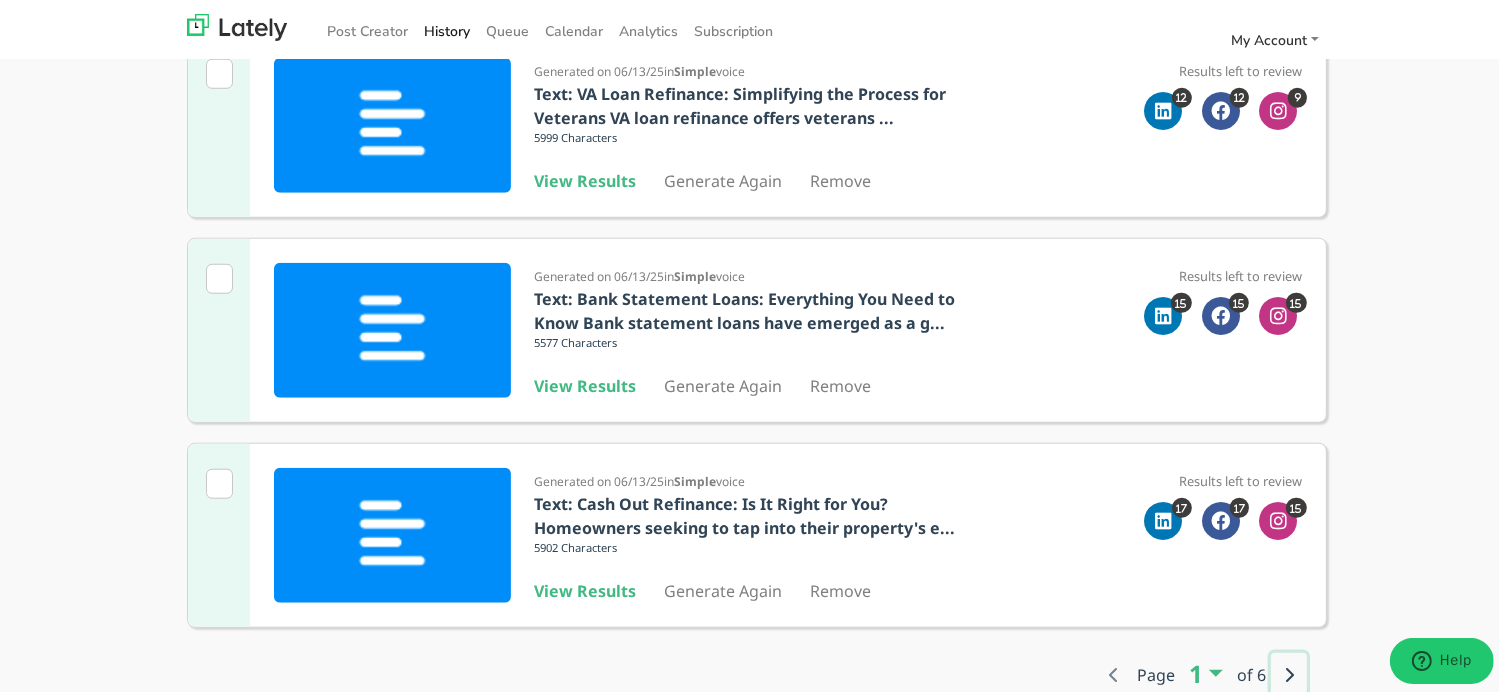 click at bounding box center (1289, 672) 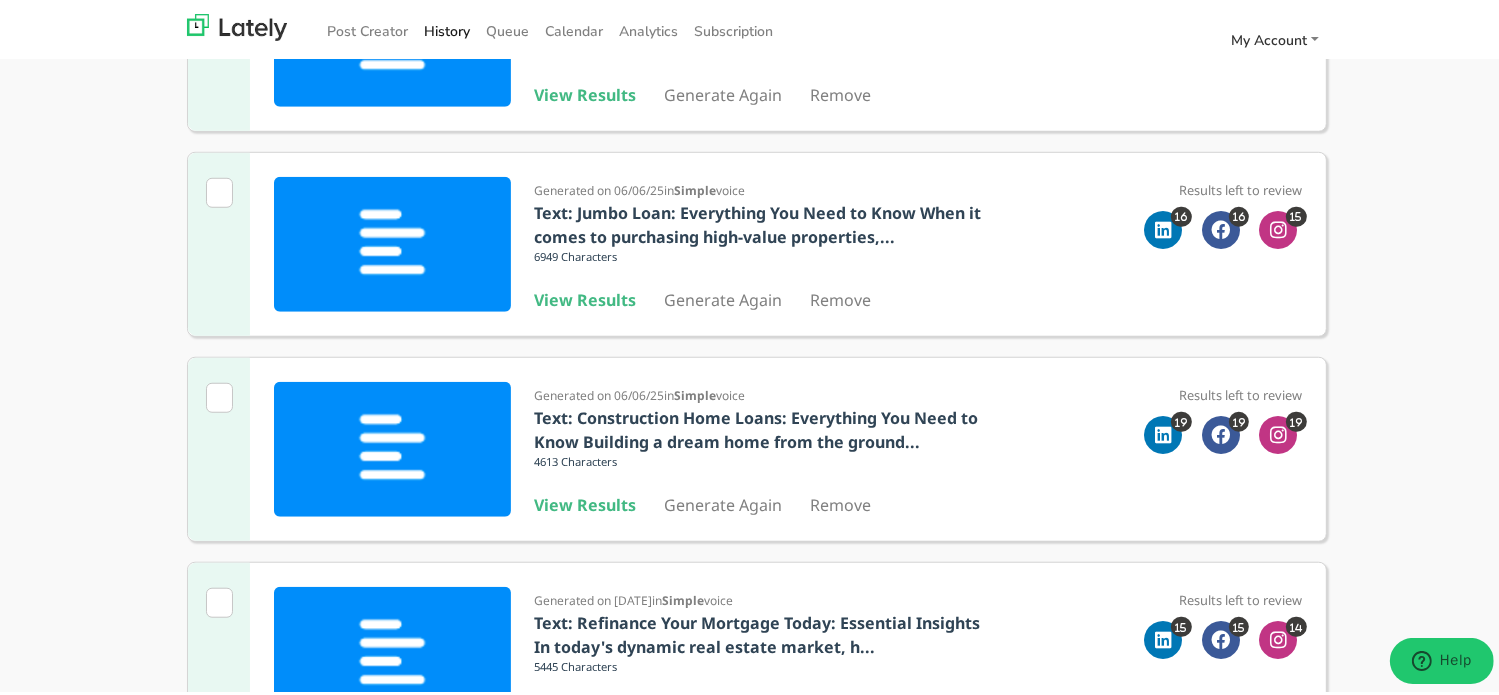 scroll, scrollTop: 1687, scrollLeft: 0, axis: vertical 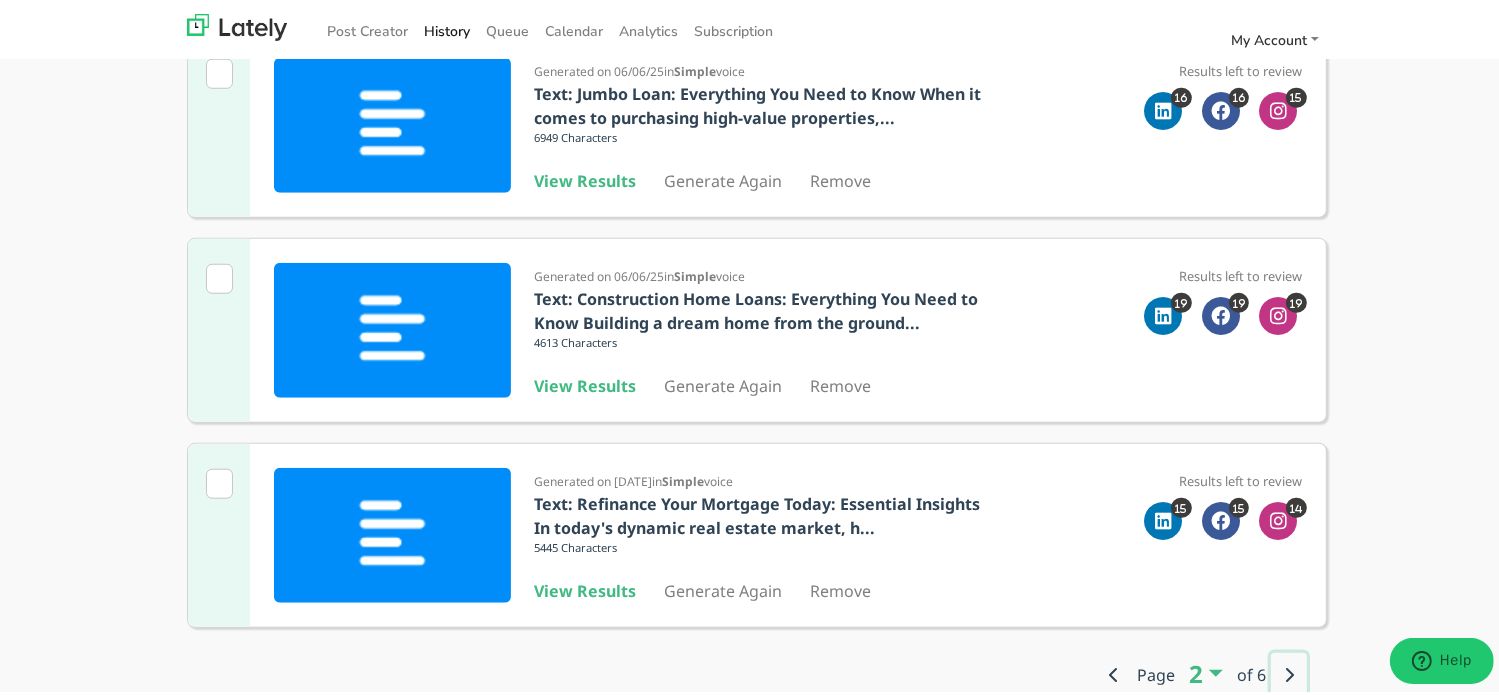 click at bounding box center [1289, 672] 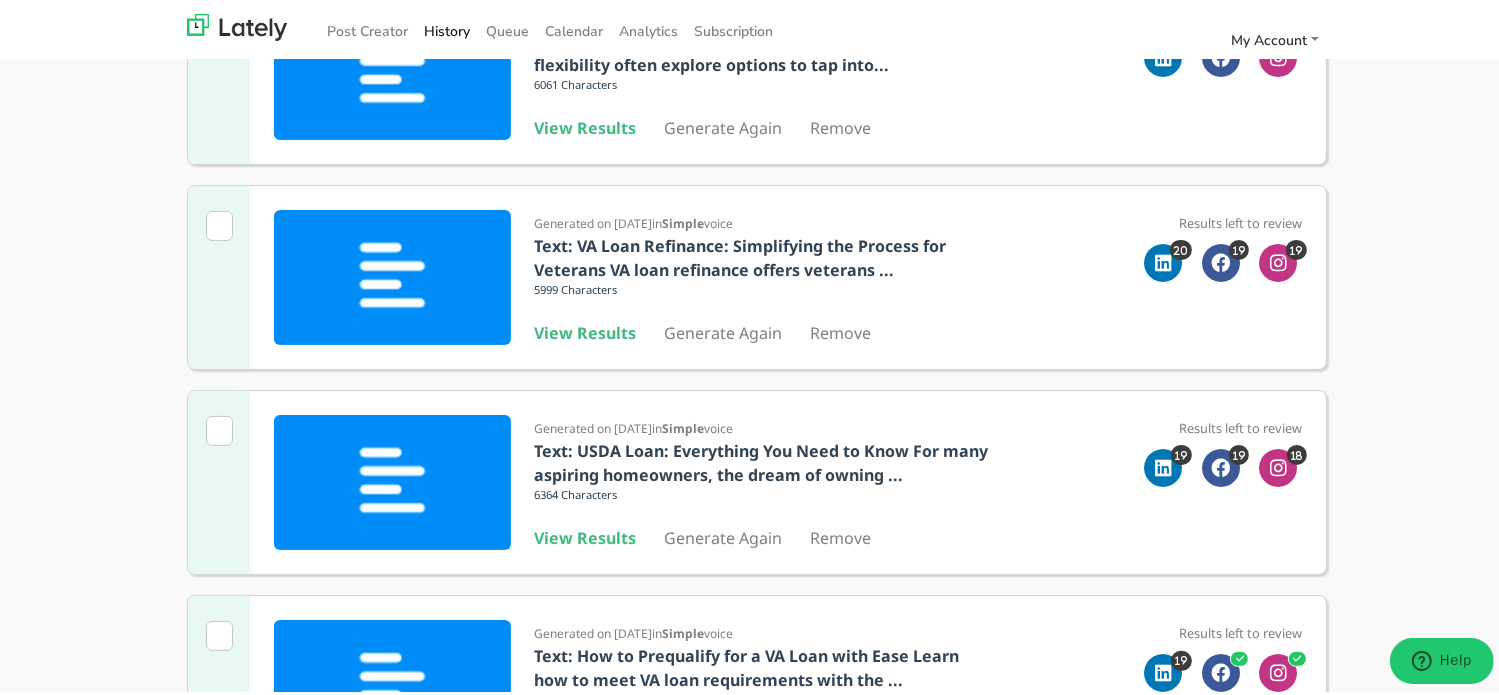 scroll, scrollTop: 87, scrollLeft: 0, axis: vertical 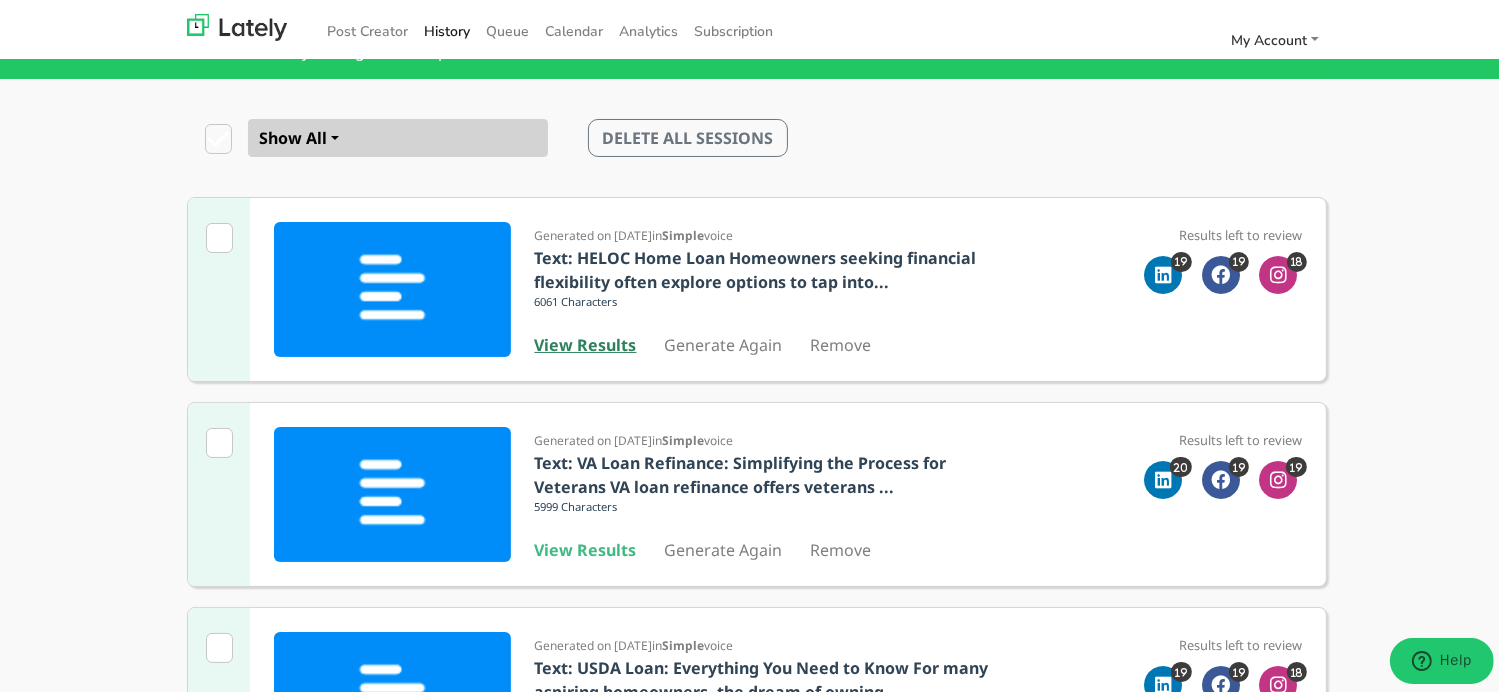 click on "View Results" at bounding box center (586, 342) 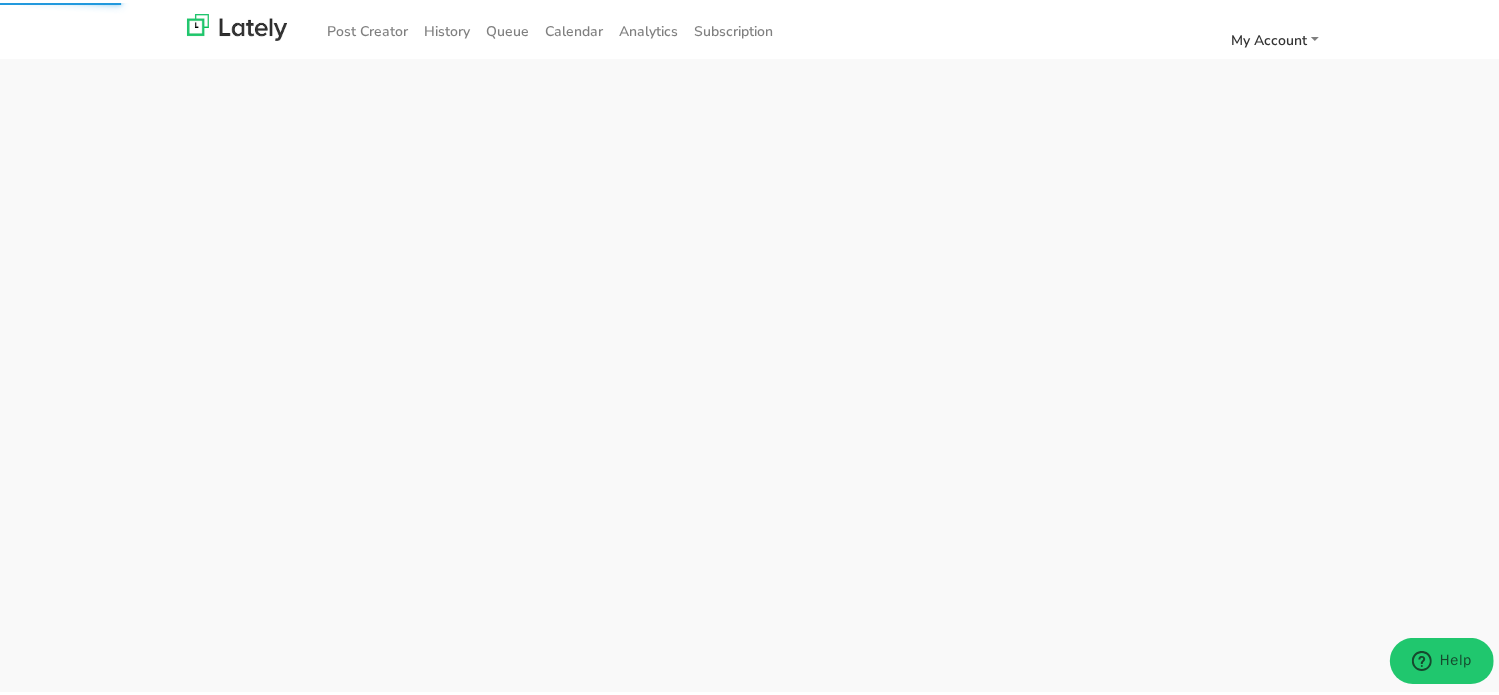 scroll, scrollTop: 0, scrollLeft: 0, axis: both 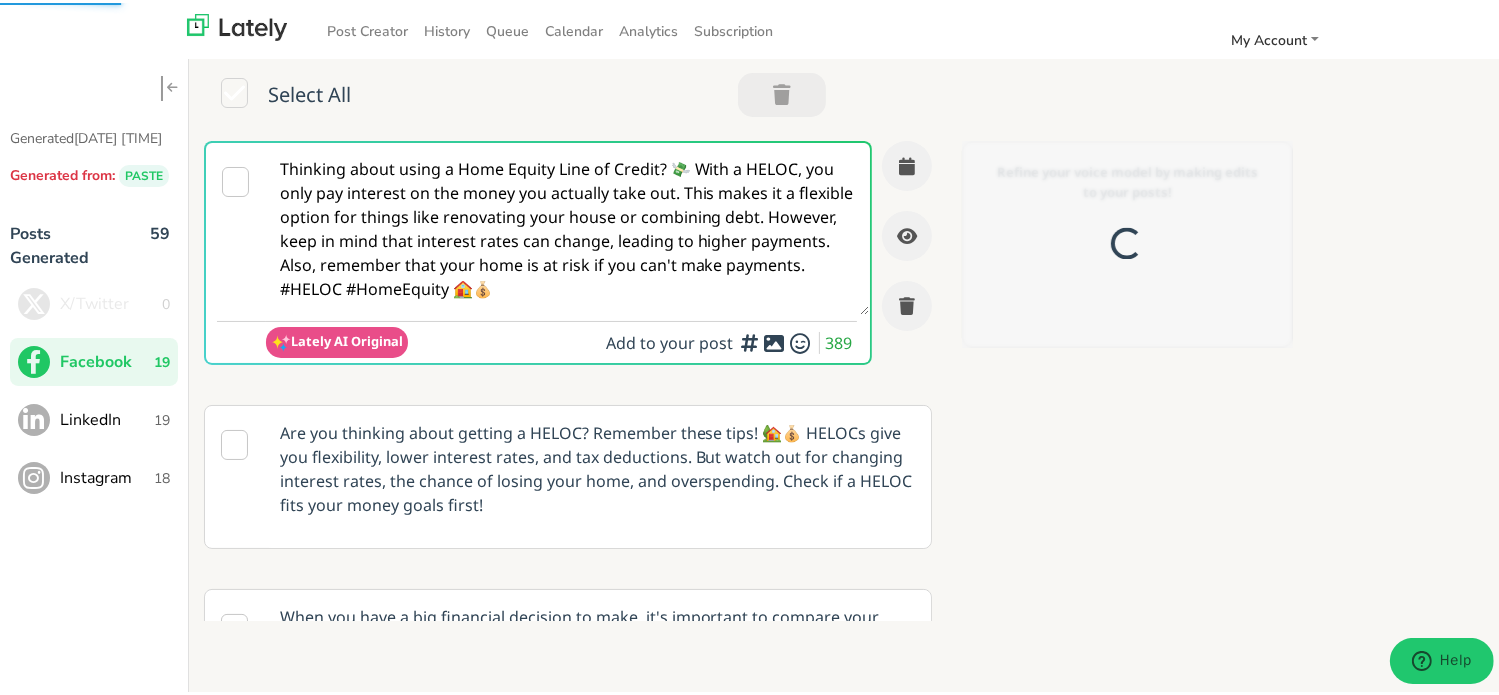 click on "Thinking about using a Home Equity Line of Credit? 💸 With a HELOC, you only pay interest on the money you actually take out. This makes it a flexible option for things like renovating your house or combining debt. However, keep in mind that interest rates can change, leading to higher payments. Also, remember that your home is at risk if you can't make payments. #HELOC #HomeEquity 🏠💰" at bounding box center [567, 226] 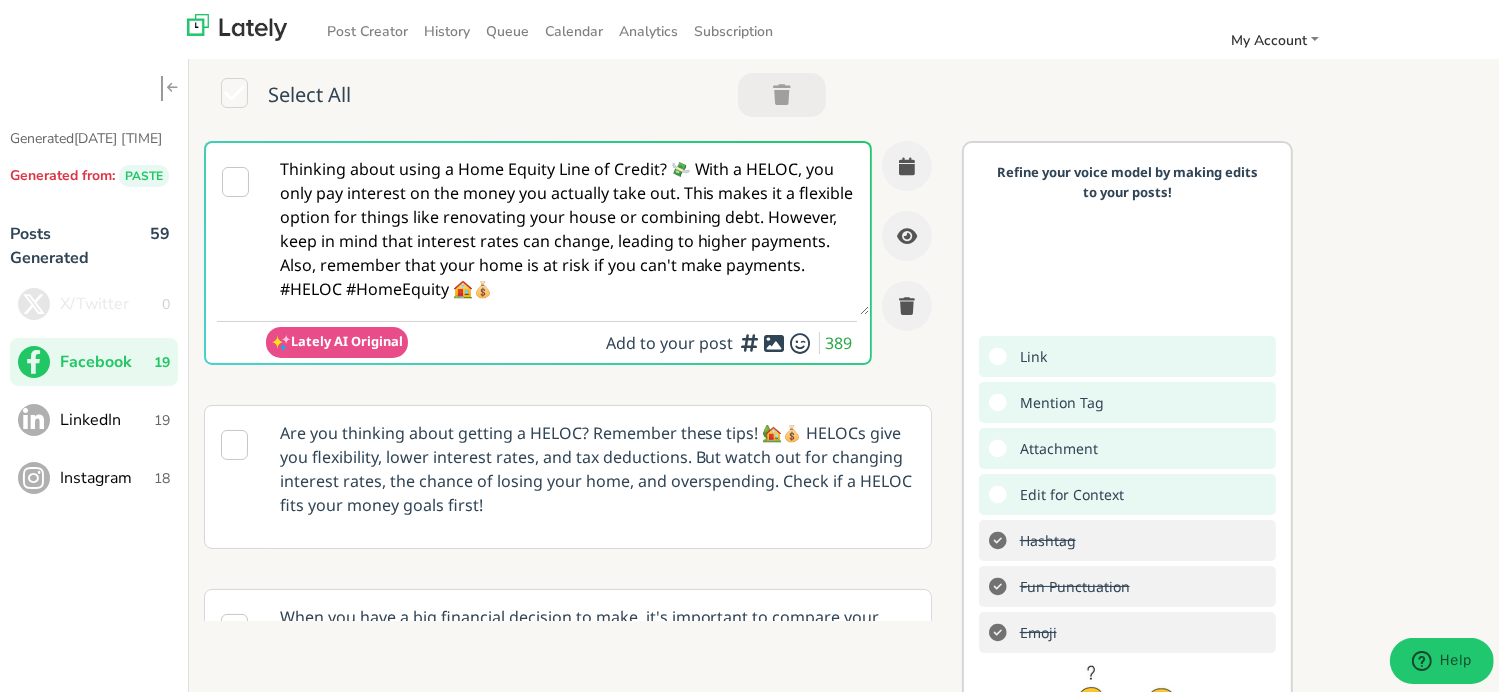 click on "Thinking about using a Home Equity Line of Credit? 💸 With a HELOC, you only pay interest on the money you actually take out. This makes it a flexible option for things like renovating your house or combining debt. However, keep in mind that interest rates can change, leading to higher payments. Also, remember that your home is at risk if you can't make payments. #HELOC #HomeEquity 🏠💰" at bounding box center (567, 226) 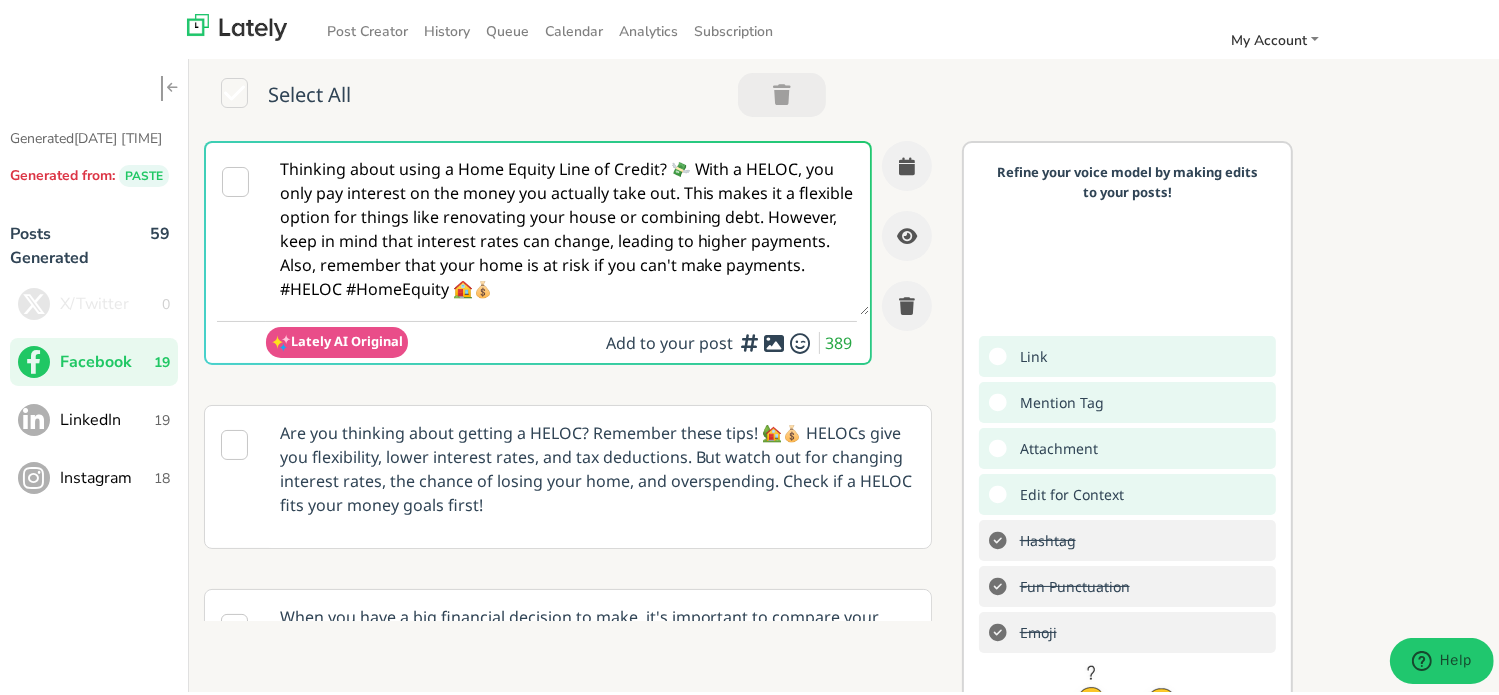 click on "LinkedIn" at bounding box center (107, 417) 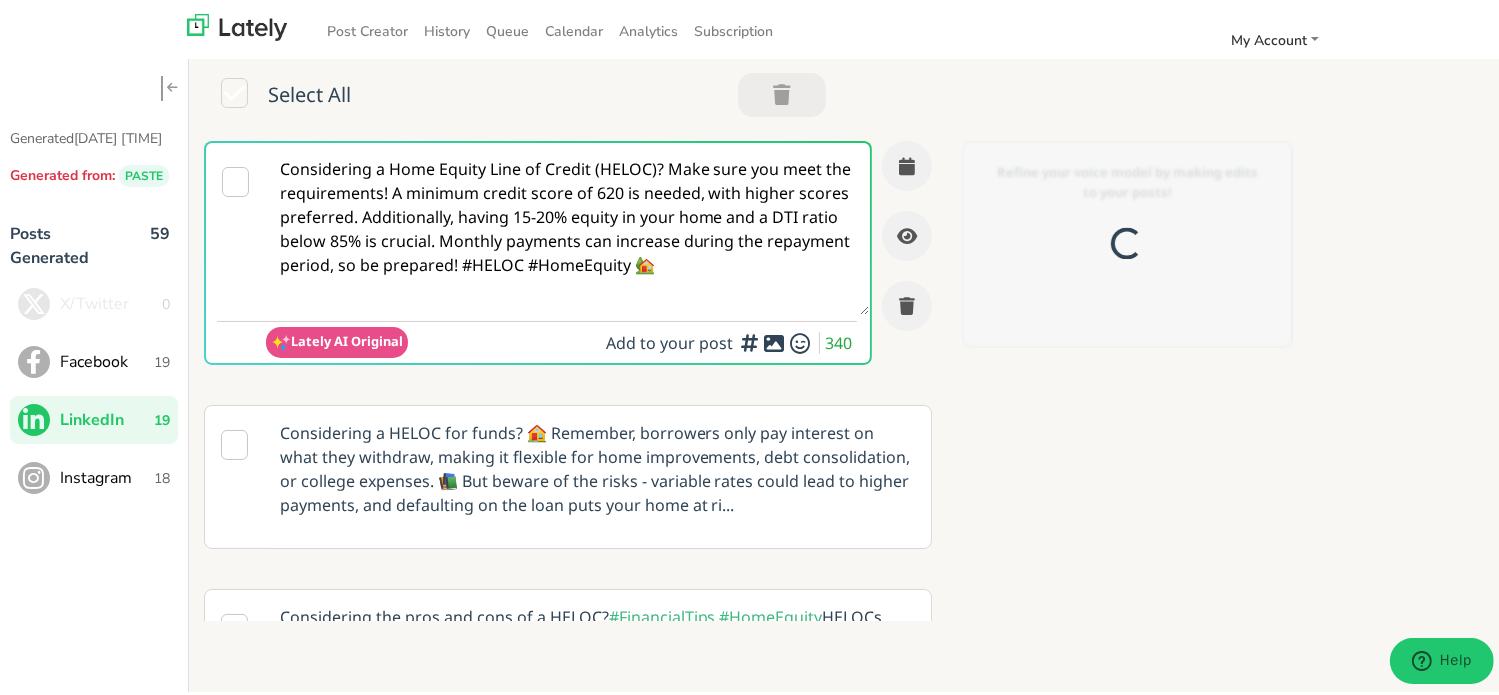 scroll, scrollTop: 0, scrollLeft: 0, axis: both 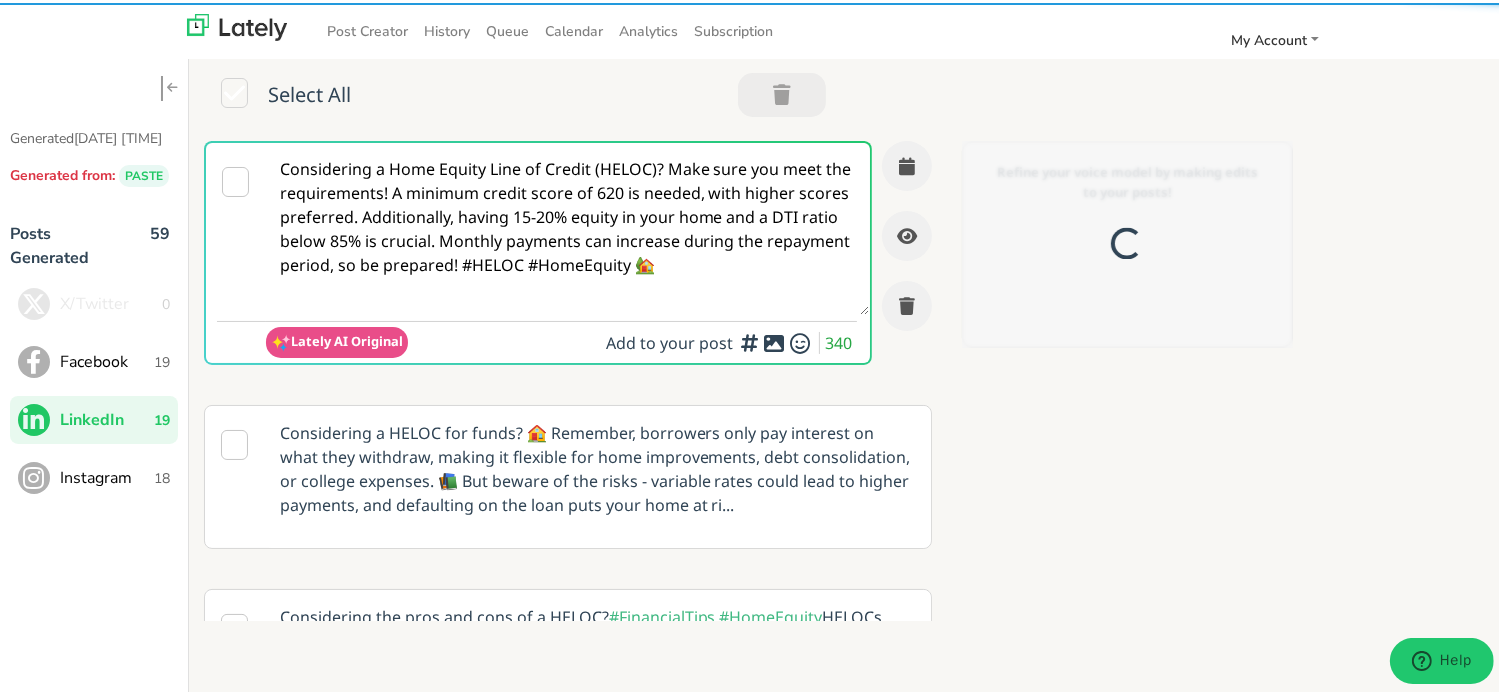 click on "Considering a Home Equity Line of Credit (HELOC)? Make sure you meet the requirements! A minimum credit score of 620 is needed, with higher scores preferred. Additionally, having 15-20% equity in your home and a DTI ratio below 85% is crucial. Monthly payments can increase during the repayment period, so be prepared! #HELOC #HomeEquity 🏡" at bounding box center (567, 226) 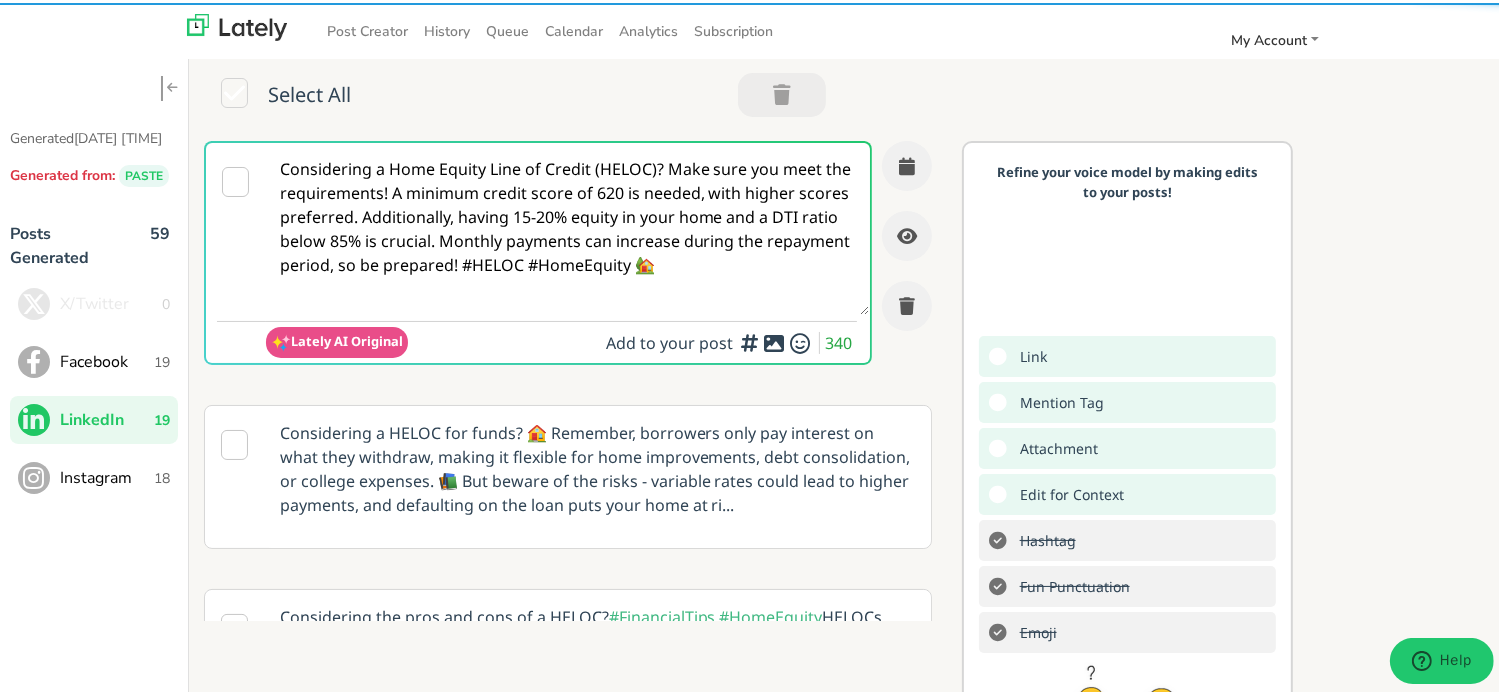 click on "Considering a Home Equity Line of Credit (HELOC)? Make sure you meet the requirements! A minimum credit score of 620 is needed, with higher scores preferred. Additionally, having 15-20% equity in your home and a DTI ratio below 85% is crucial. Monthly payments can increase during the repayment period, so be prepared! #HELOC #HomeEquity 🏡" at bounding box center (567, 226) 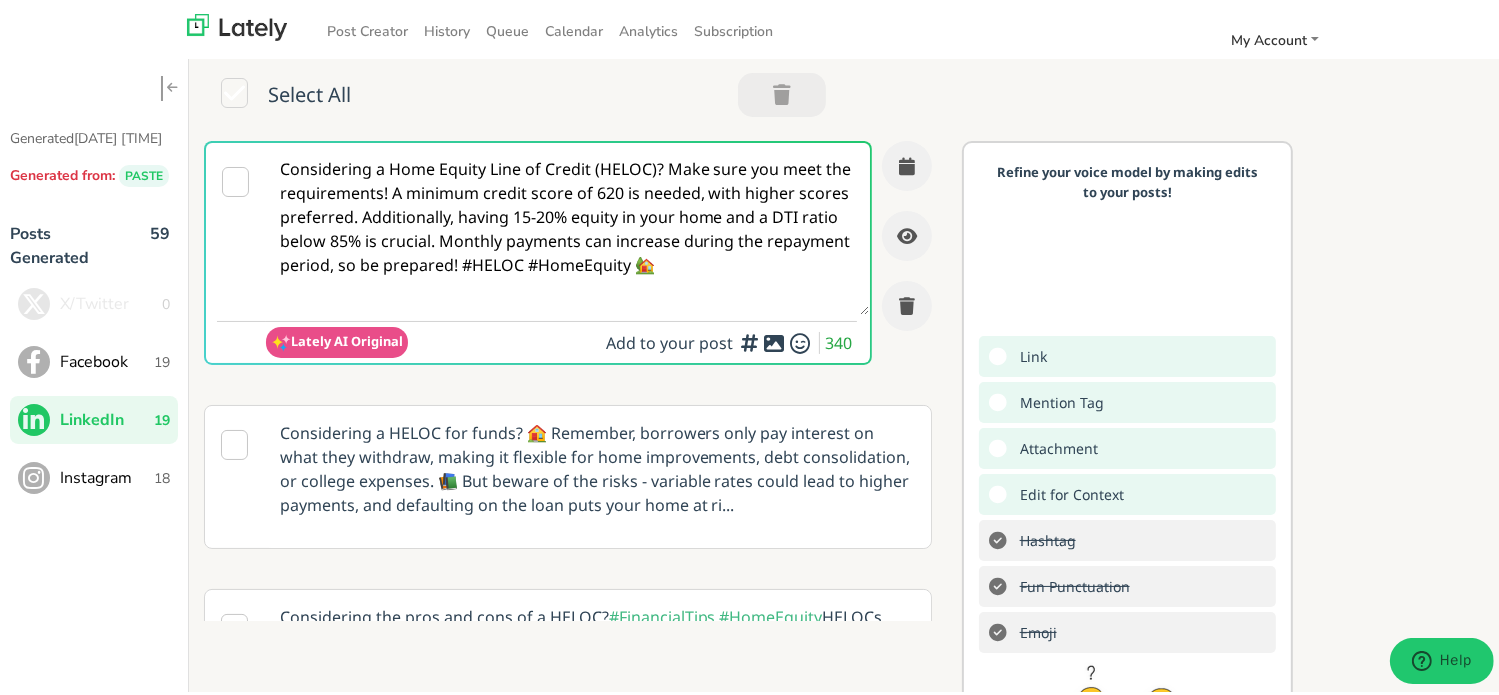 click on "Considering a Home Equity Line of Credit (HELOC)? Make sure you meet the requirements! A minimum credit score of 620 is needed, with higher scores preferred. Additionally, having 15-20% equity in your home and a DTI ratio below 85% is crucial. Monthly payments can increase during the repayment period, so be prepared! #HELOC #HomeEquity 🏡" at bounding box center (567, 226) 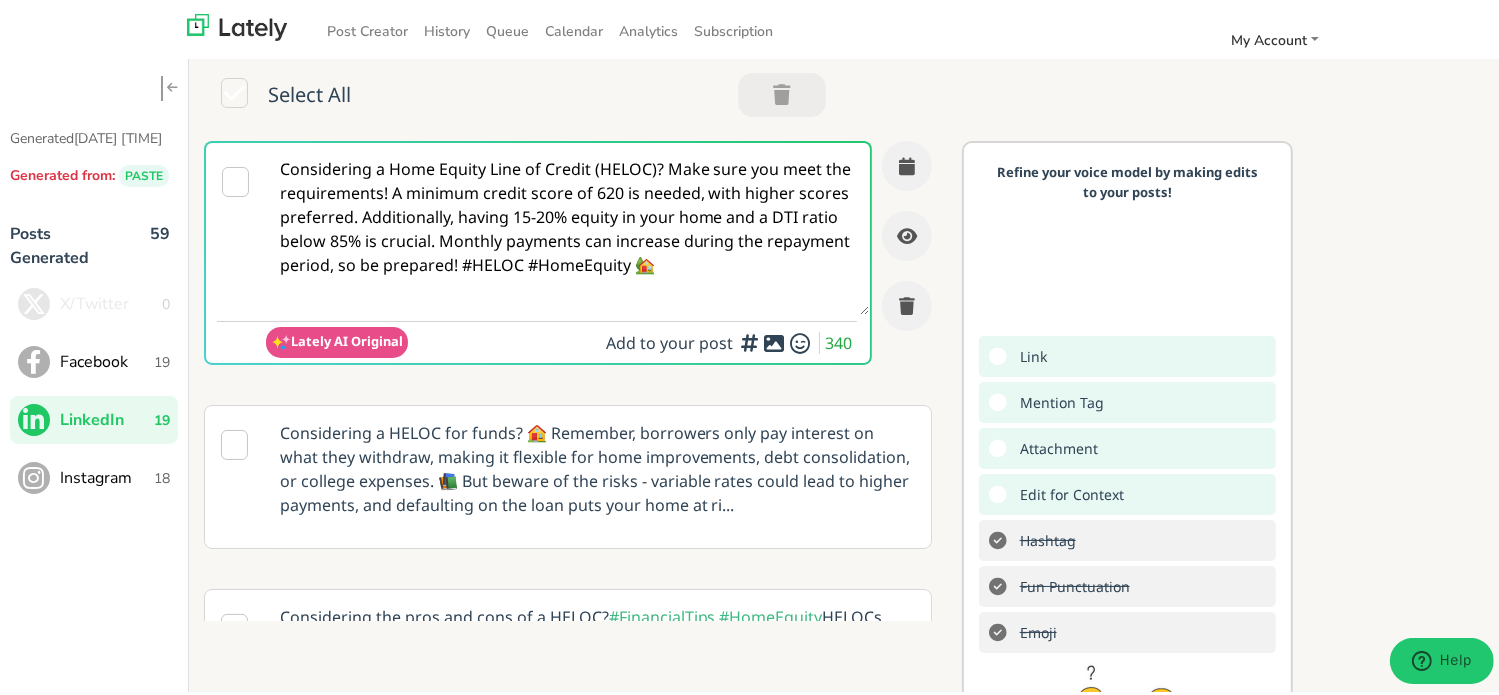 click on "Instagram 18" at bounding box center [94, 475] 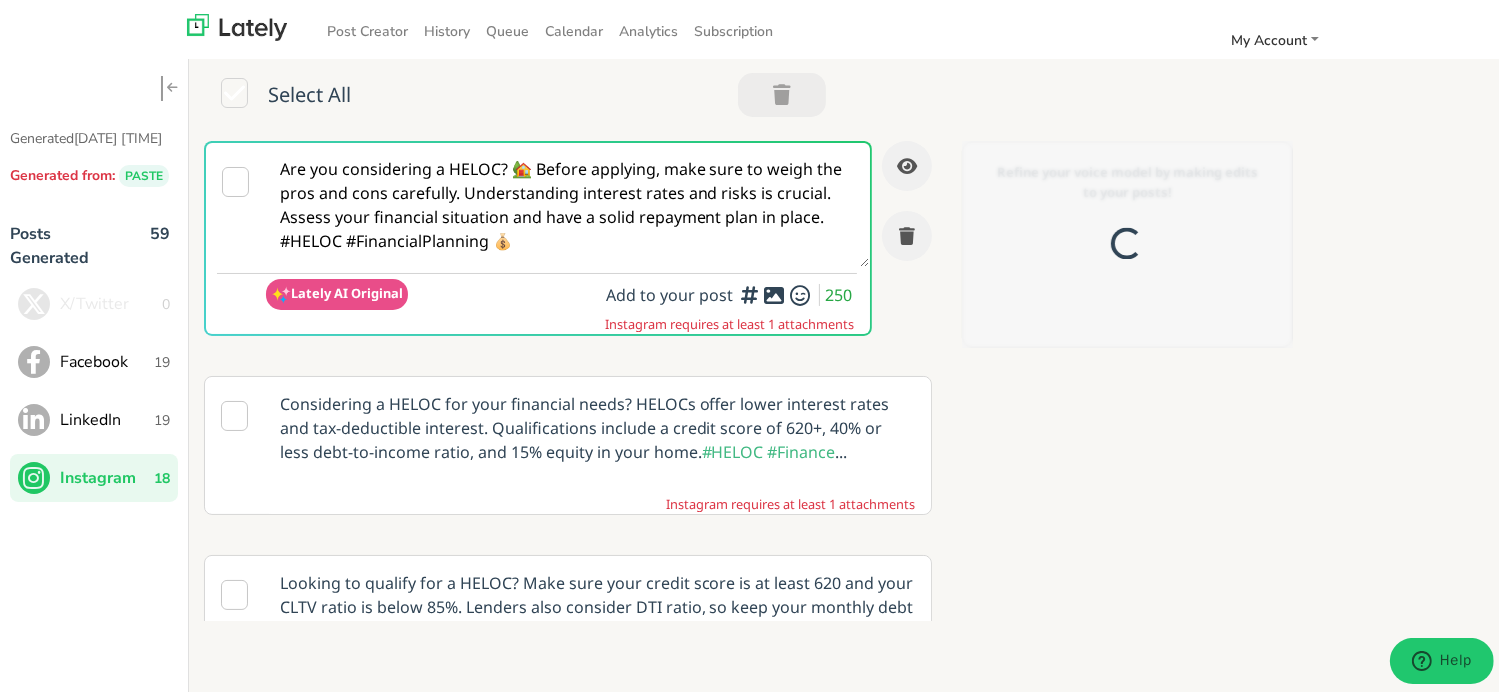 scroll, scrollTop: 0, scrollLeft: 0, axis: both 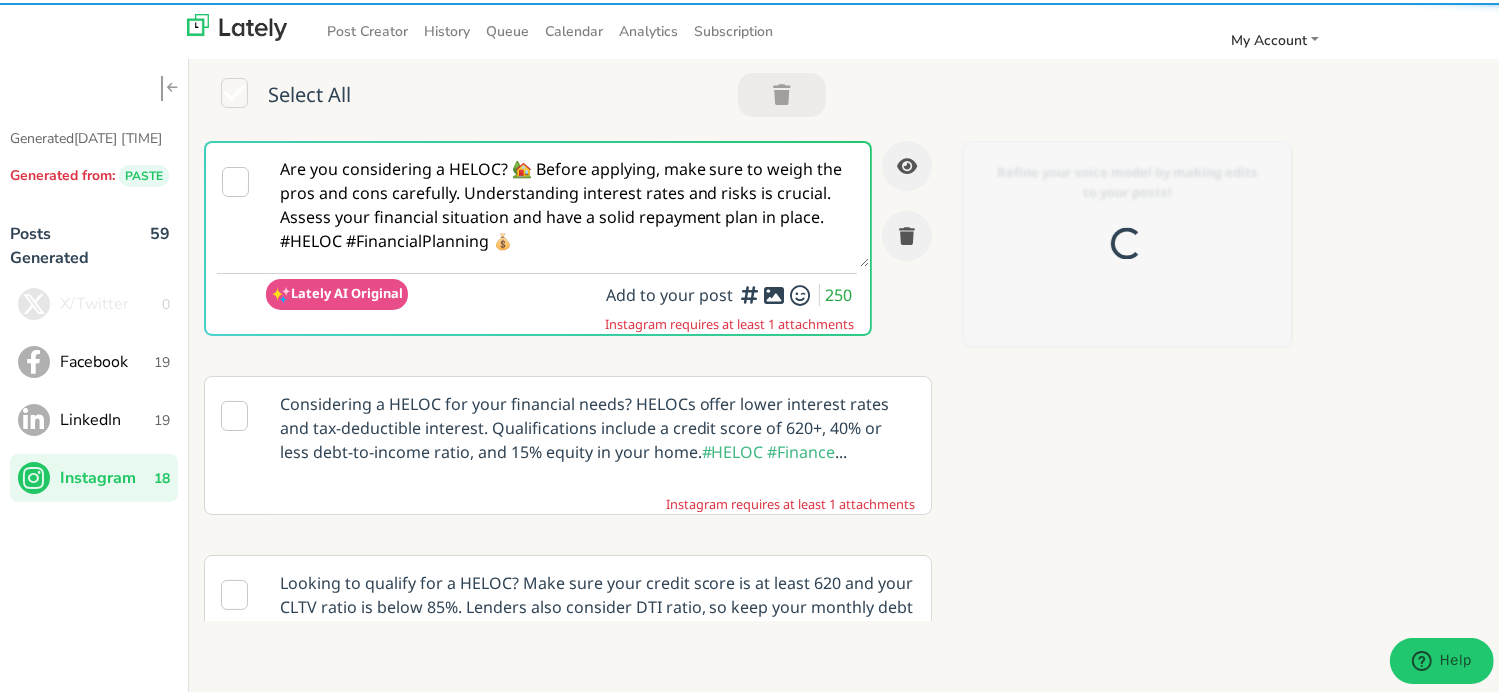 click on "Are you considering a HELOC? 🏡 Before applying, make sure to weigh the pros and cons carefully. Understanding interest rates and risks is crucial. Assess your financial situation and have a solid repayment plan in place. #HELOC #FinancialPlanning 💰" at bounding box center [567, 202] 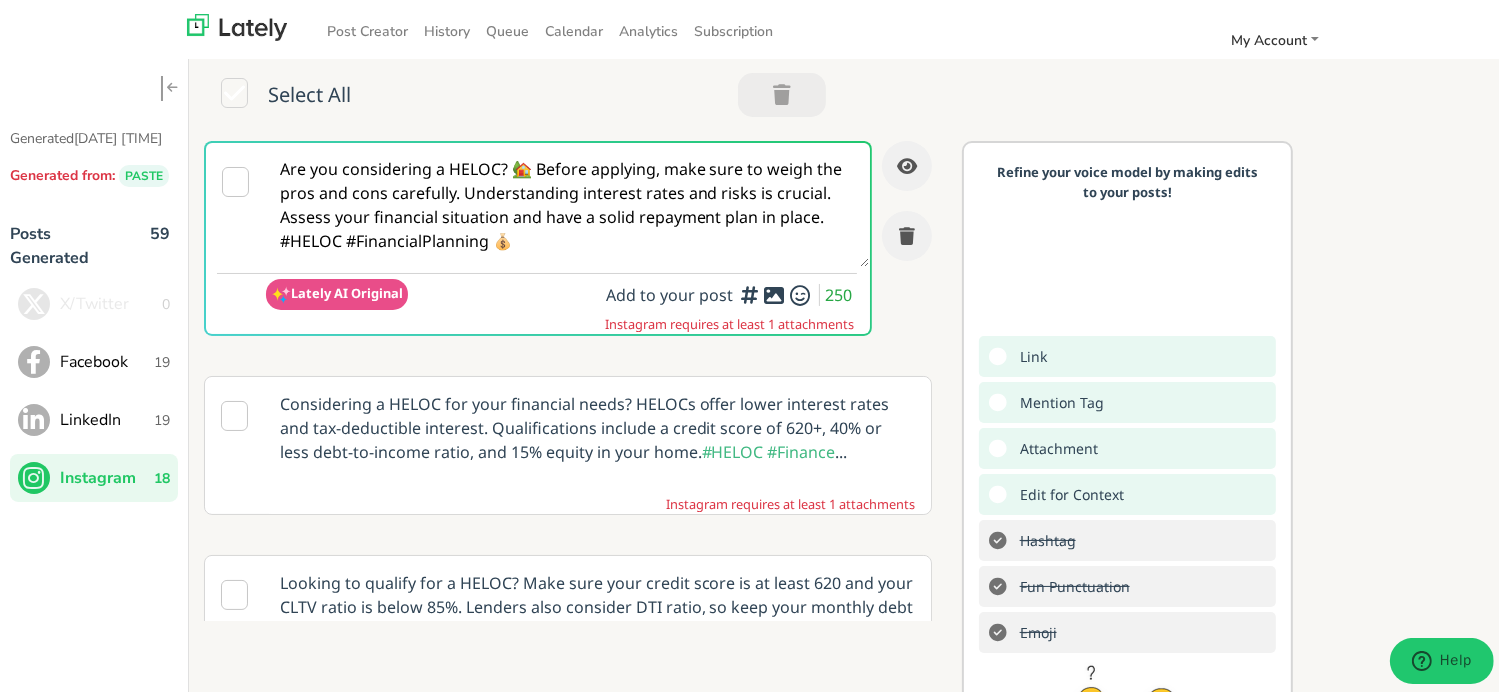 click on "Facebook" at bounding box center [107, 359] 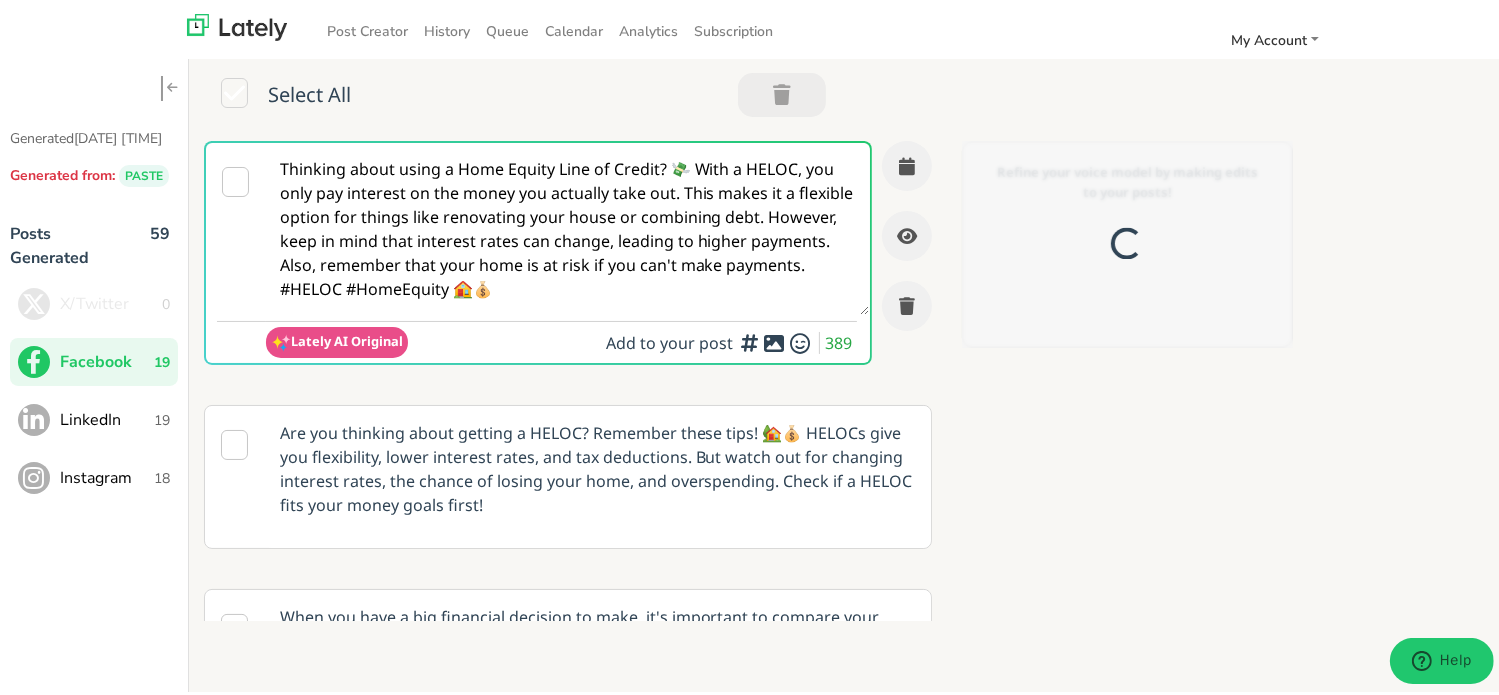 scroll, scrollTop: 0, scrollLeft: 0, axis: both 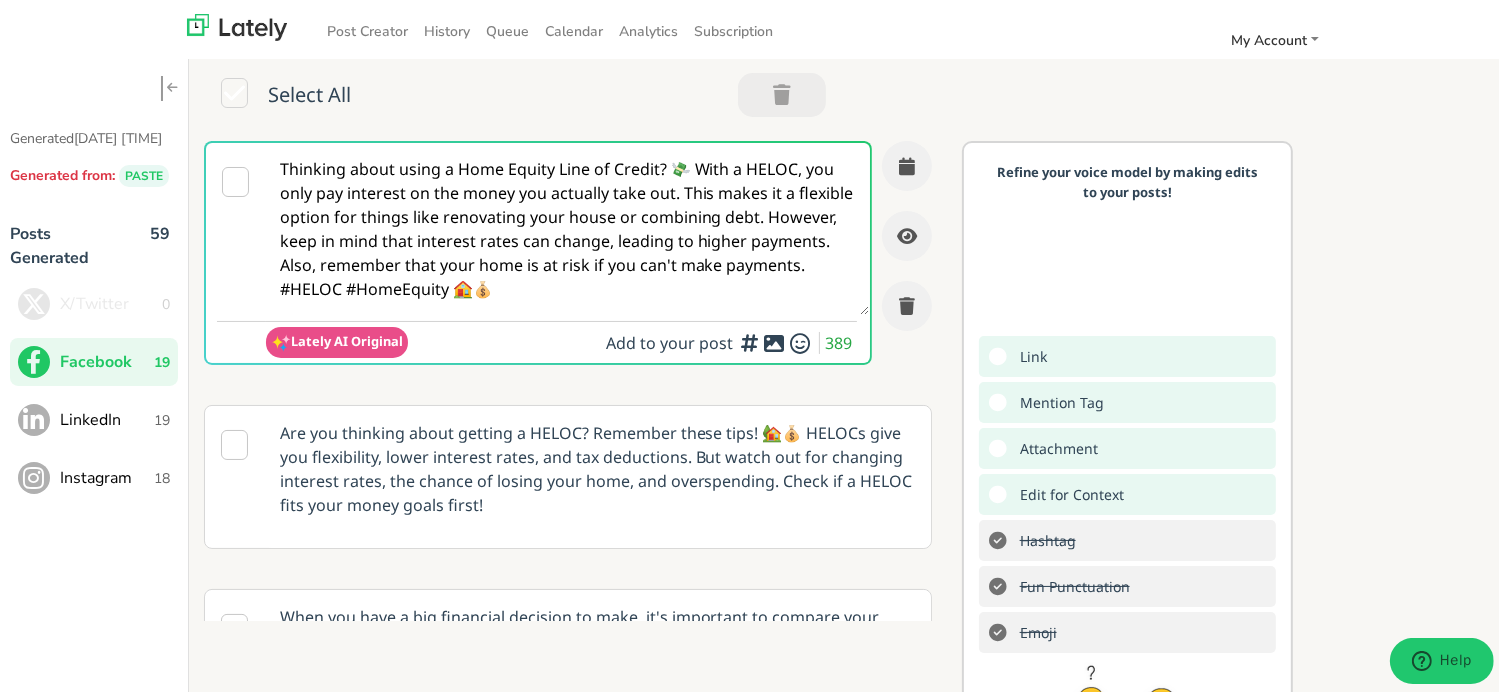 click on "Thinking about using a Home Equity Line of Credit? 💸 With a HELOC, you only pay interest on the money you actually take out. This makes it a flexible option for things like renovating your house or combining debt. However, keep in mind that interest rates can change, leading to higher payments. Also, remember that your home is at risk if you can't make payments. #HELOC #HomeEquity 🏠💰" at bounding box center (567, 226) 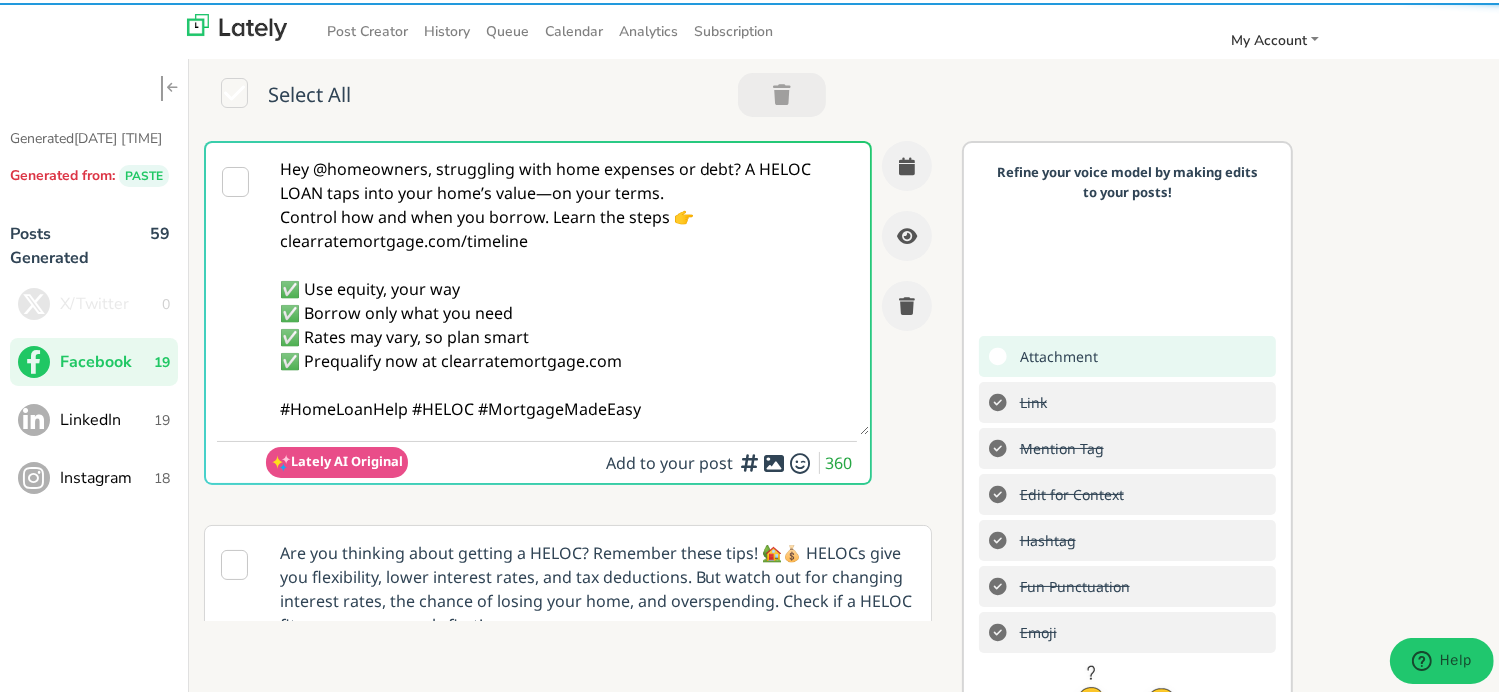 click on "Hey @homeowners, struggling with home expenses or debt? A HELOC LOAN taps into your home’s value—on your terms.
Control how and when you borrow. Learn the steps 👉 clearratemortgage.com/timeline
✅ Use equity, your way
✅ Borrow only what you need
✅ Rates may vary, so plan smart
✅ Prequalify now at clearratemortgage.com
#HomeLoanHelp #HELOC #MortgageMadeEasy" at bounding box center (567, 286) 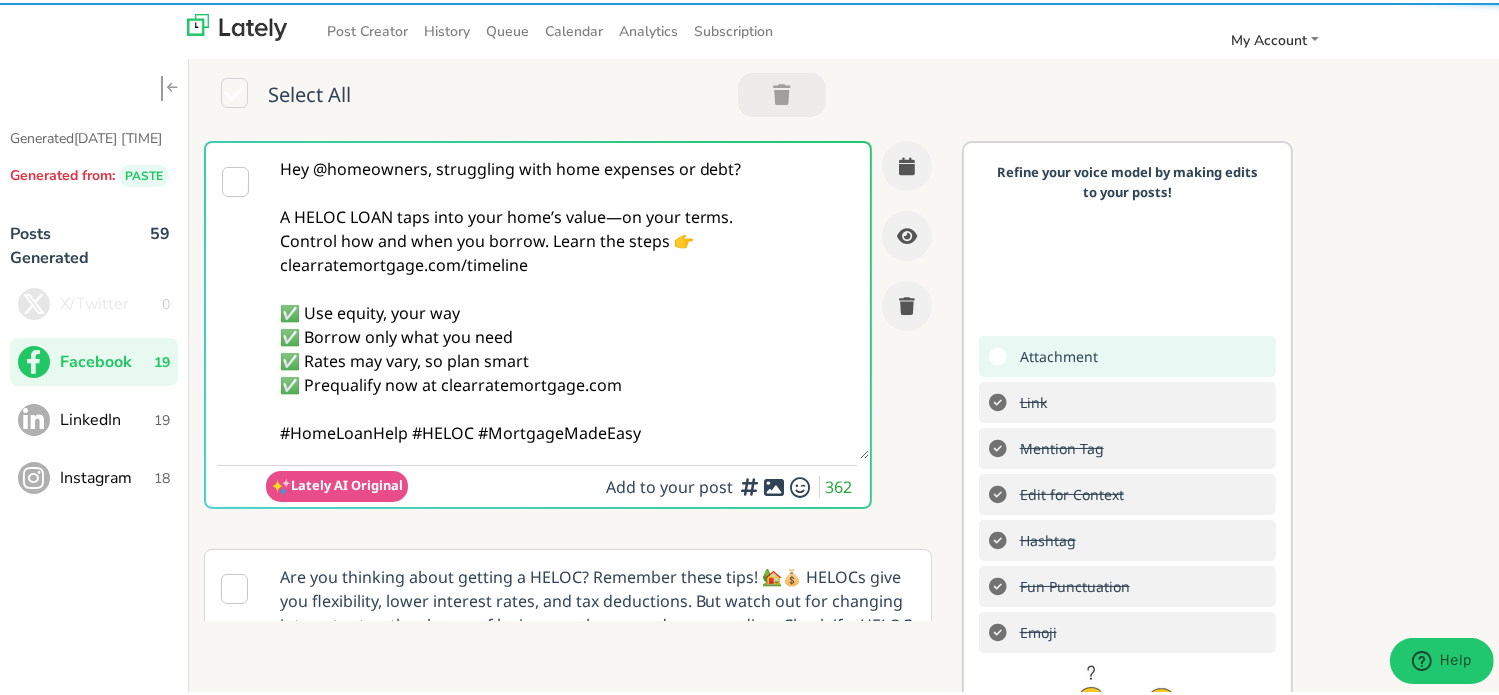 click on "Hey @homeowners, struggling with home expenses or debt?
A HELOC LOAN taps into your home’s value—on your terms.
Control how and when you borrow. Learn the steps 👉 clearratemortgage.com/timeline
✅ Use equity, your way
✅ Borrow only what you need
✅ Rates may vary, so plan smart
✅ Prequalify now at clearratemortgage.com
#HomeLoanHelp #HELOC #MortgageMadeEasy" at bounding box center [567, 298] 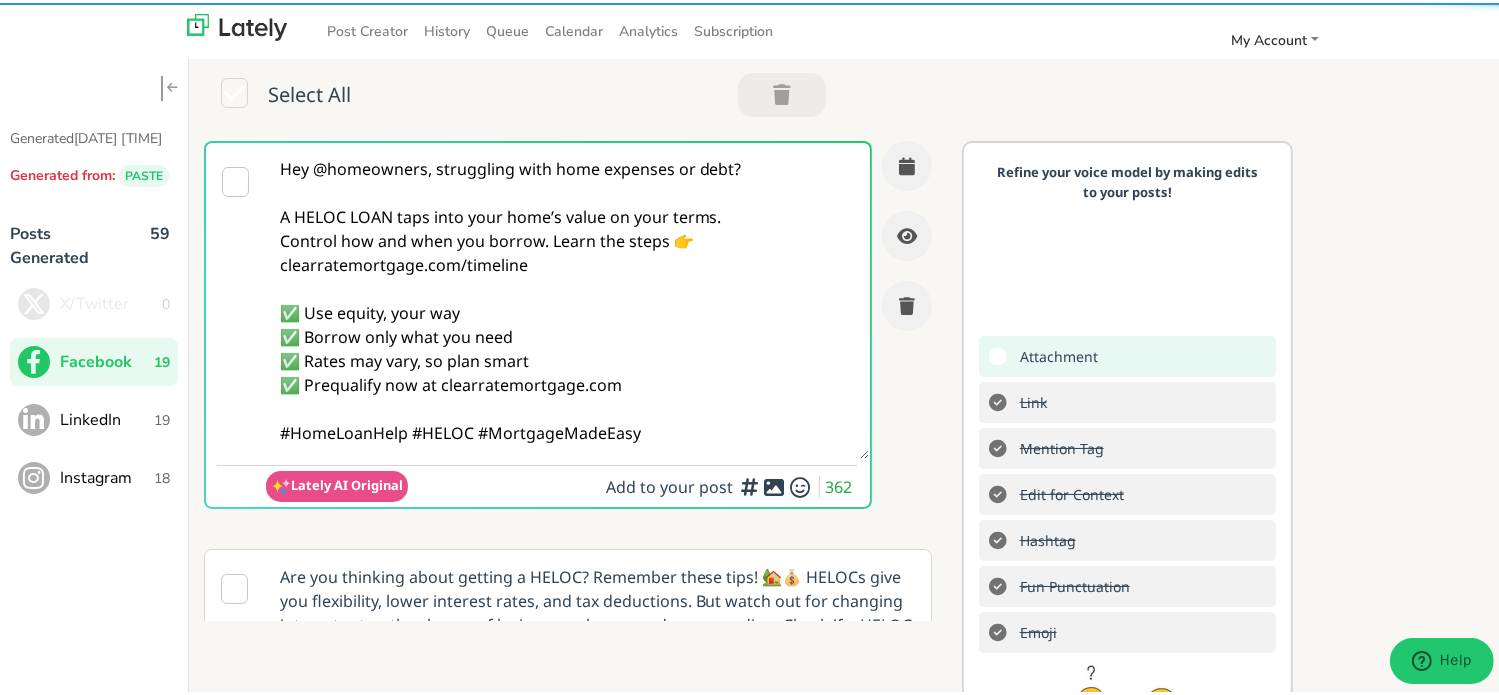 click on "Hey @homeowners, struggling with home expenses or debt?
A HELOC LOAN taps into your home’s value on your terms.
Control how and when you borrow. Learn the steps 👉 clearratemortgage.com/timeline
✅ Use equity, your way
✅ Borrow only what you need
✅ Rates may vary, so plan smart
✅ Prequalify now at clearratemortgage.com
#HomeLoanHelp #HELOC #MortgageMadeEasy" at bounding box center (567, 298) 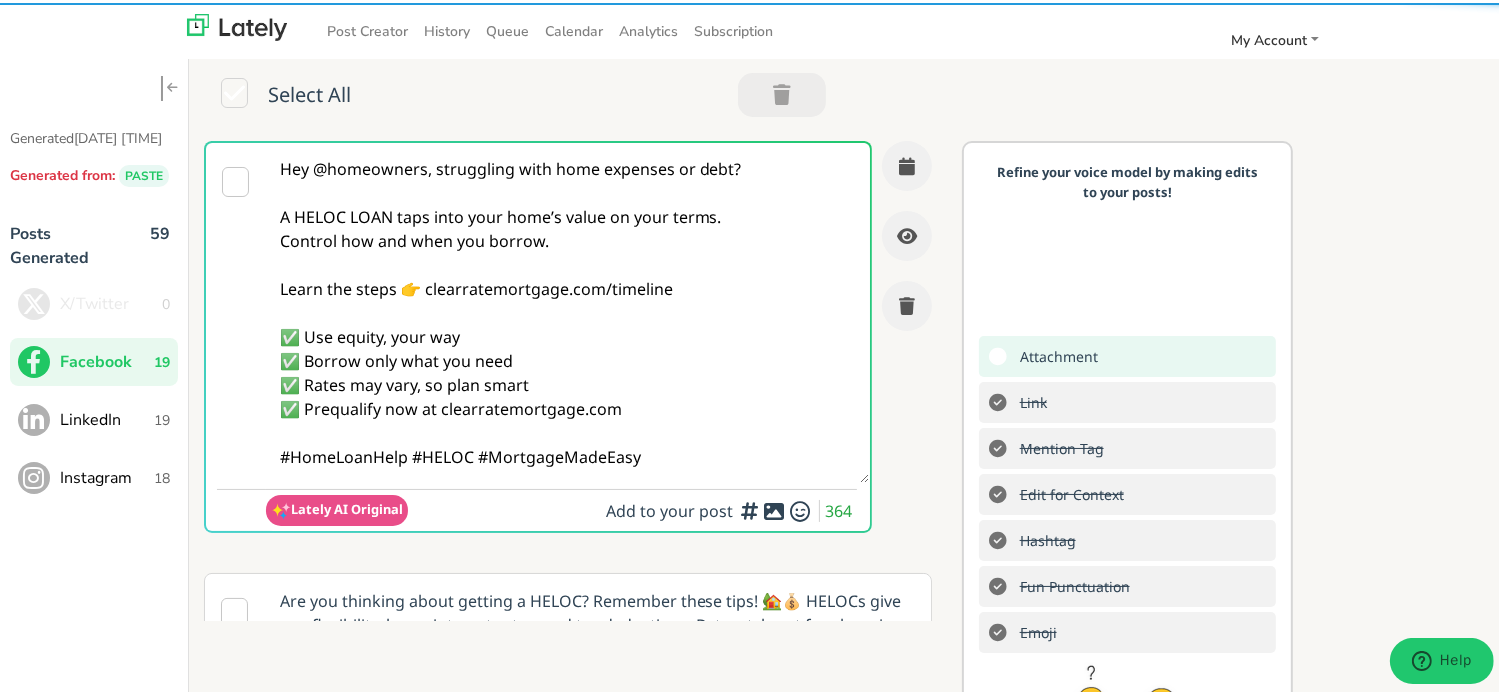 click on "Hey @homeowners, struggling with home expenses or debt?
A HELOC LOAN taps into your home’s value on your terms.
Control how and when you borrow.
Learn the steps 👉 clearratemortgage.com/timeline
✅ Use equity, your way
✅ Borrow only what you need
✅ Rates may vary, so plan smart
✅ Prequalify now at clearratemortgage.com
#HomeLoanHelp #HELOC #MortgageMadeEasy" at bounding box center [567, 310] 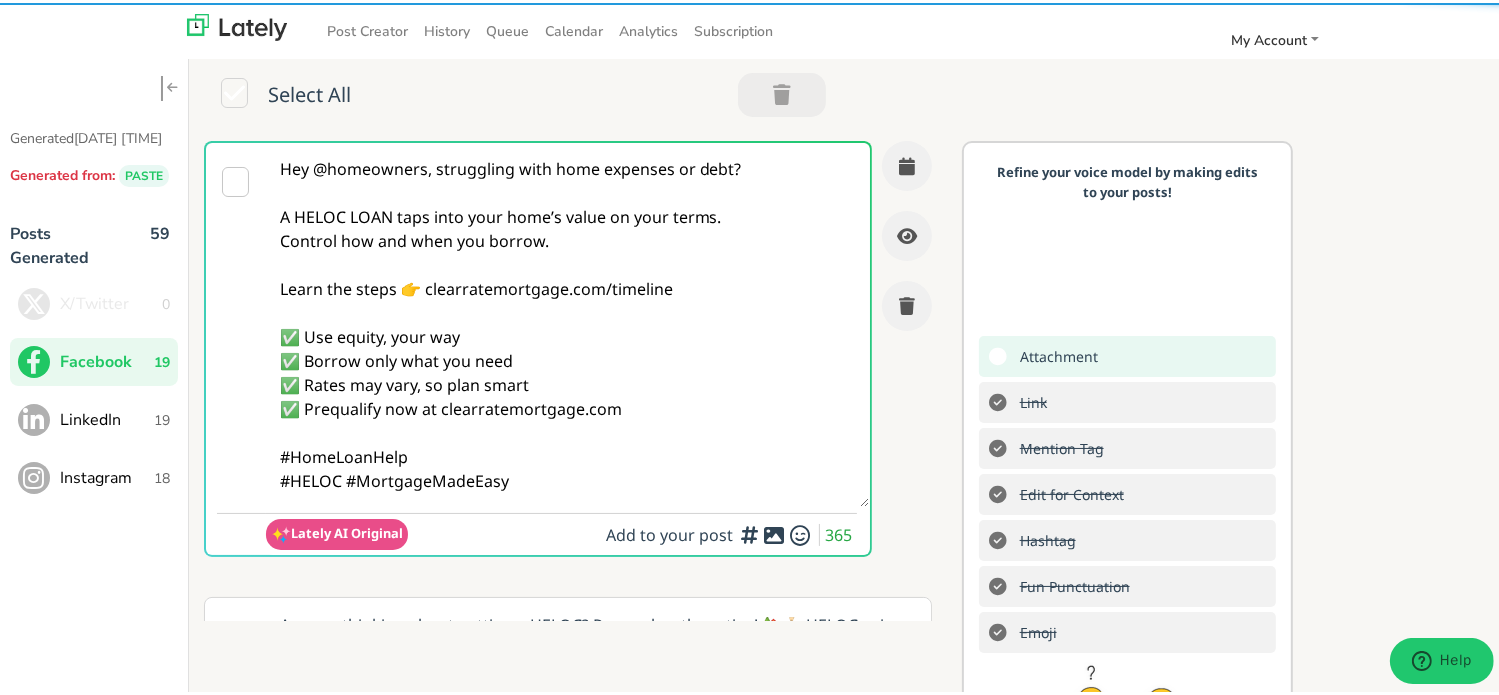click on "Hey @homeowners, struggling with home expenses or debt?
A HELOC LOAN taps into your home’s value on your terms.
Control how and when you borrow.
Learn the steps 👉 clearratemortgage.com/timeline
✅ Use equity, your way
✅ Borrow only what you need
✅ Rates may vary, so plan smart
✅ Prequalify now at clearratemortgage.com
#HomeLoanHelp
#HELOC #MortgageMadeEasy" at bounding box center (567, 322) 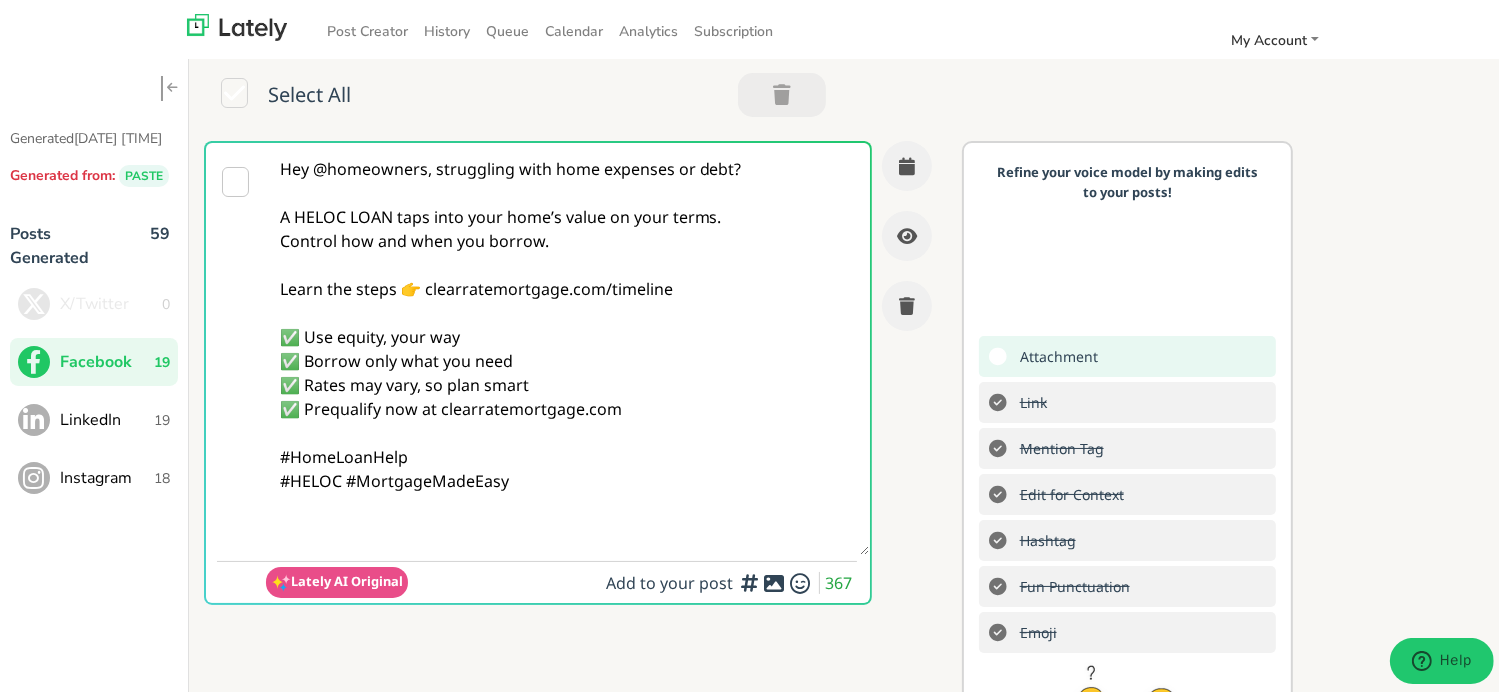 paste on "Hey @homeowners, struggling with home expenses or debt? A HELOC LOAN taps into your home’s value—on your terms.
Control how and when you borrow. Learn the steps 👉 clearratemortgage.com/timeline
✅ Use equity, your way
✅ Borrow only what you need
✅ Rates may vary, so plan smart
✅ Prequalify now at clearratemortgage.com
#HomeLoanHelp #HELOC #MortgageMadeEasy" 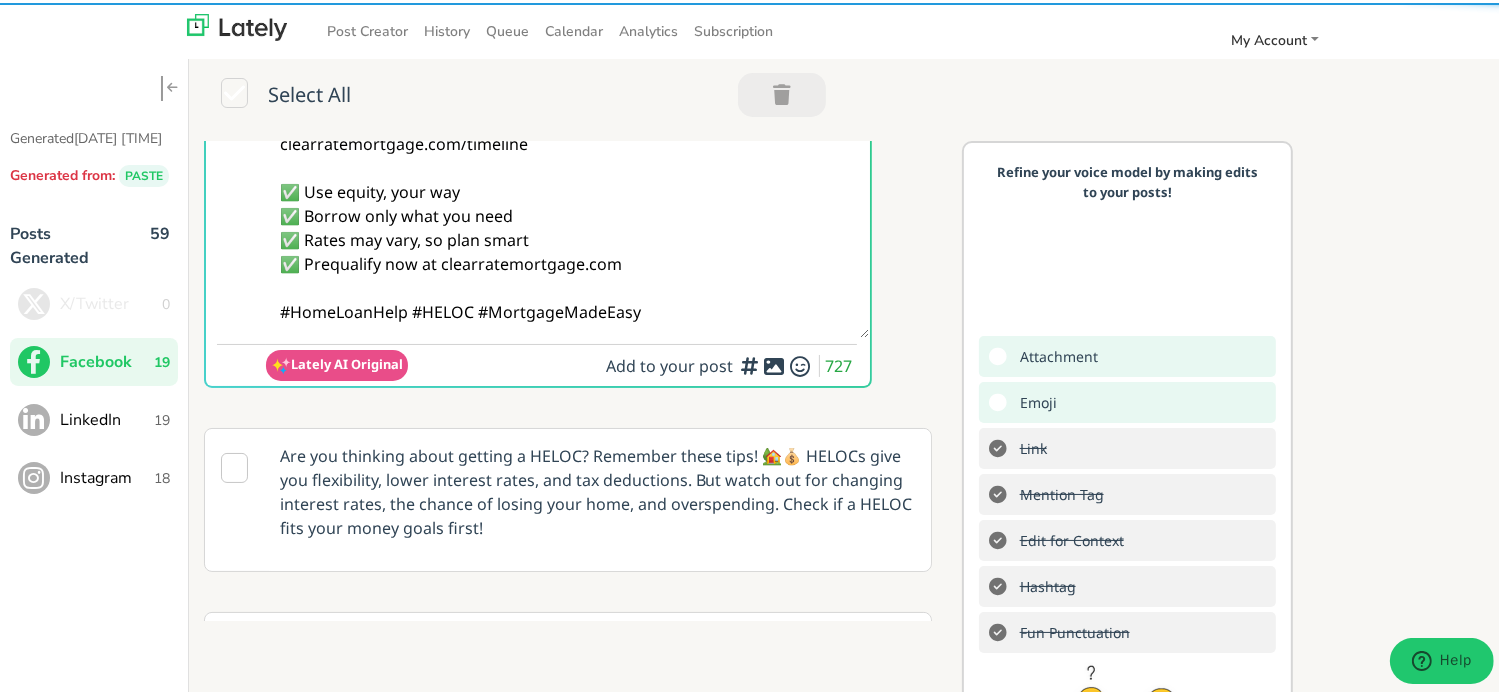 scroll, scrollTop: 257, scrollLeft: 0, axis: vertical 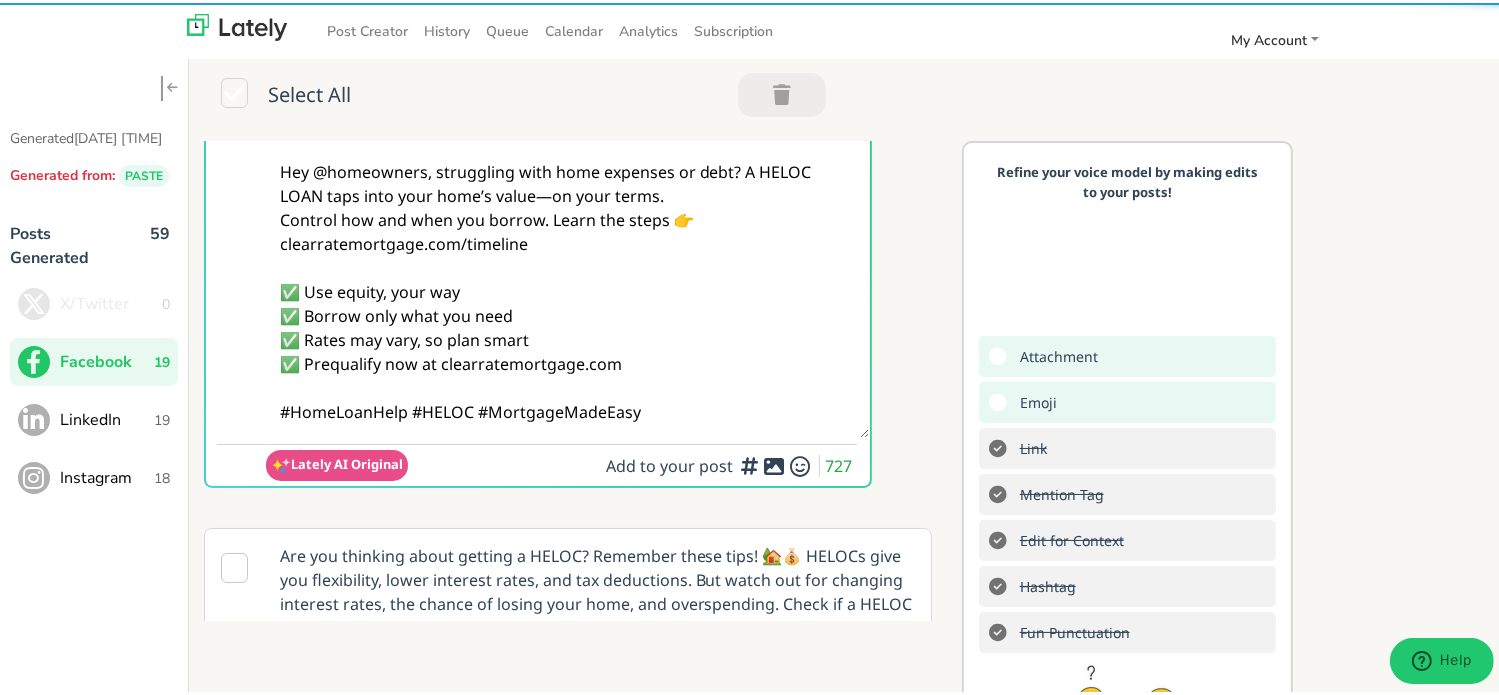 click on "Hey @homeowners, struggling with home expenses or debt?
A HELOC LOAN taps into your home’s value on your terms.
Control how and when you borrow.
Learn the steps 👉 clearratemortgage.com/timeline
✅ Use equity, your way
✅ Borrow only what you need
✅ Rates may vary, so plan smart
✅ Prequalify now at clearratemortgage.com
#HomeLoanHelp
#HELOC #MortgageMadeEasy
Hey @homeowners, struggling with home expenses or debt? A HELOC LOAN taps into your home’s value—on your terms.
Control how and when you borrow. Learn the steps 👉 clearratemortgage.com/timeline
✅ Use equity, your way
✅ Borrow only what you need
✅ Rates may vary, so plan smart
✅ Prequalify now at clearratemortgage.com
#HomeLoanHelp #HELOC #MortgageMadeEasy" at bounding box center [567, 109] 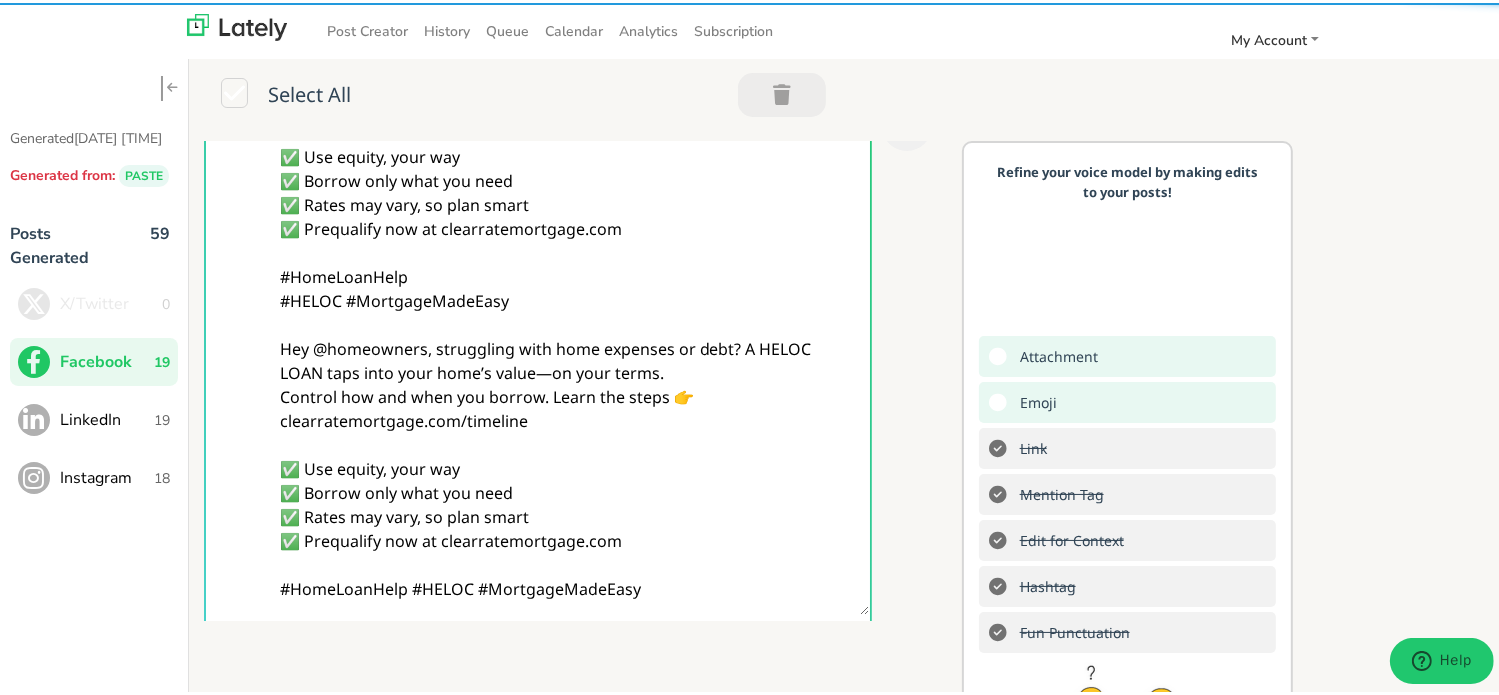 scroll, scrollTop: 57, scrollLeft: 0, axis: vertical 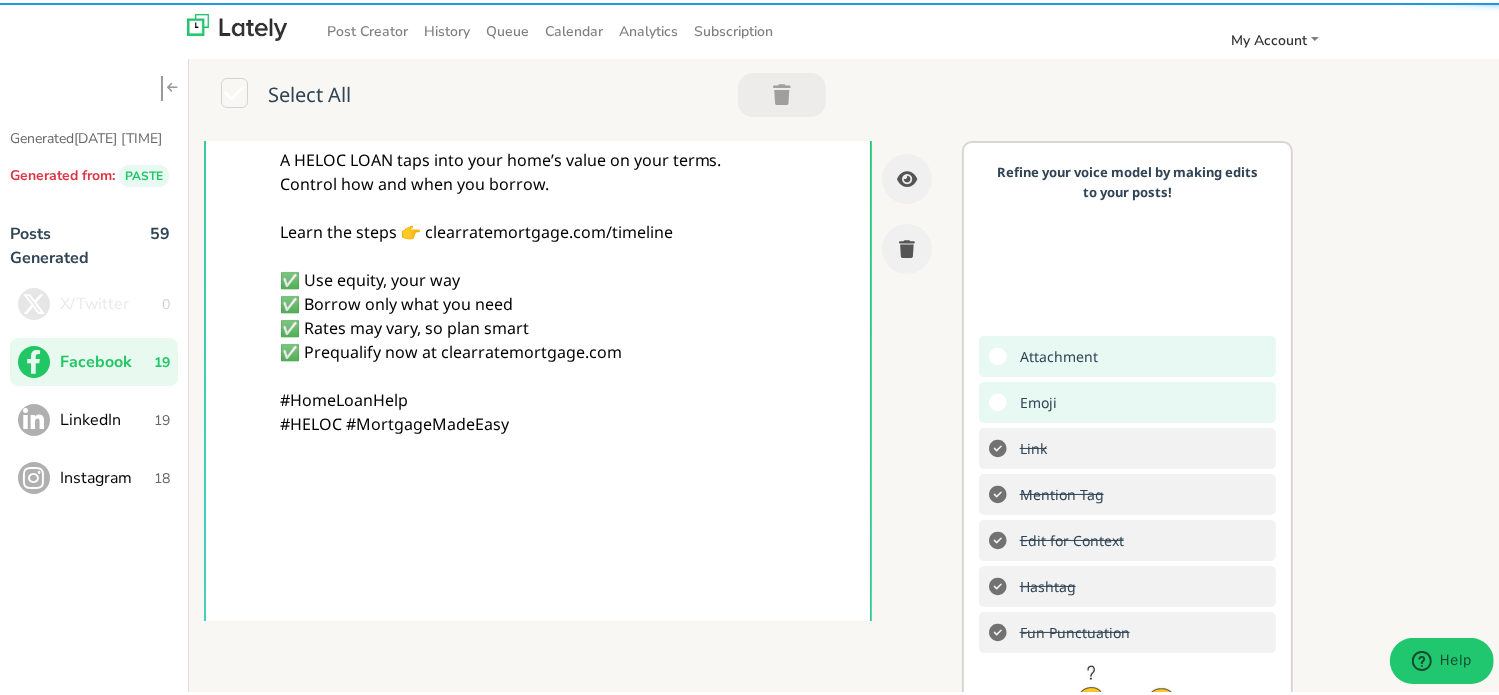 click on "Hey @homeowners, struggling with home expenses or debt?
A HELOC LOAN taps into your home’s value on your terms.
Control how and when you borrow.
Learn the steps 👉 clearratemortgage.com/timeline
✅ Use equity, your way
✅ Borrow only what you need
✅ Rates may vary, so plan smart
✅ Prequalify now at clearratemortgage.com
#HomeLoanHelp
#HELOC #MortgageMadeEasy" at bounding box center (567, 409) 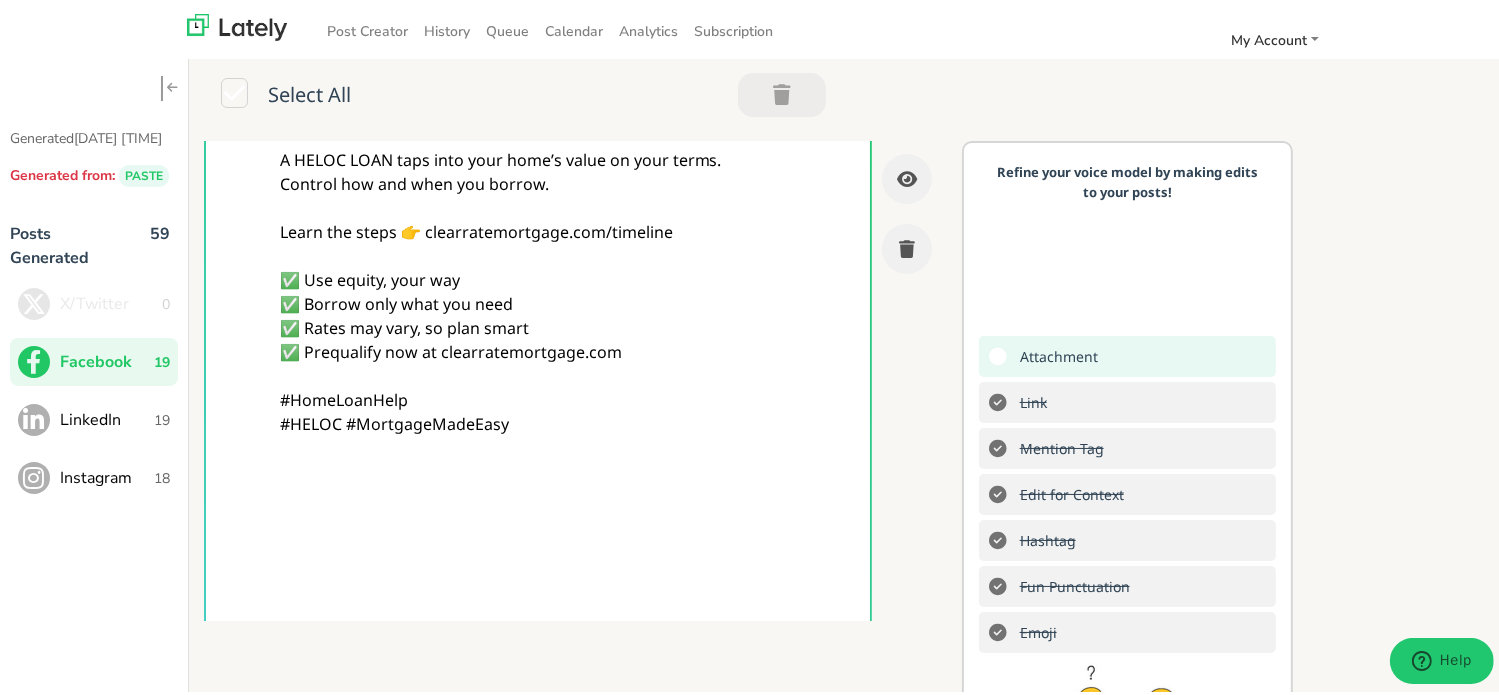 click on "Hey @homeowners, struggling with home expenses or debt?
A HELOC LOAN taps into your home’s value on your terms.
Control how and when you borrow.
Learn the steps 👉 clearratemortgage.com/timeline
✅ Use equity, your way
✅ Borrow only what you need
✅ Rates may vary, so plan smart
✅ Prequalify now at clearratemortgage.com
#HomeLoanHelp
#HELOC #MortgageMadeEasy" at bounding box center [567, 409] 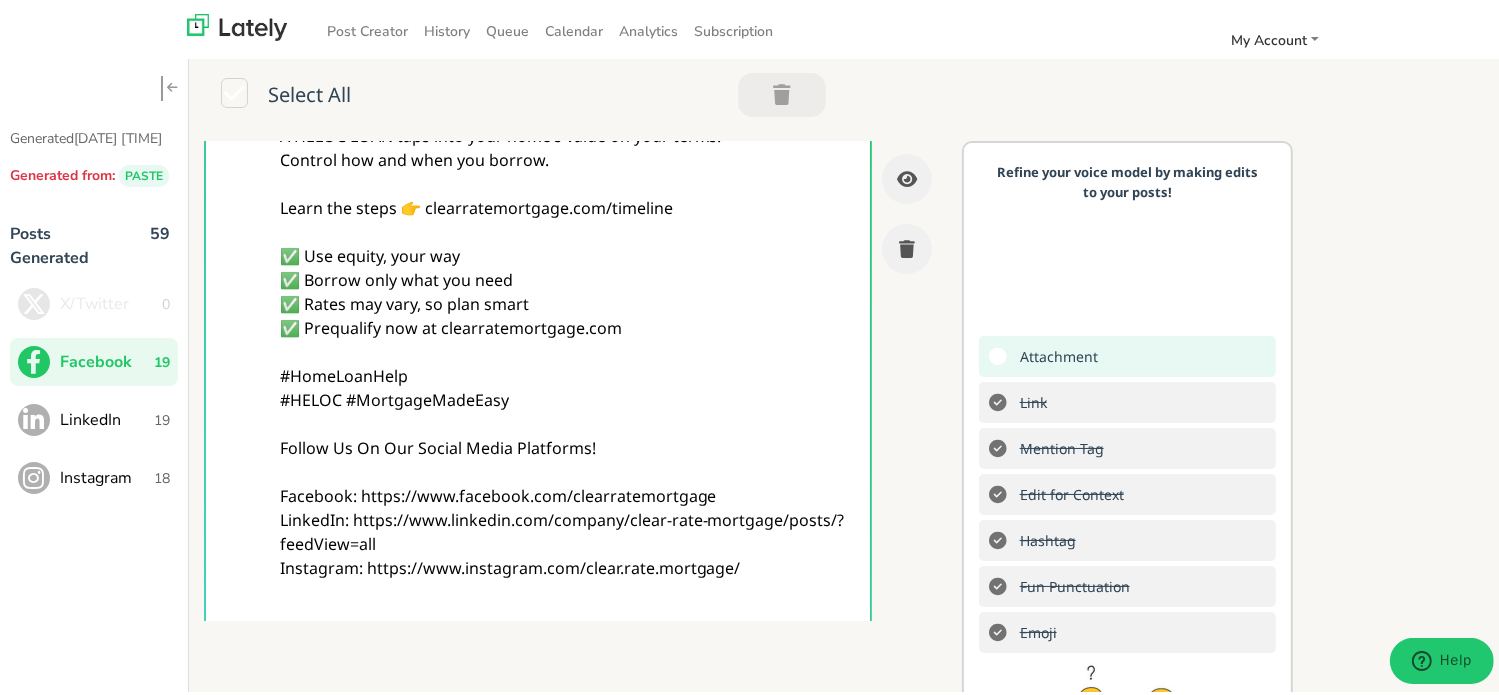 scroll, scrollTop: 61, scrollLeft: 0, axis: vertical 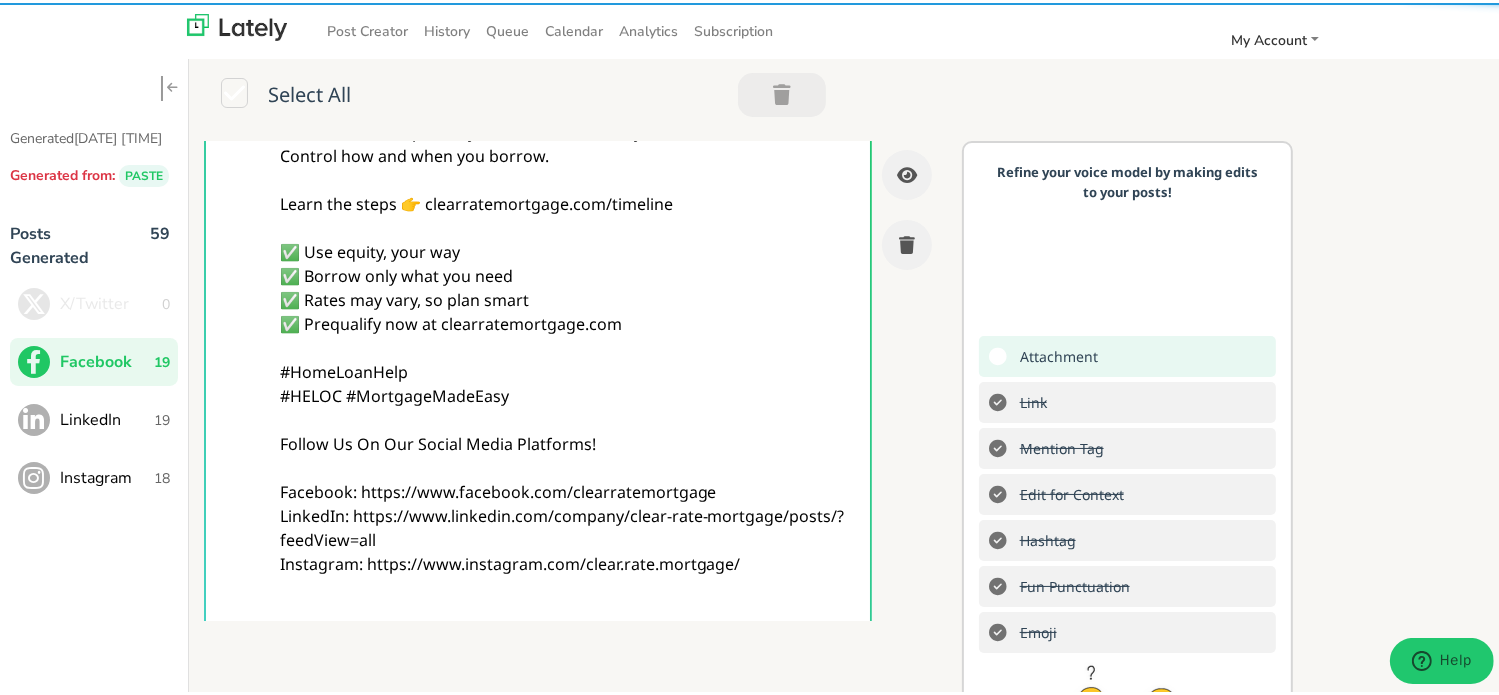 type on "Hey @homeowners, struggling with home expenses or debt?
A HELOC LOAN taps into your home’s value on your terms.
Control how and when you borrow.
Learn the steps 👉 clearratemortgage.com/timeline
✅ Use equity, your way
✅ Borrow only what you need
✅ Rates may vary, so plan smart
✅ Prequalify now at clearratemortgage.com
#HomeLoanHelp
#HELOC #MortgageMadeEasy
Follow Us On Our Social Media Platforms!
Facebook: https://www.facebook.com/clearratemortgage
LinkedIn: https://www.linkedin.com/company/clear-rate-mortgage/posts/?feedView=all
Instagram: https://www.instagram.com/clear.rate.mortgage/" 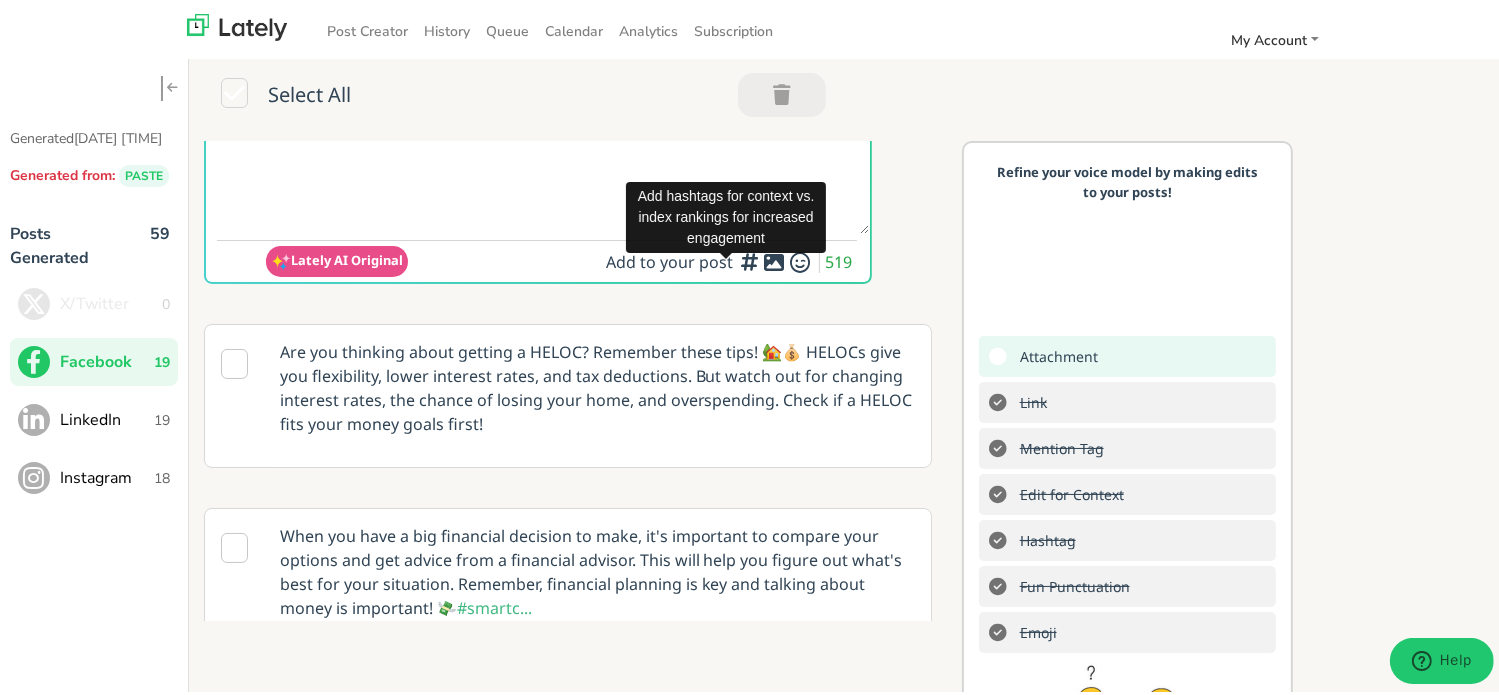 click at bounding box center [774, 259] 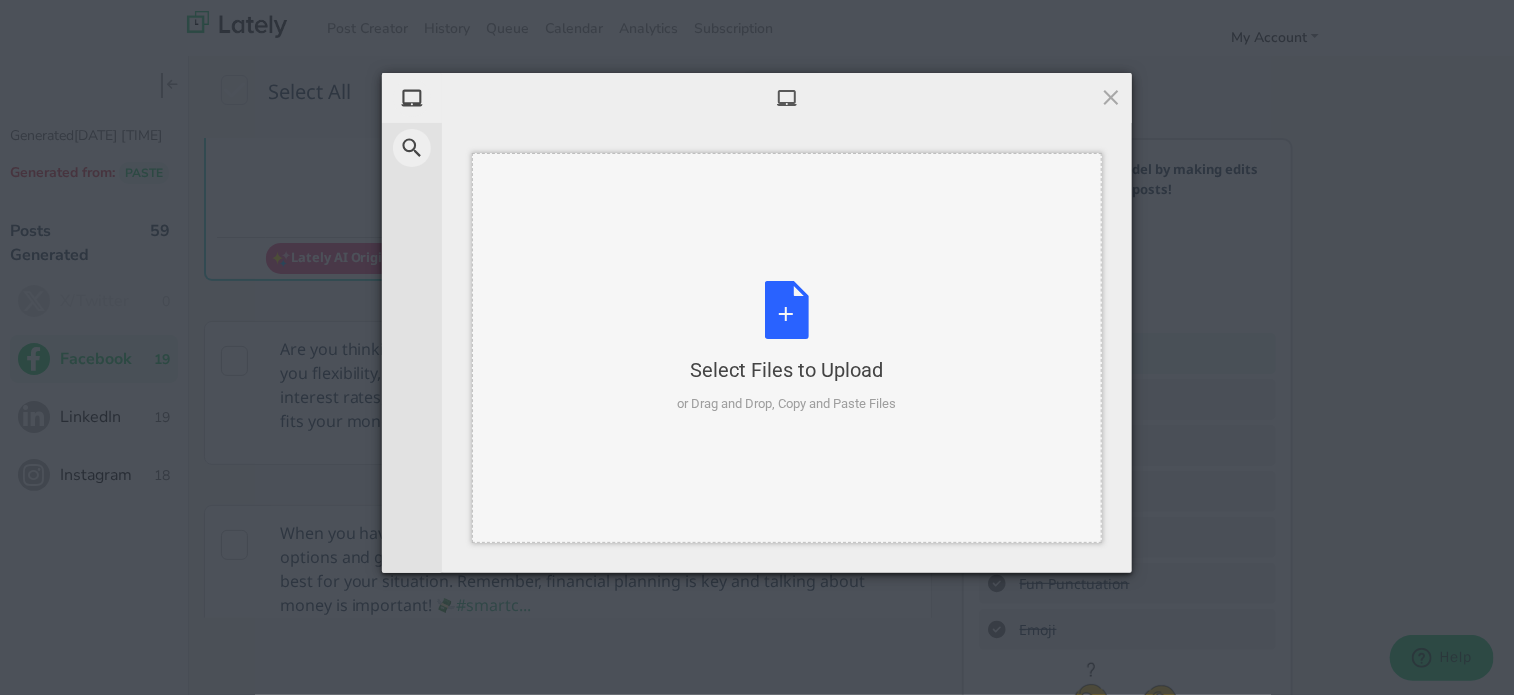 click on "Select Files to Upload" at bounding box center [787, 370] 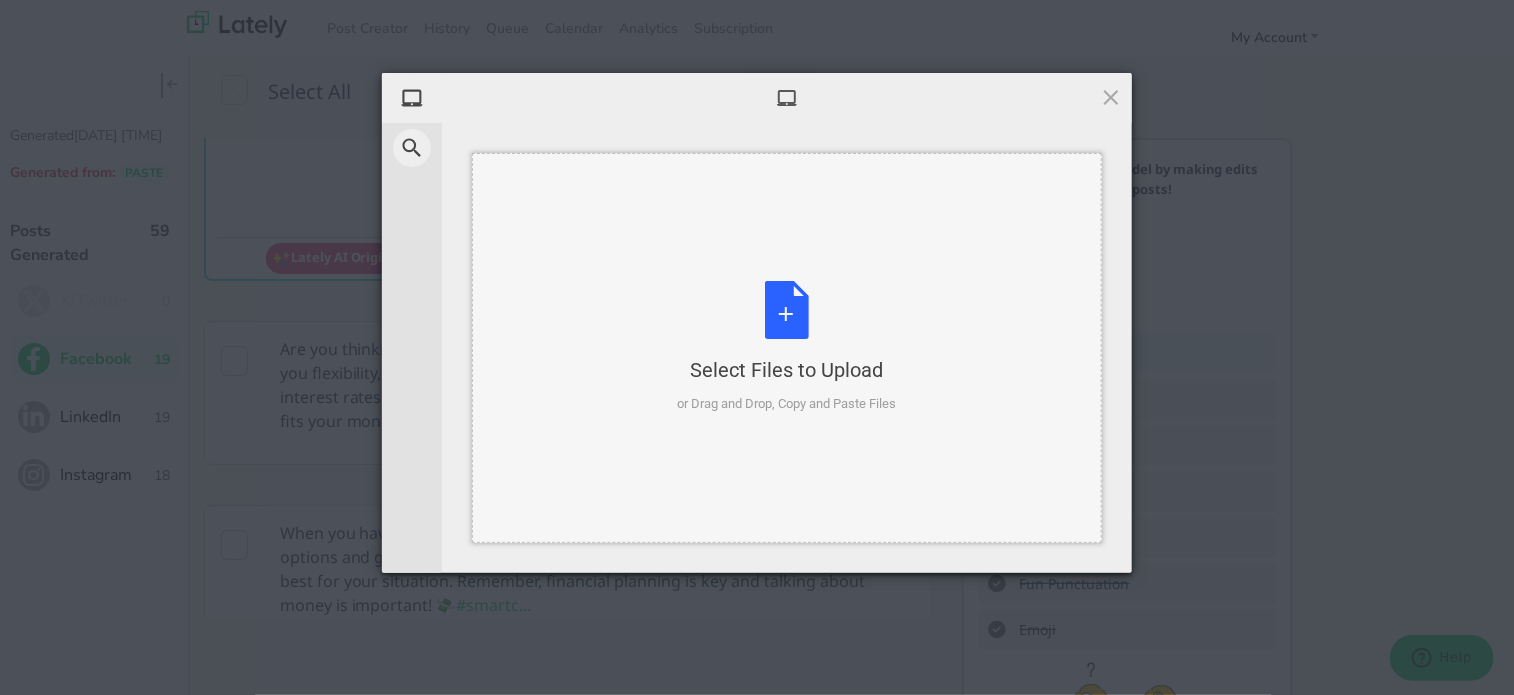 click on "Select Files to Upload
or Drag and Drop, Copy and Paste Files" at bounding box center (787, 347) 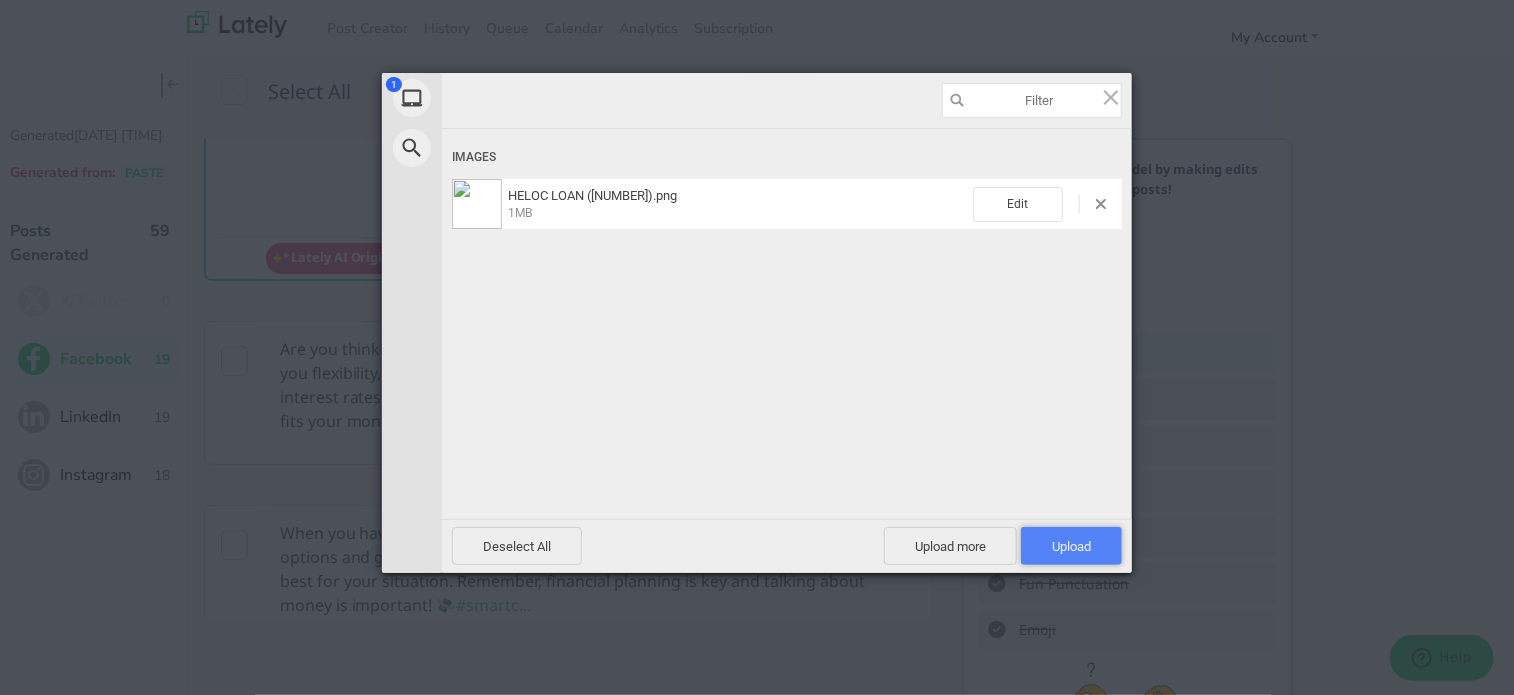 click on "Upload
1" at bounding box center (1071, 546) 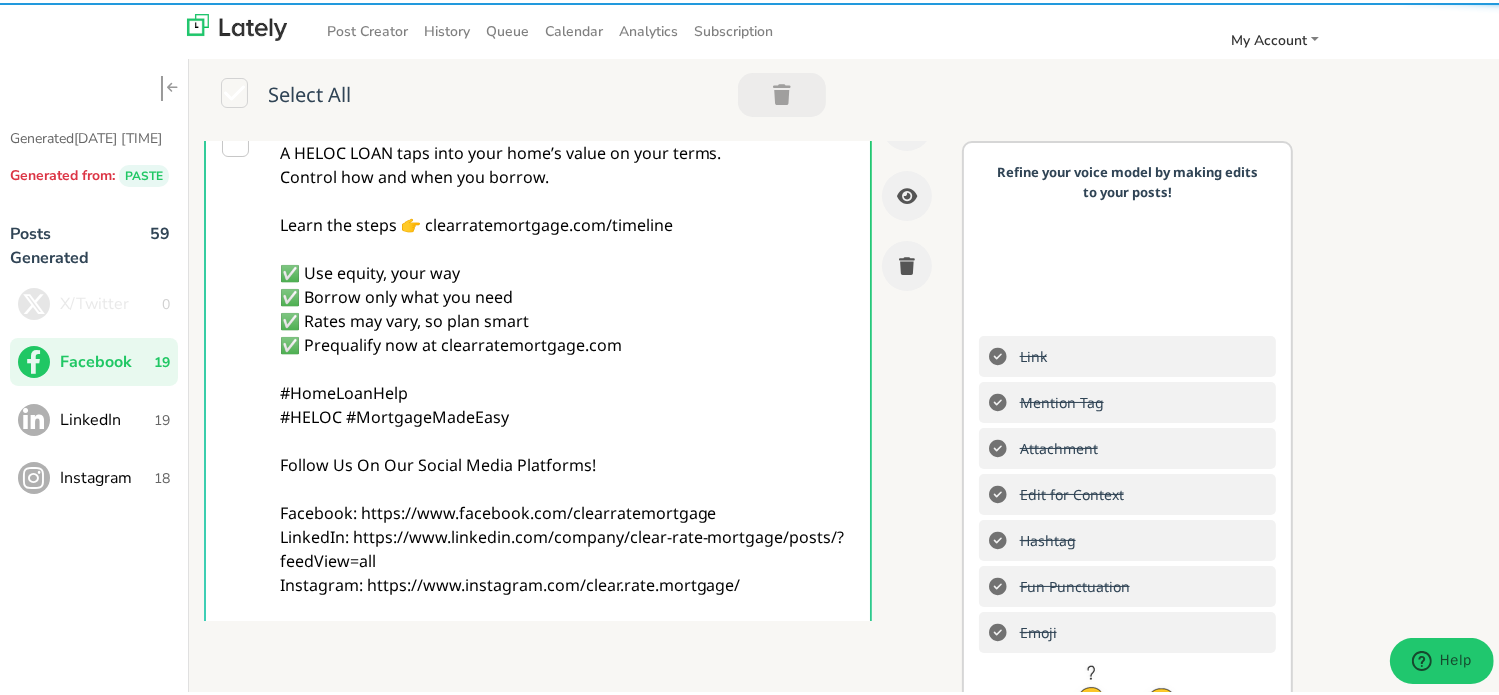 scroll, scrollTop: 0, scrollLeft: 0, axis: both 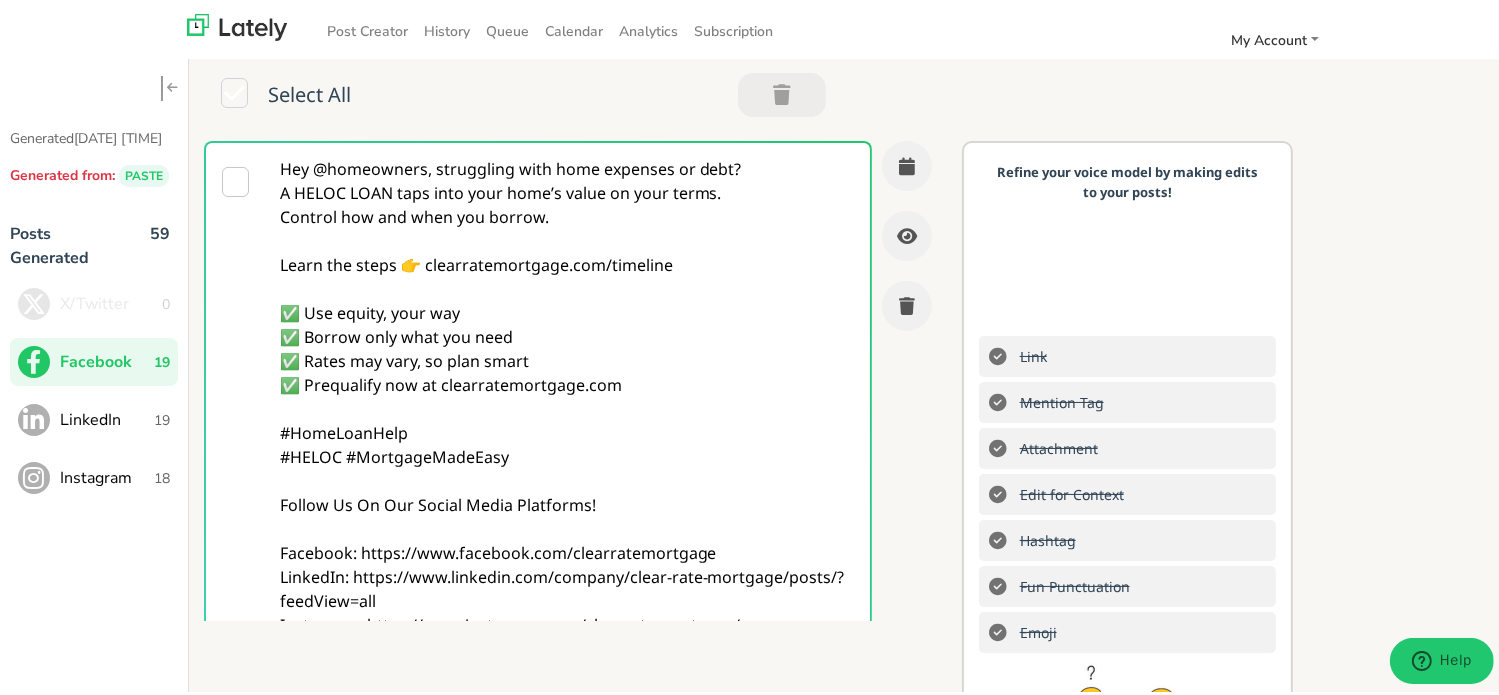 click on "Hey @homeowners, struggling with home expenses or debt?
A HELOC LOAN taps into your home’s value on your terms.
Control how and when you borrow.
Learn the steps 👉 clearratemortgage.com/timeline
✅ Use equity, your way
✅ Borrow only what you need
✅ Rates may vary, so plan smart
✅ Prequalify now at clearratemortgage.com
#HomeLoanHelp
#HELOC #MortgageMadeEasy
Follow Us On Our Social Media Platforms!
Facebook: https://www.facebook.com/clearratemortgage
LinkedIn: https://www.linkedin.com/company/clear-rate-mortgage/posts/?feedView=all
Instagram: https://www.instagram.com/clear.rate.mortgage/" at bounding box center (567, 466) 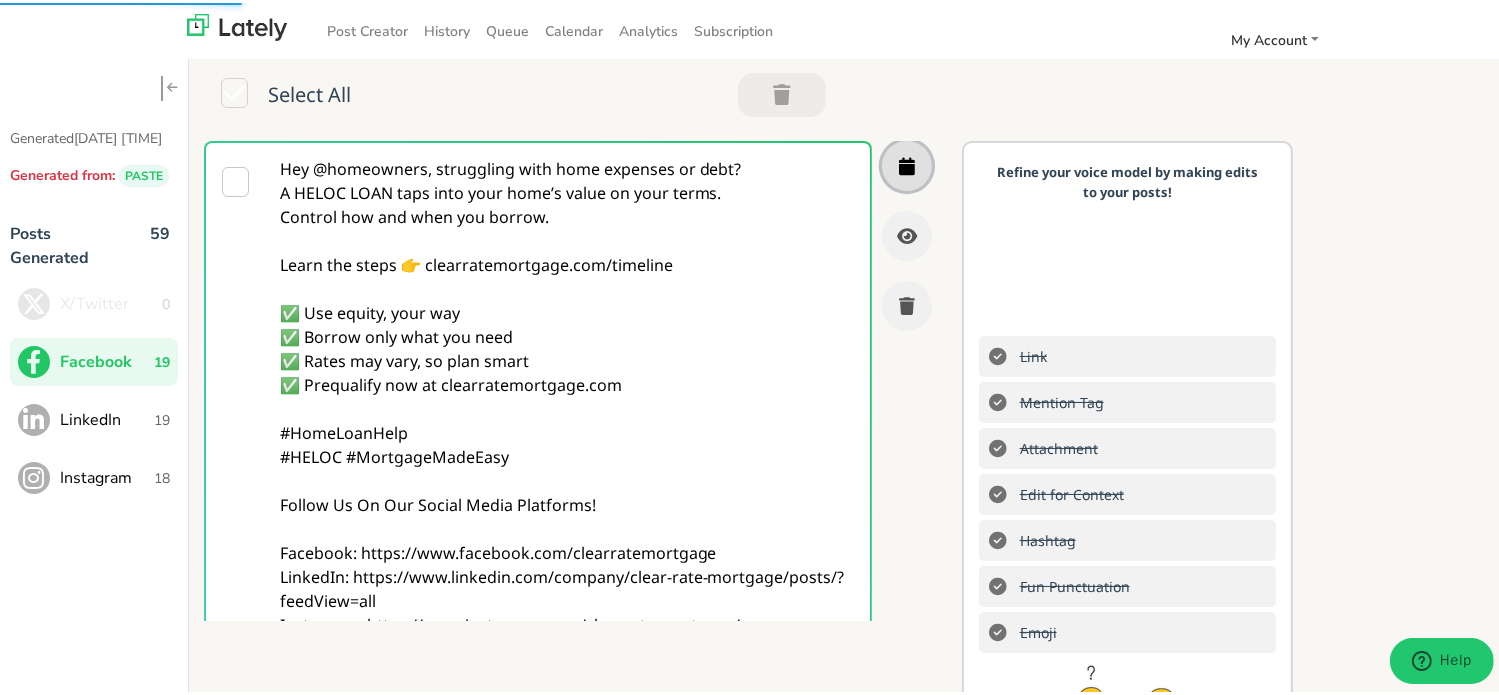 click at bounding box center (907, 163) 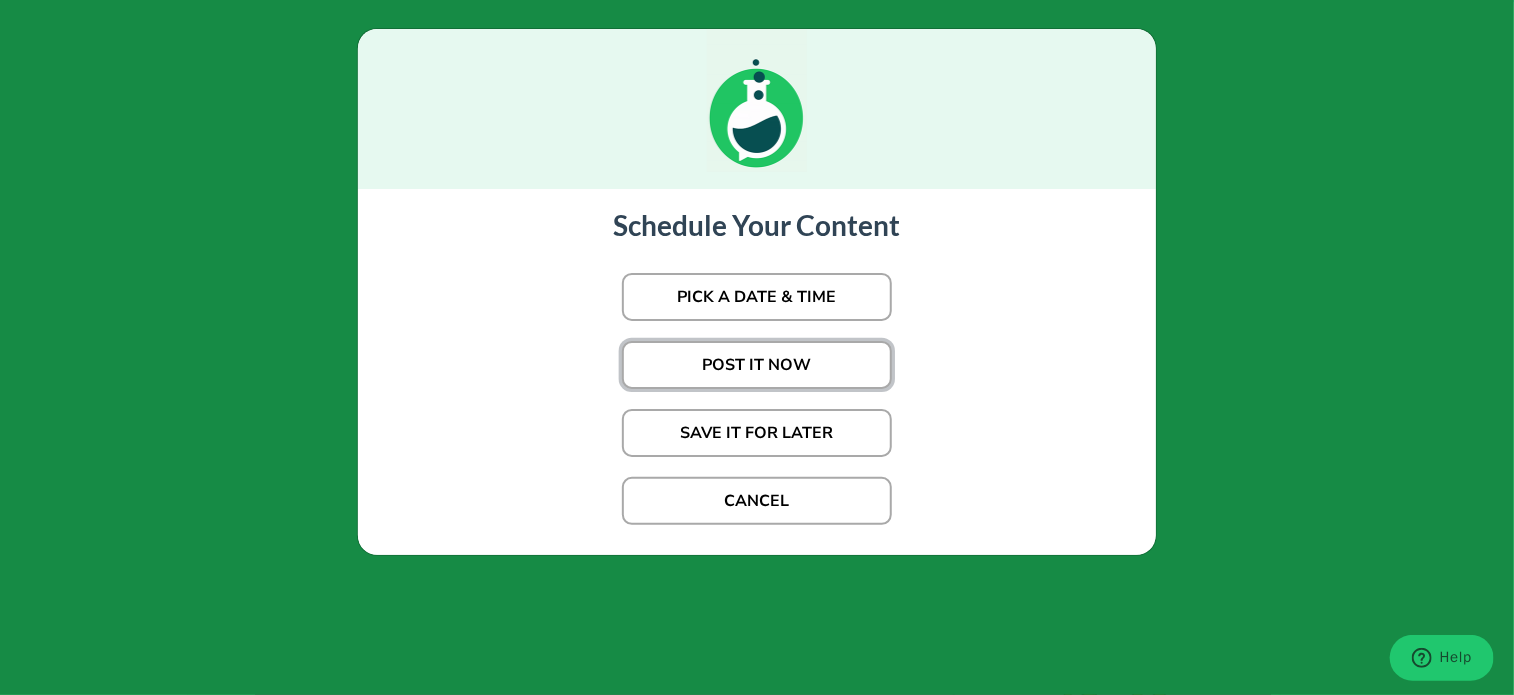 click on "POST IT NOW" at bounding box center (757, 365) 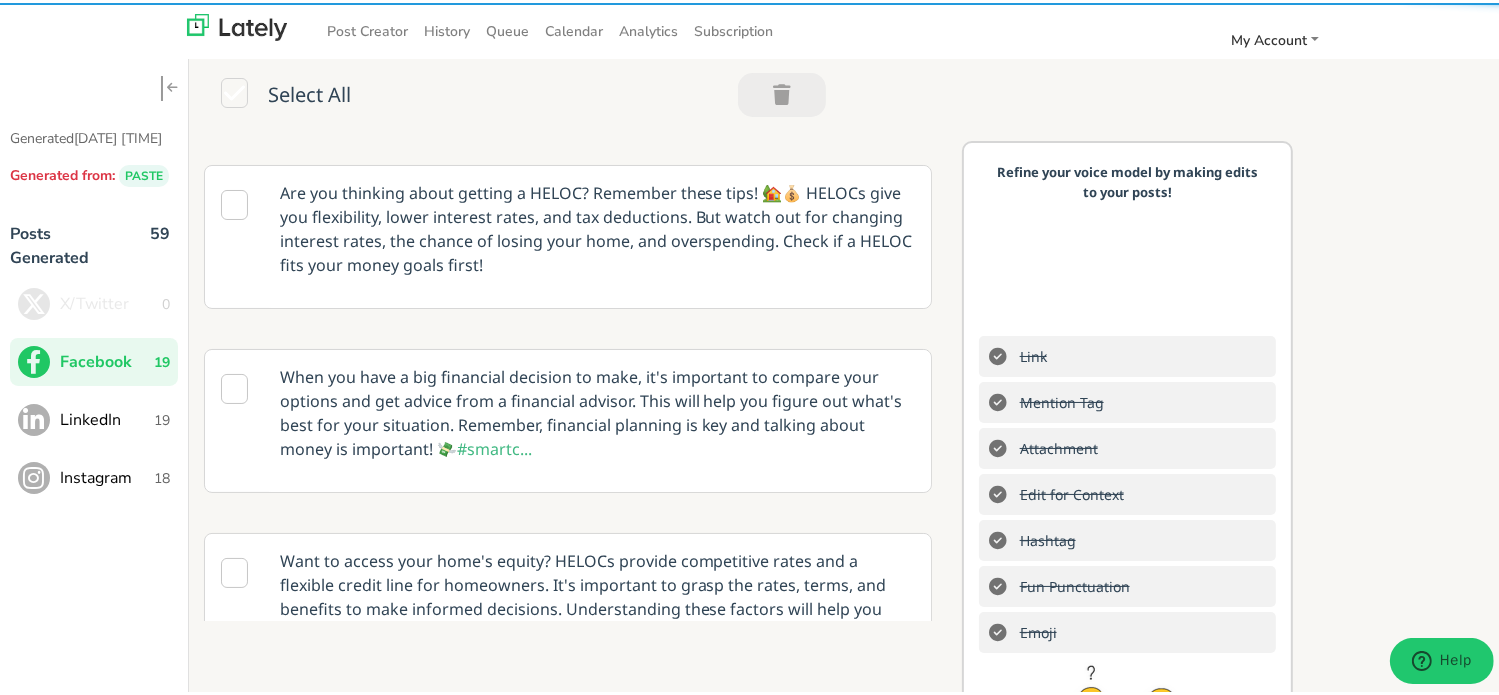 scroll, scrollTop: 500, scrollLeft: 0, axis: vertical 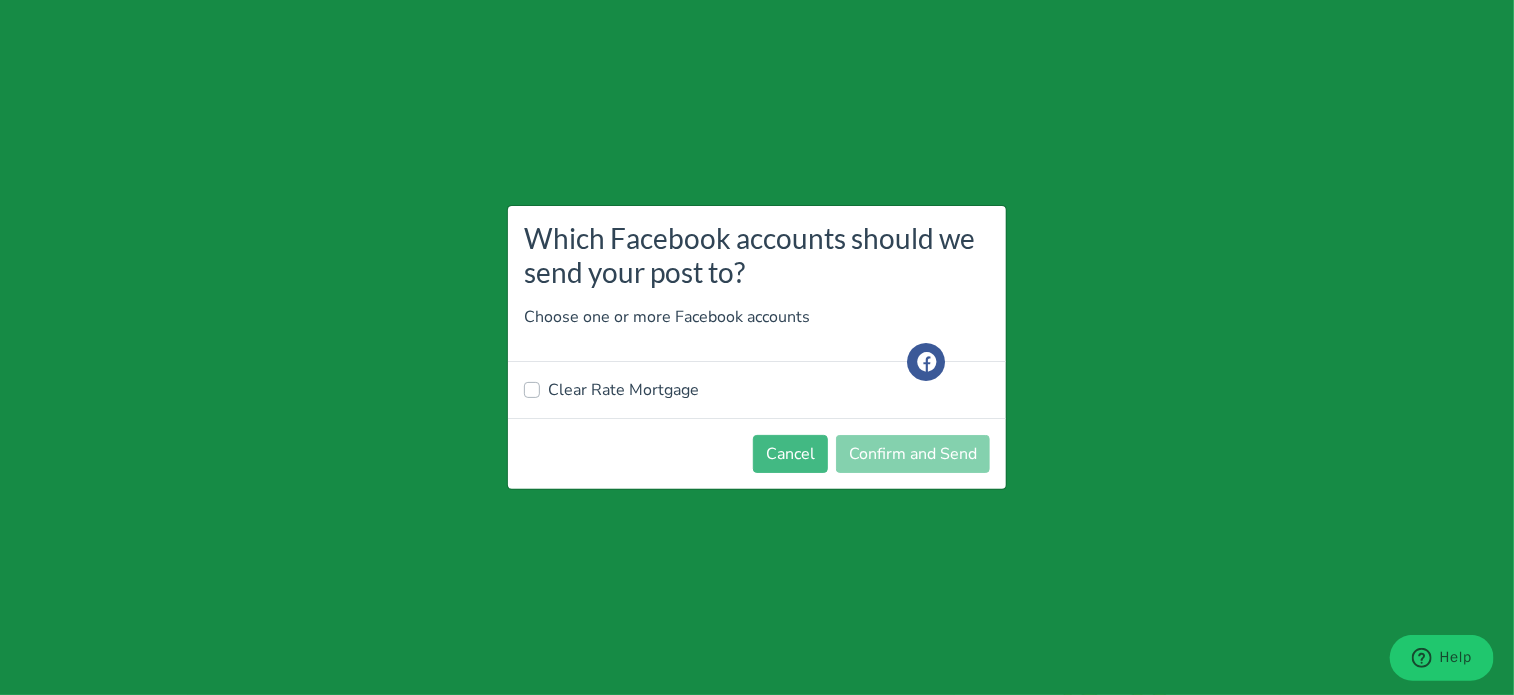 click on "Clear Rate Mortgage" at bounding box center [623, 390] 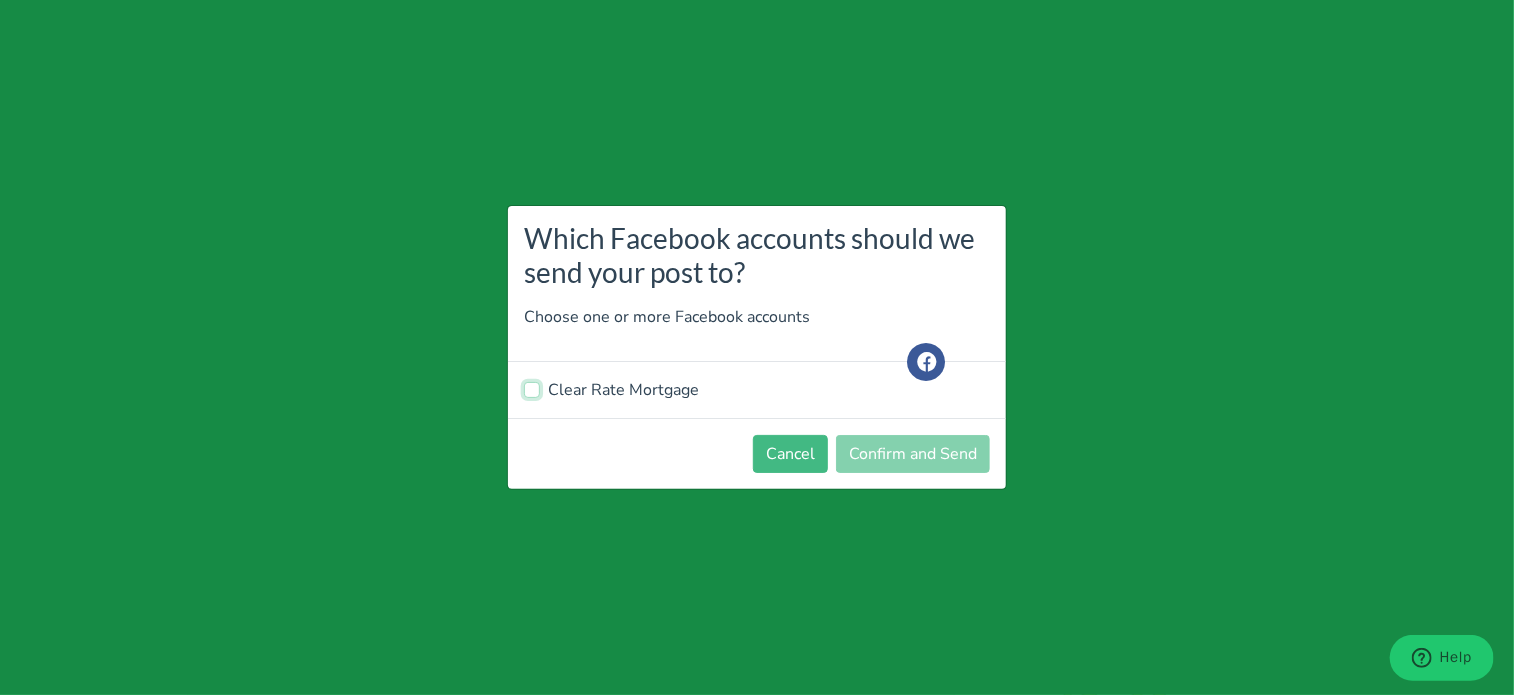 click on "Clear Rate Mortgage" at bounding box center [532, 388] 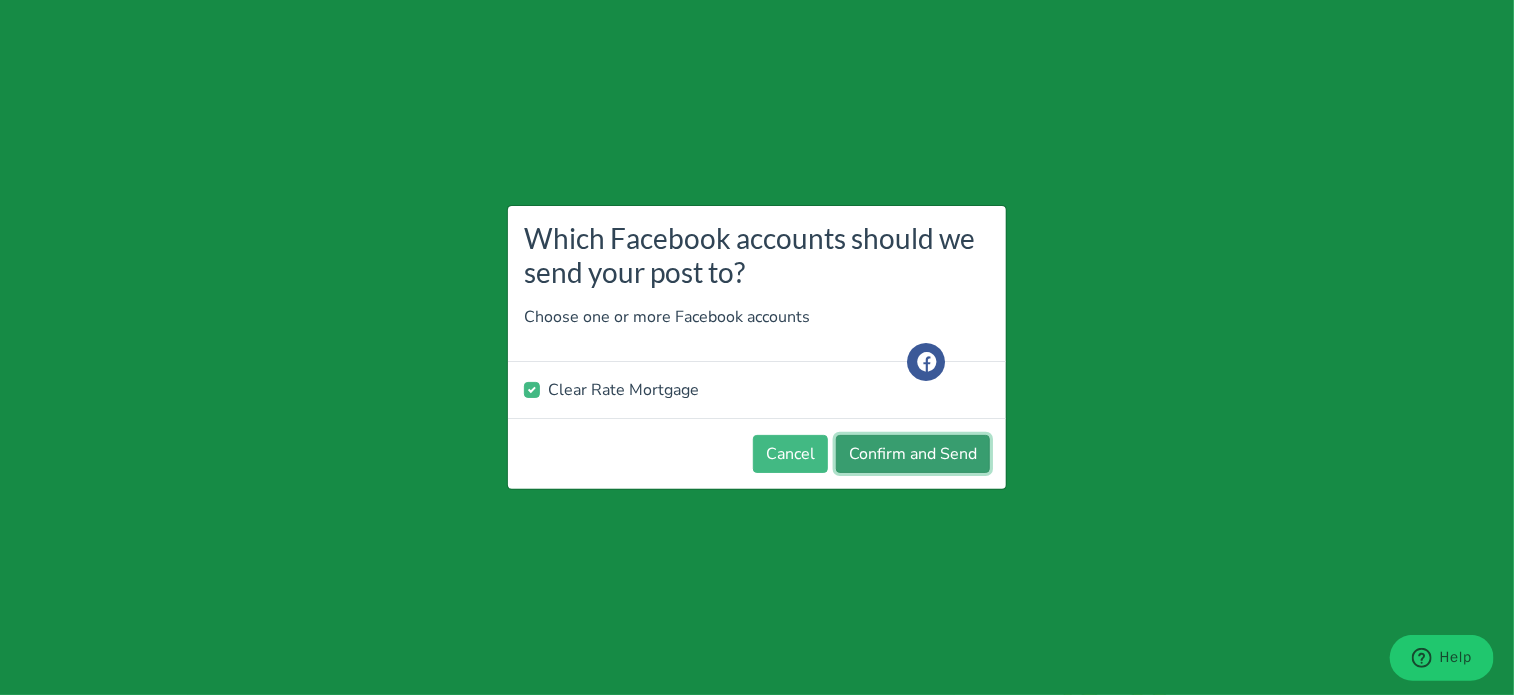 click on "Confirm and Send" at bounding box center [913, 454] 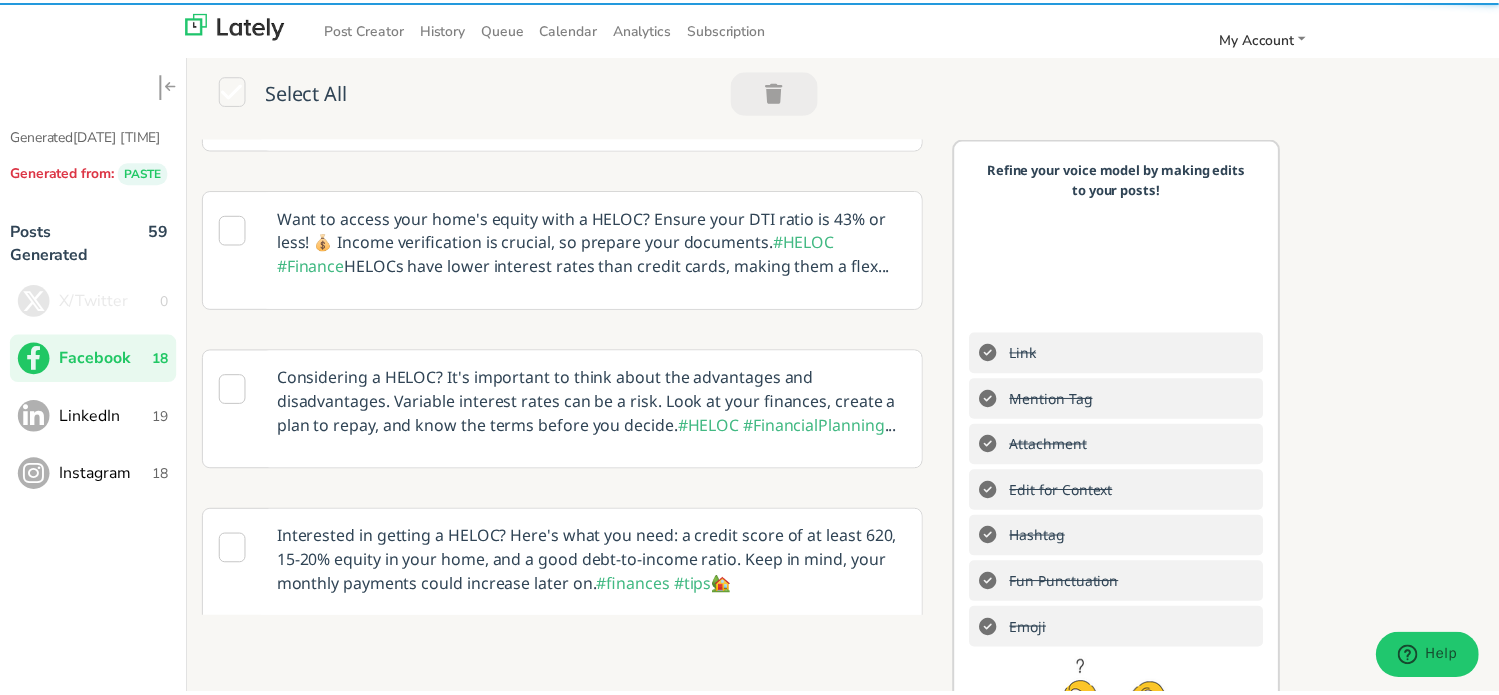 scroll, scrollTop: 0, scrollLeft: 0, axis: both 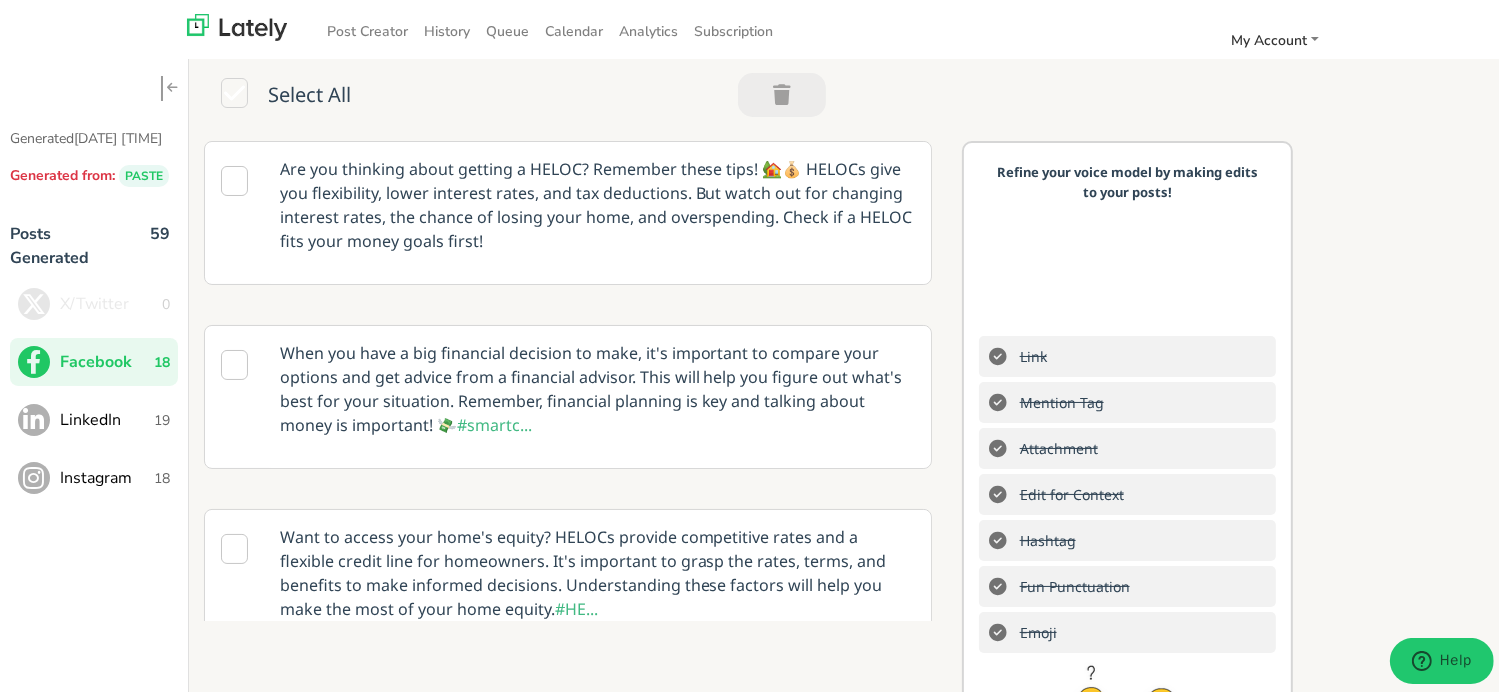 click on "LinkedIn" at bounding box center [107, 417] 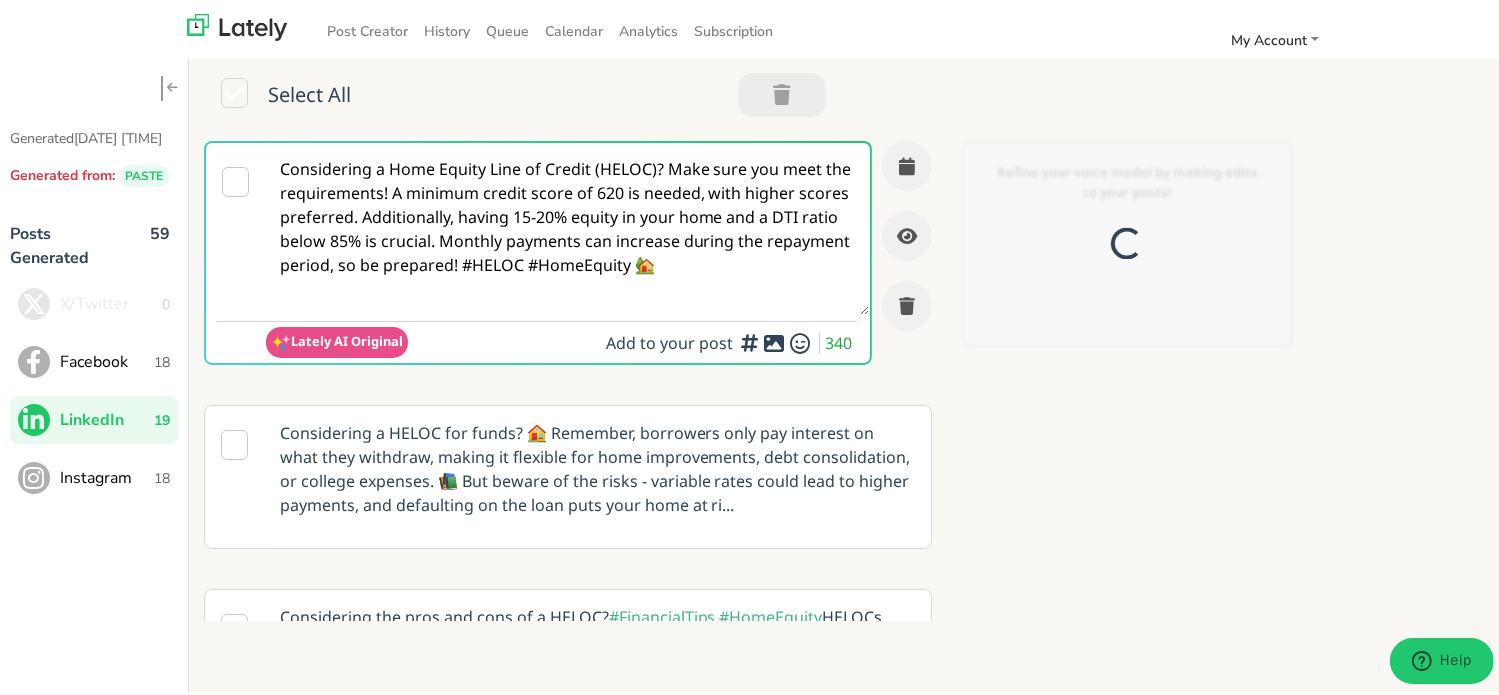 scroll, scrollTop: 0, scrollLeft: 0, axis: both 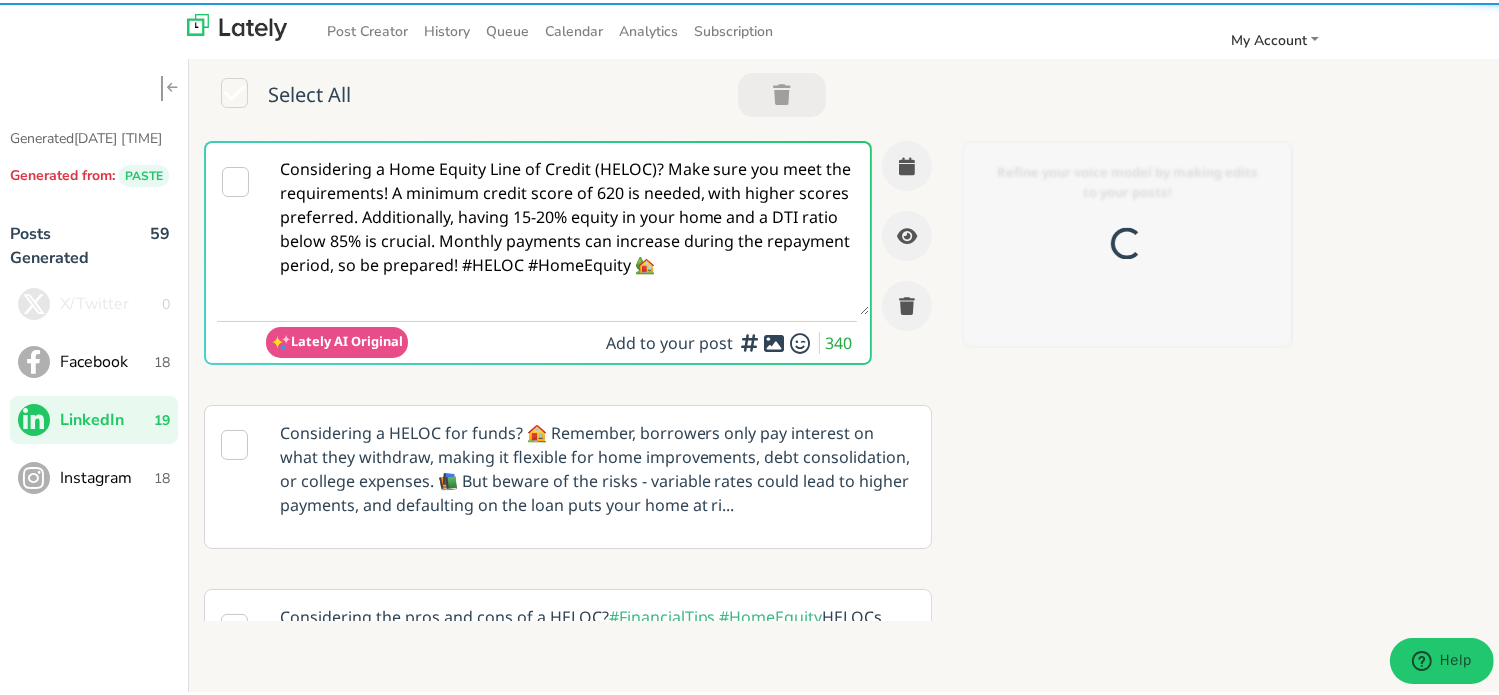 click on "Considering a Home Equity Line of Credit (HELOC)? Make sure you meet the requirements! A minimum credit score of 620 is needed, with higher scores preferred. Additionally, having 15-20% equity in your home and a DTI ratio below 85% is crucial. Monthly payments can increase during the repayment period, so be prepared! #HELOC #HomeEquity 🏡" at bounding box center (567, 226) 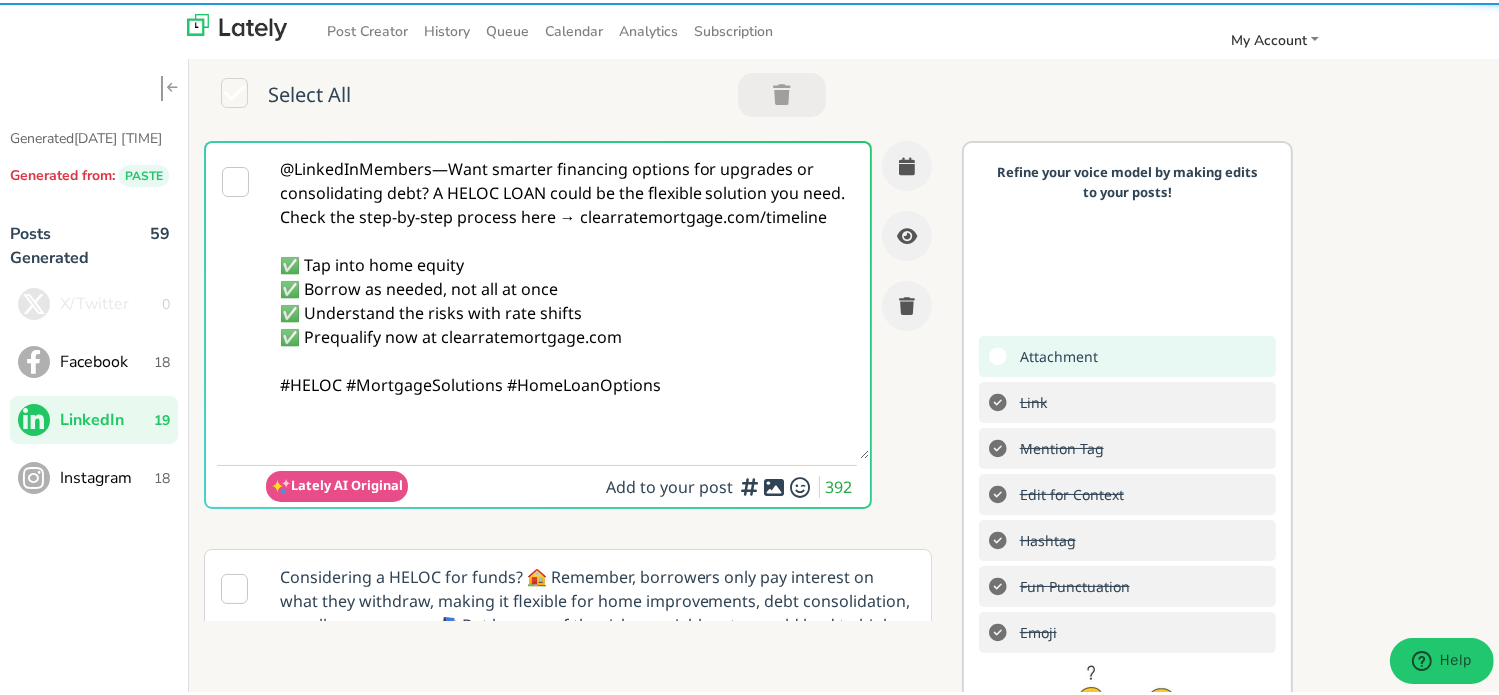 click on "@LinkedInMembers—Want smarter financing options for upgrades or consolidating debt? A HELOC LOAN could be the flexible solution you need.
Check the step-by-step process here → clearratemortgage.com/timeline
✅ Tap into home equity
✅ Borrow as needed, not all at once
✅ Understand the risks with rate shifts
✅ Prequalify now at clearratemortgage.com
#HELOC #MortgageSolutions #HomeLoanOptions" at bounding box center (567, 298) 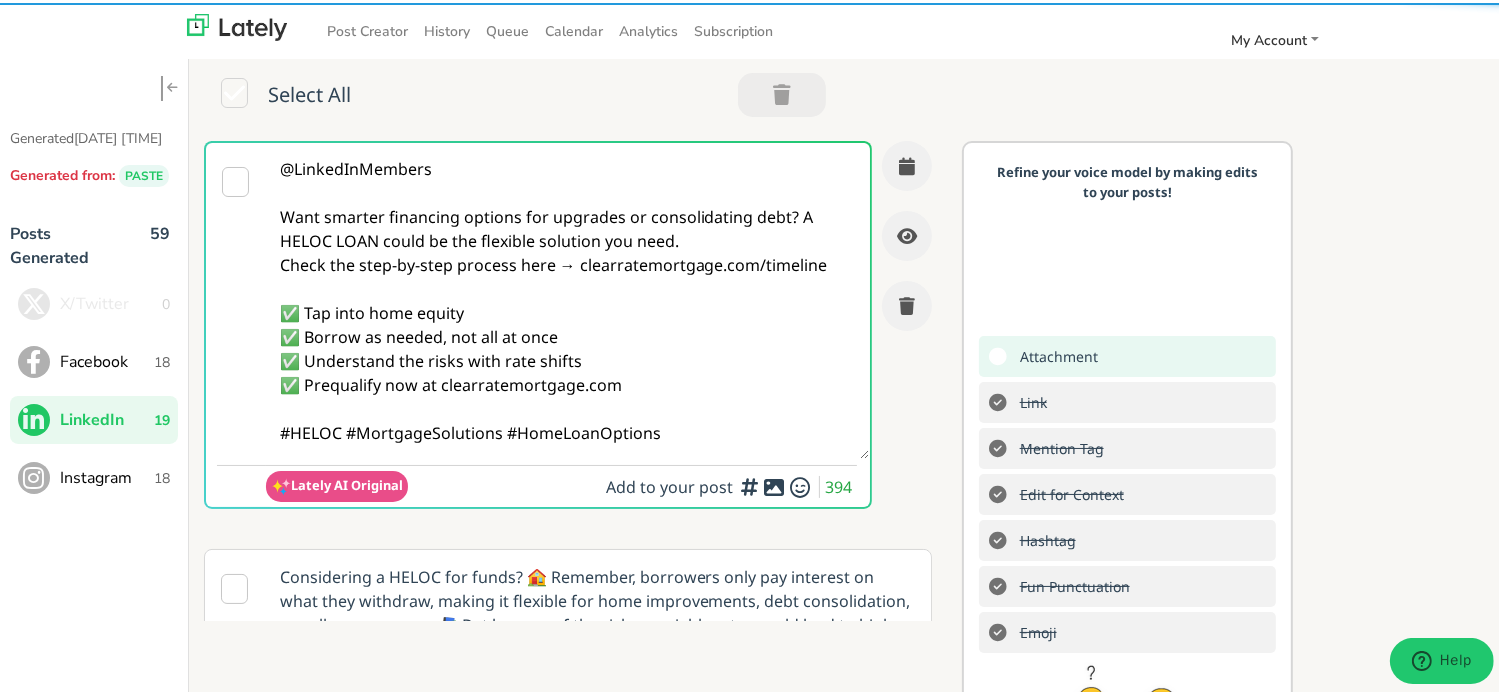 click on "@LinkedInMembers
Want smarter financing options for upgrades or consolidating debt? A HELOC LOAN could be the flexible solution you need.
Check the step-by-step process here → clearratemortgage.com/timeline
✅ Tap into home equity
✅ Borrow as needed, not all at once
✅ Understand the risks with rate shifts
✅ Prequalify now at clearratemortgage.com
#HELOC #MortgageSolutions #HomeLoanOptions" at bounding box center (567, 298) 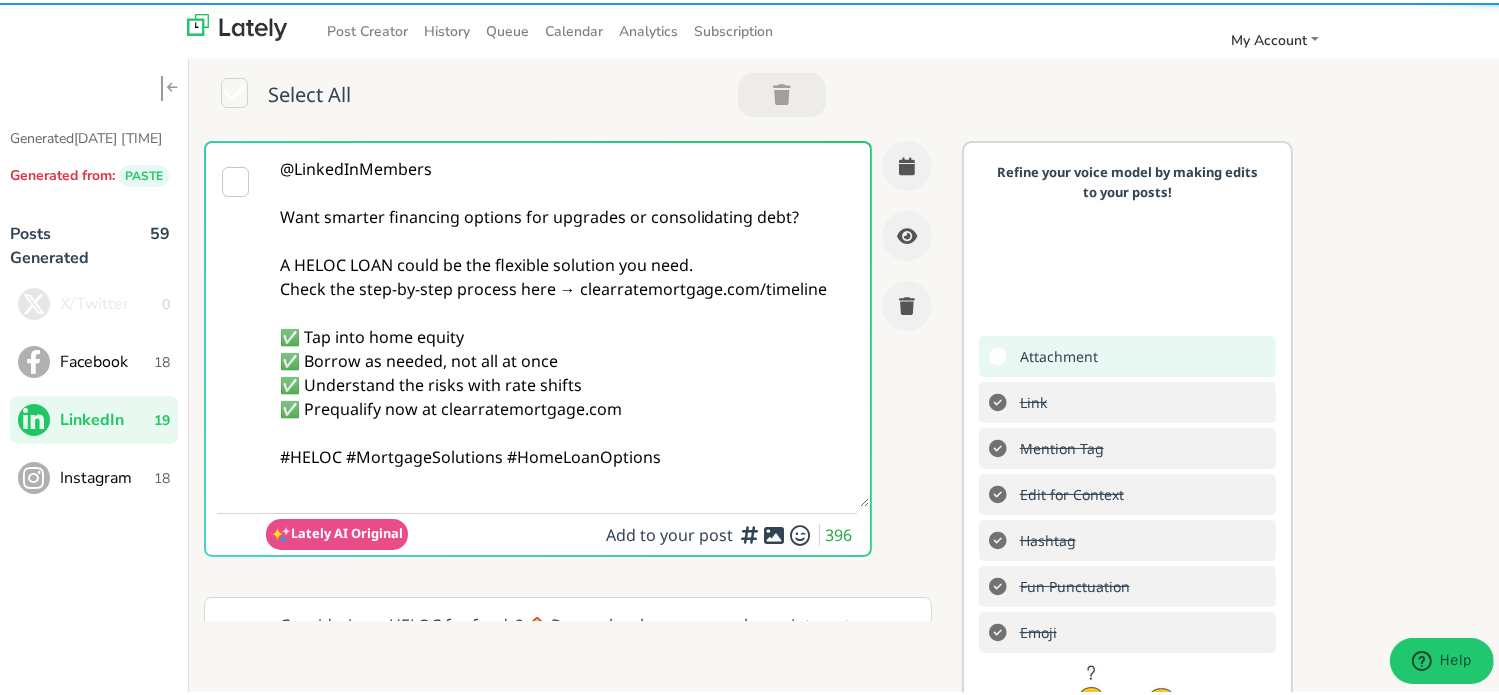 click on "@LinkedInMembers
Want smarter financing options for upgrades or consolidating debt?
A HELOC LOAN could be the flexible solution you need.
Check the step-by-step process here → clearratemortgage.com/timeline
✅ Tap into home equity
✅ Borrow as needed, not all at once
✅ Understand the risks with rate shifts
✅ Prequalify now at clearratemortgage.com
#HELOC #MortgageSolutions #HomeLoanOptions" at bounding box center [567, 322] 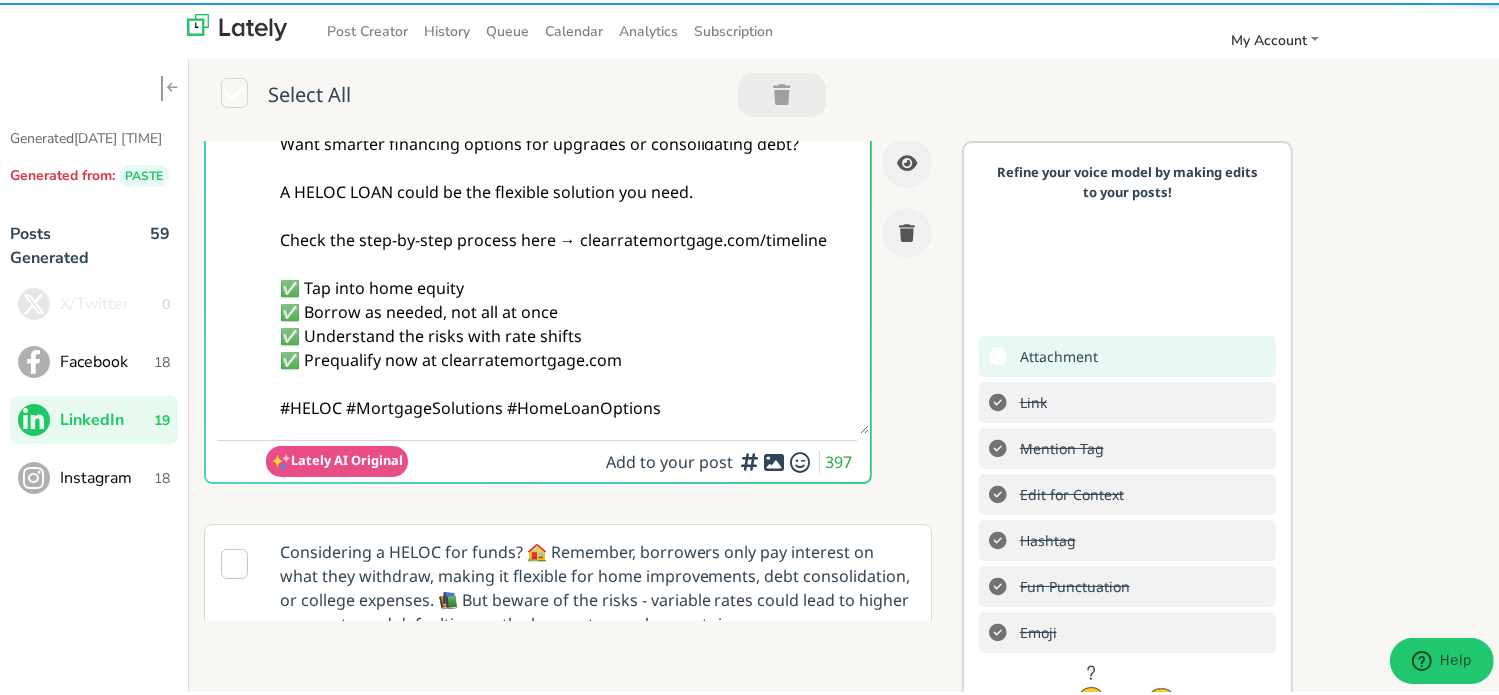 scroll, scrollTop: 200, scrollLeft: 0, axis: vertical 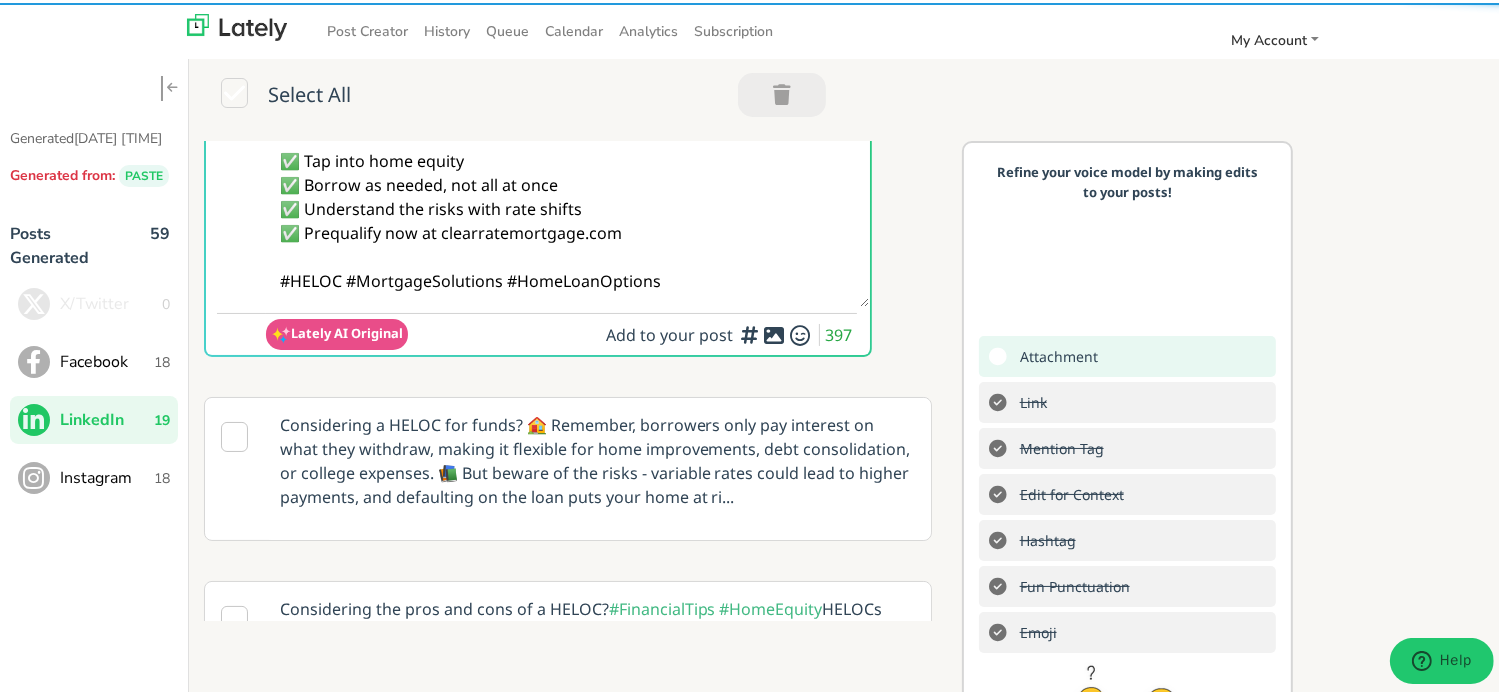 click on "@LinkedInMembers
Want smarter financing options for upgrades or consolidating debt?
A HELOC LOAN could be the flexible solution you need.
Check the step-by-step process here → clearratemortgage.com/timeline
✅ Tap into home equity
✅ Borrow as needed, not all at once
✅ Understand the risks with rate shifts
✅ Prequalify now at clearratemortgage.com
#HELOC #MortgageSolutions #HomeLoanOptions" at bounding box center [567, 122] 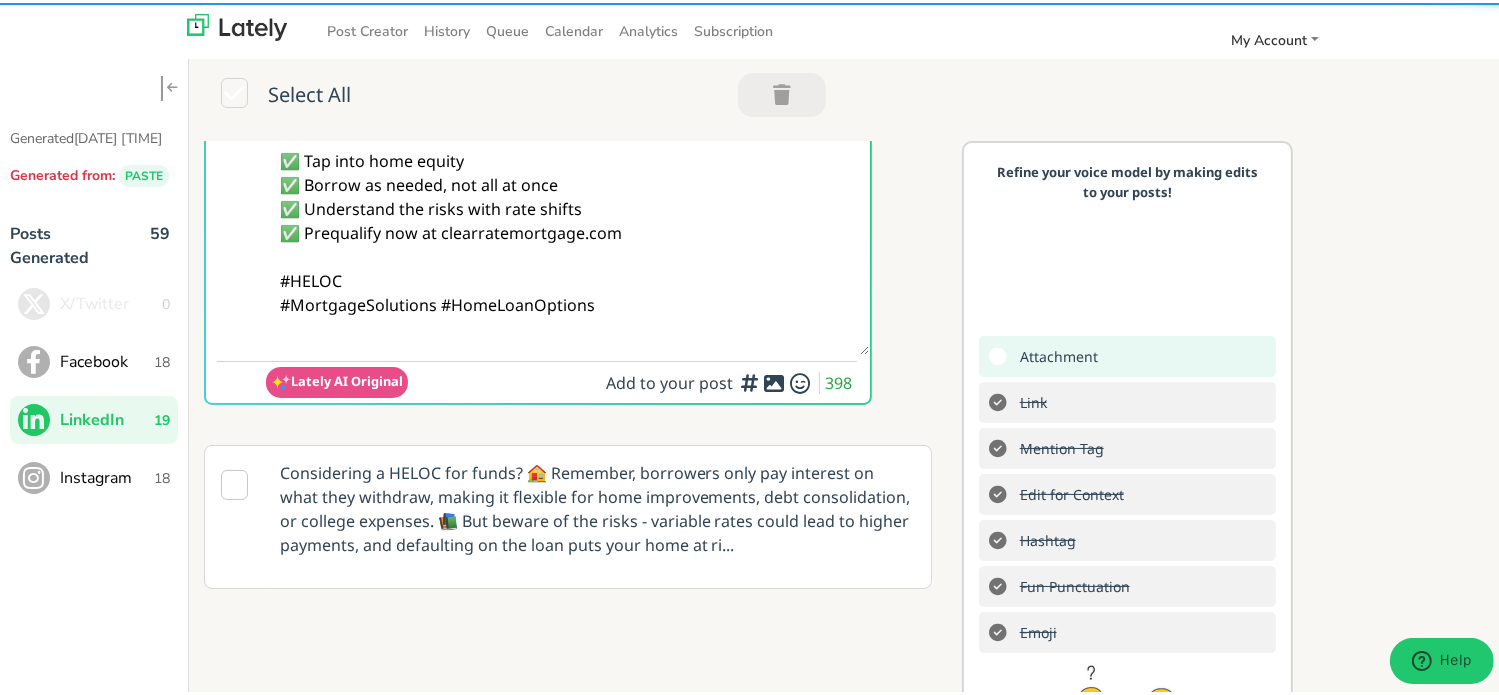 click on "@LinkedInMembers
Want smarter financing options for upgrades or consolidating debt?
A HELOC LOAN could be the flexible solution you need.
Check the step-by-step process here → clearratemortgage.com/timeline
✅ Tap into home equity
✅ Borrow as needed, not all at once
✅ Understand the risks with rate shifts
✅ Prequalify now at clearratemortgage.com
#HELOC
#MortgageSolutions #HomeLoanOptions" at bounding box center (567, 146) 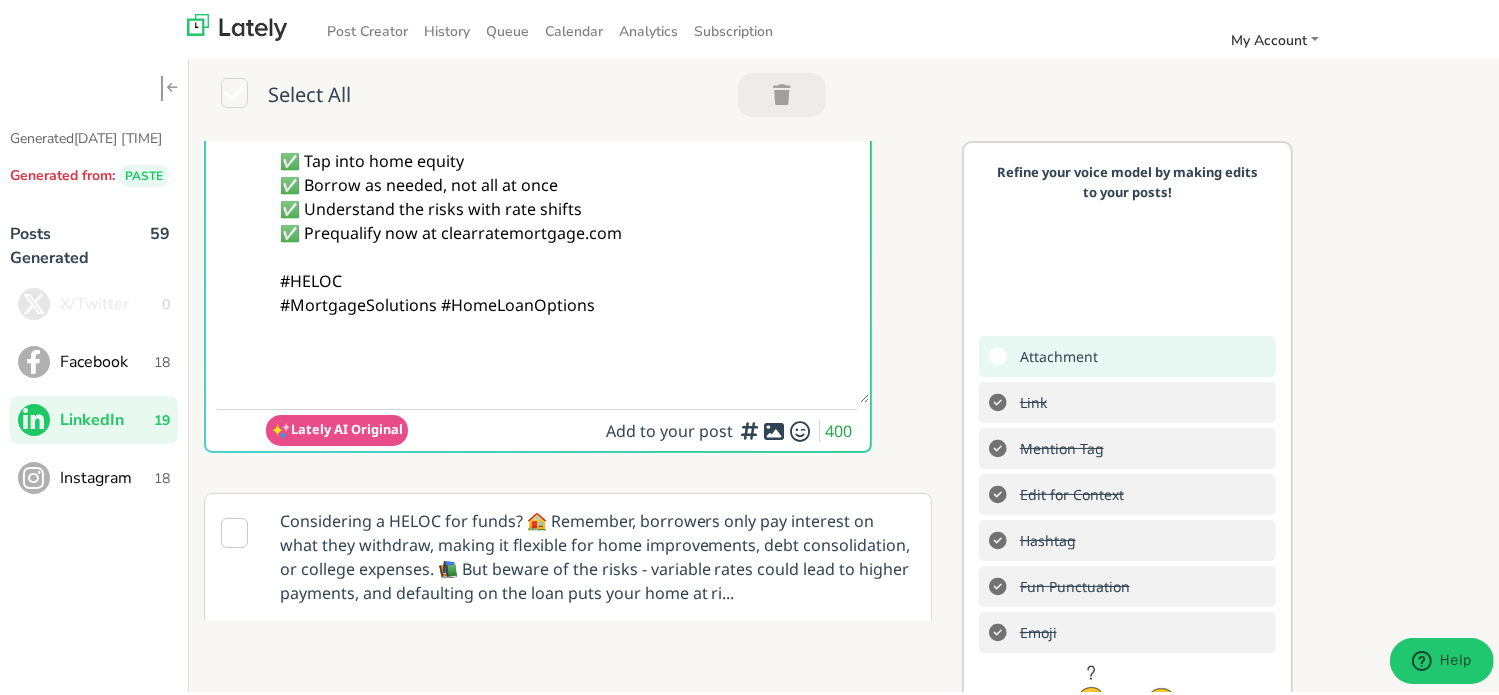 paste on "Follow Us On Our Social Media Platforms!
Facebook: https://www.facebook.com/clearratemortgage
LinkedIn: https://www.linkedin.com/company/clear-rate-mortgage/posts/?feedView=all
Instagram: https://www.instagram.com/clear.rate.mortgage/" 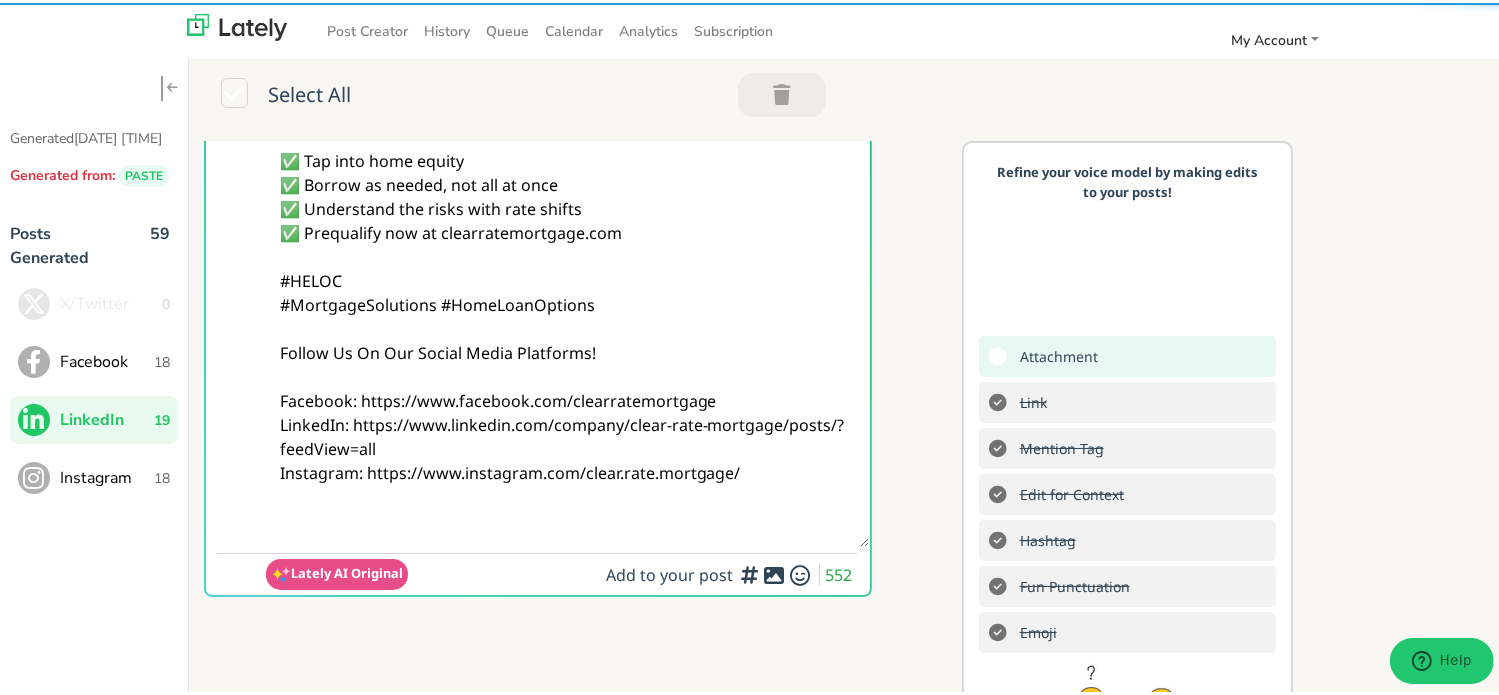 type on "@LinkedInMembers
Want smarter financing options for upgrades or consolidating debt?
A HELOC LOAN could be the flexible solution you need.
Check the step-by-step process here → clearratemortgage.com/timeline
✅ Tap into home equity
✅ Borrow as needed, not all at once
✅ Understand the risks with rate shifts
✅ Prequalify now at clearratemortgage.com
#HELOC
#MortgageSolutions #HomeLoanOptions
Follow Us On Our Social Media Platforms!
Facebook: https://www.facebook.com/clearratemortgage
LinkedIn: https://www.linkedin.com/company/clear-rate-mortgage/posts/?feedView=all
Instagram: https://www.instagram.com/clear.rate.mortgage/" 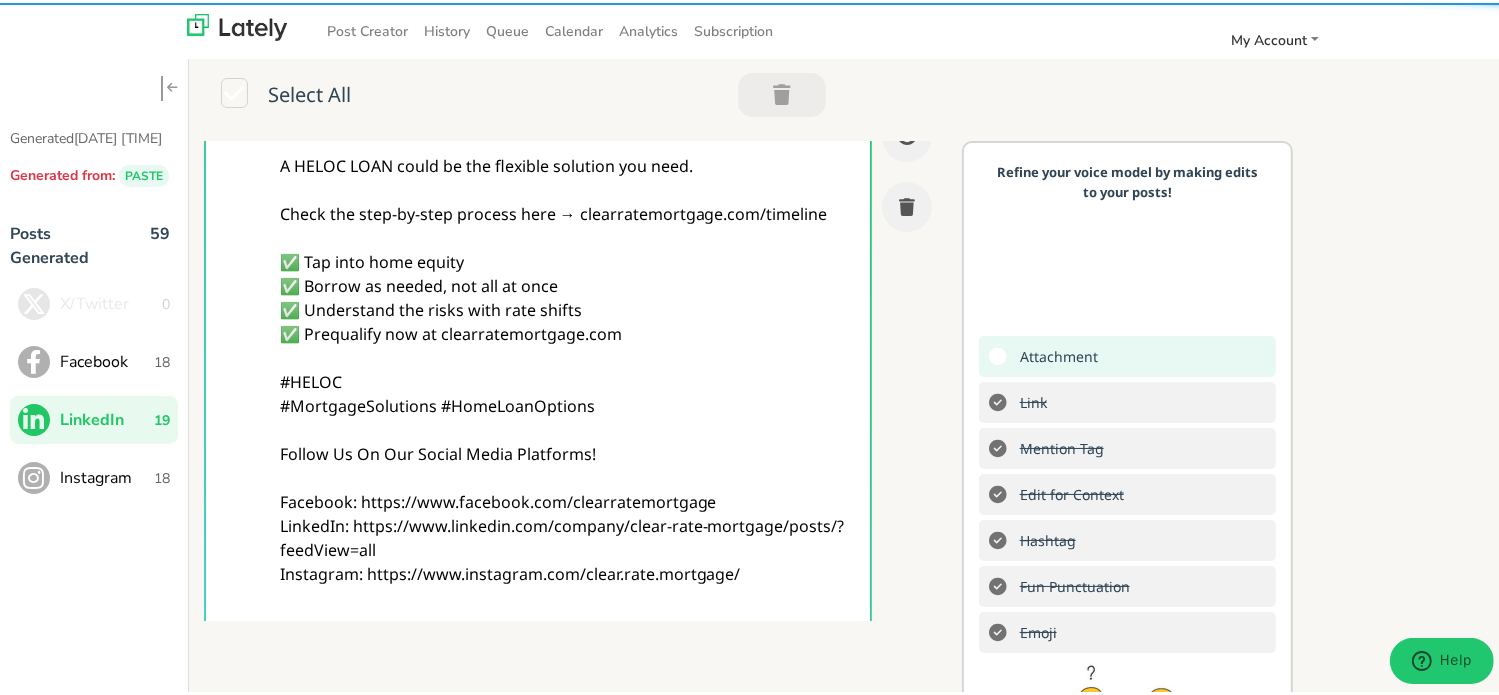 scroll, scrollTop: 0, scrollLeft: 0, axis: both 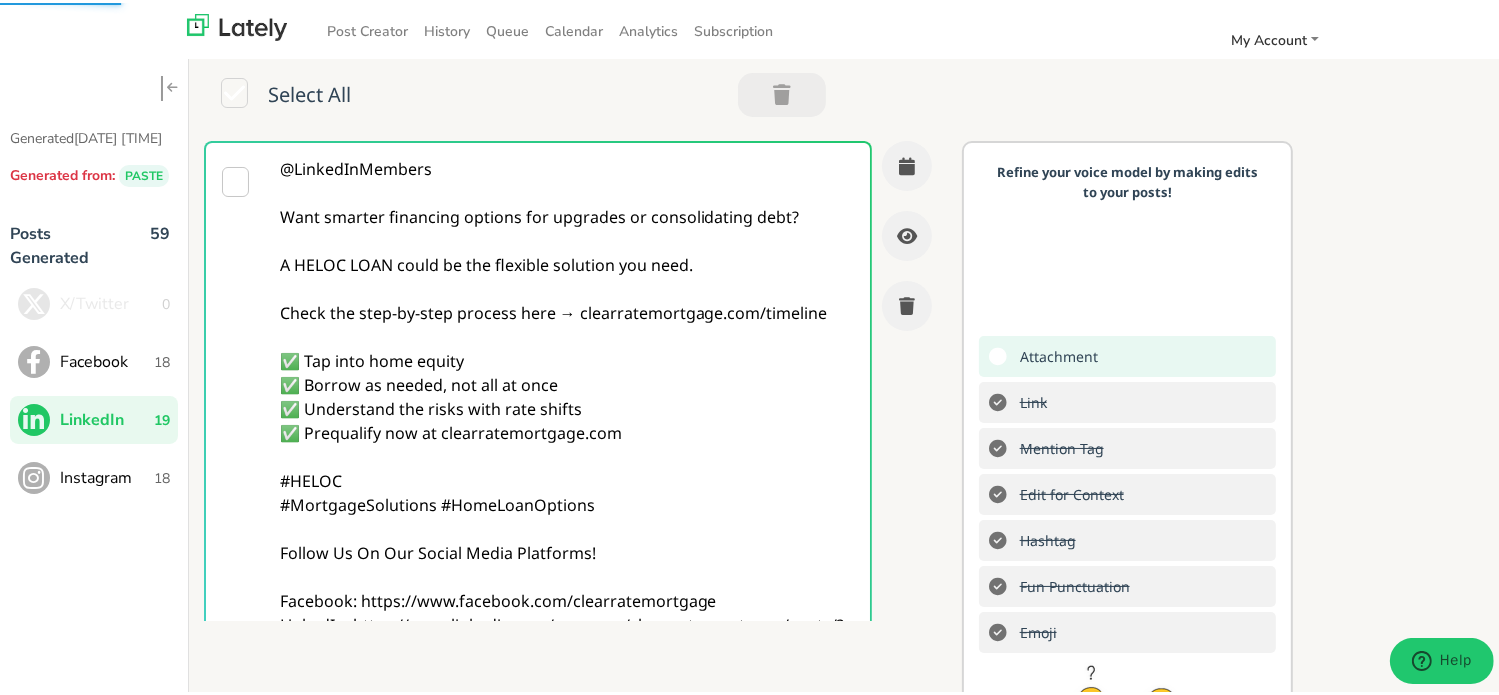 click on "@LinkedInMembers
Want smarter financing options for upgrades or consolidating debt?
A HELOC LOAN could be the flexible solution you need.
Check the step-by-step process here → clearratemortgage.com/timeline
✅ Tap into home equity
✅ Borrow as needed, not all at once
✅ Understand the risks with rate shifts
✅ Prequalify now at clearratemortgage.com
#HELOC
#MortgageSolutions #HomeLoanOptions
Follow Us On Our Social Media Platforms!
Facebook: https://www.facebook.com/clearratemortgage
LinkedIn: https://www.linkedin.com/company/clear-rate-mortgage/posts/?feedView=all
Instagram: https://www.instagram.com/clear.rate.mortgage/" at bounding box center (567, 442) 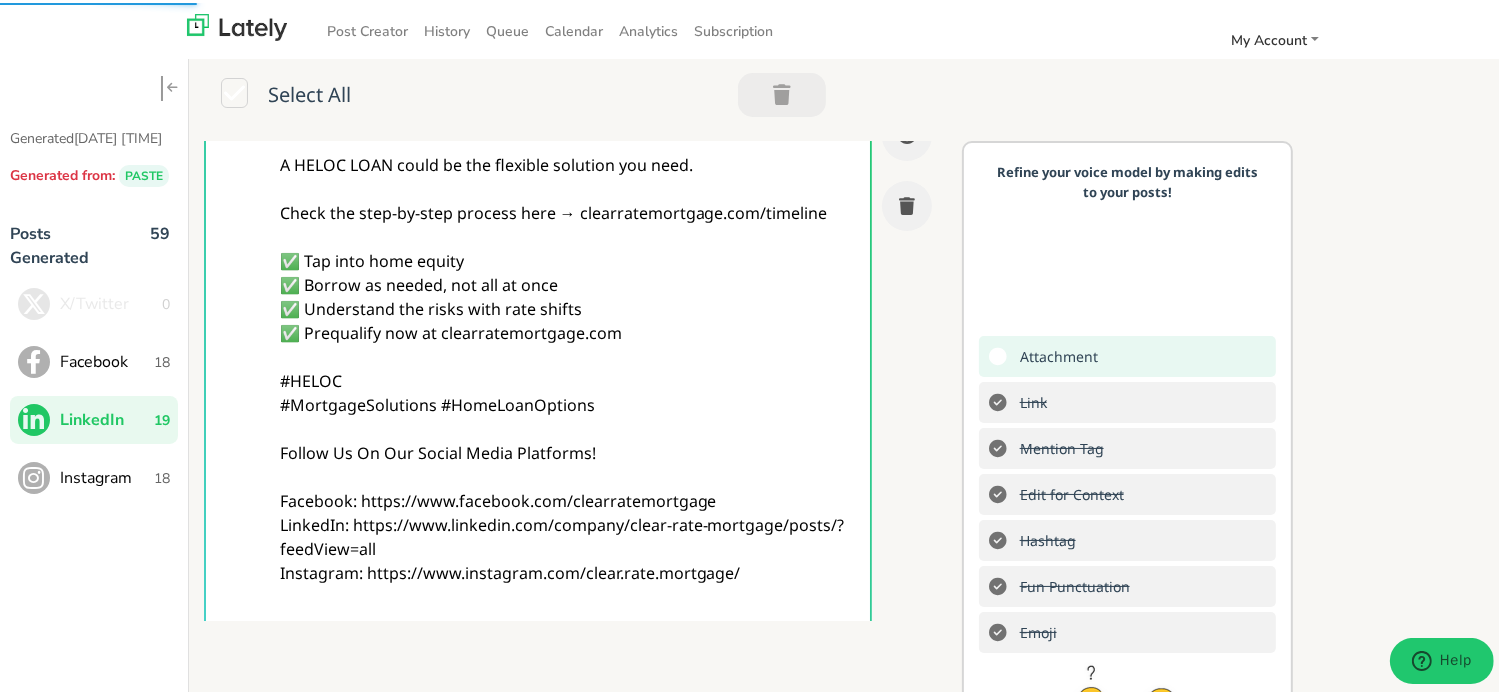 scroll, scrollTop: 400, scrollLeft: 0, axis: vertical 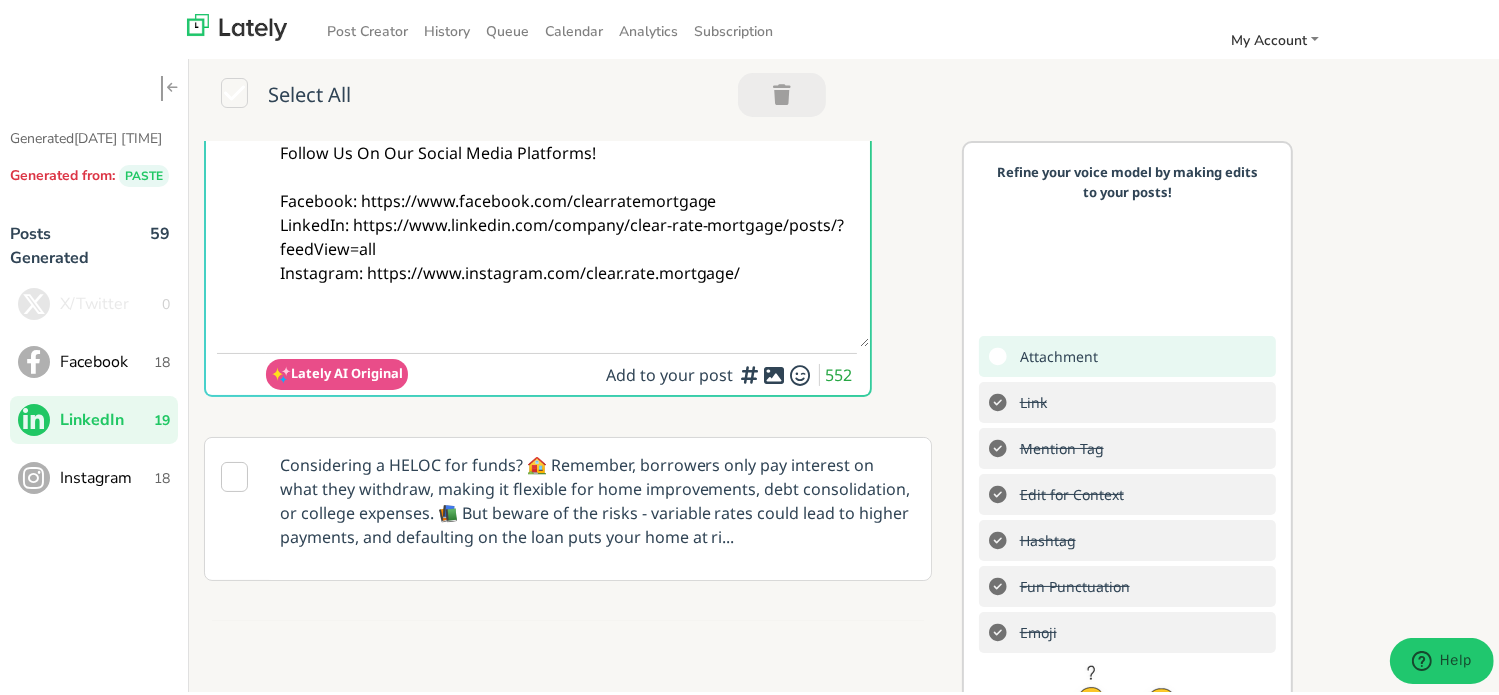 click on "Add to your post    552" at bounding box center [731, 374] 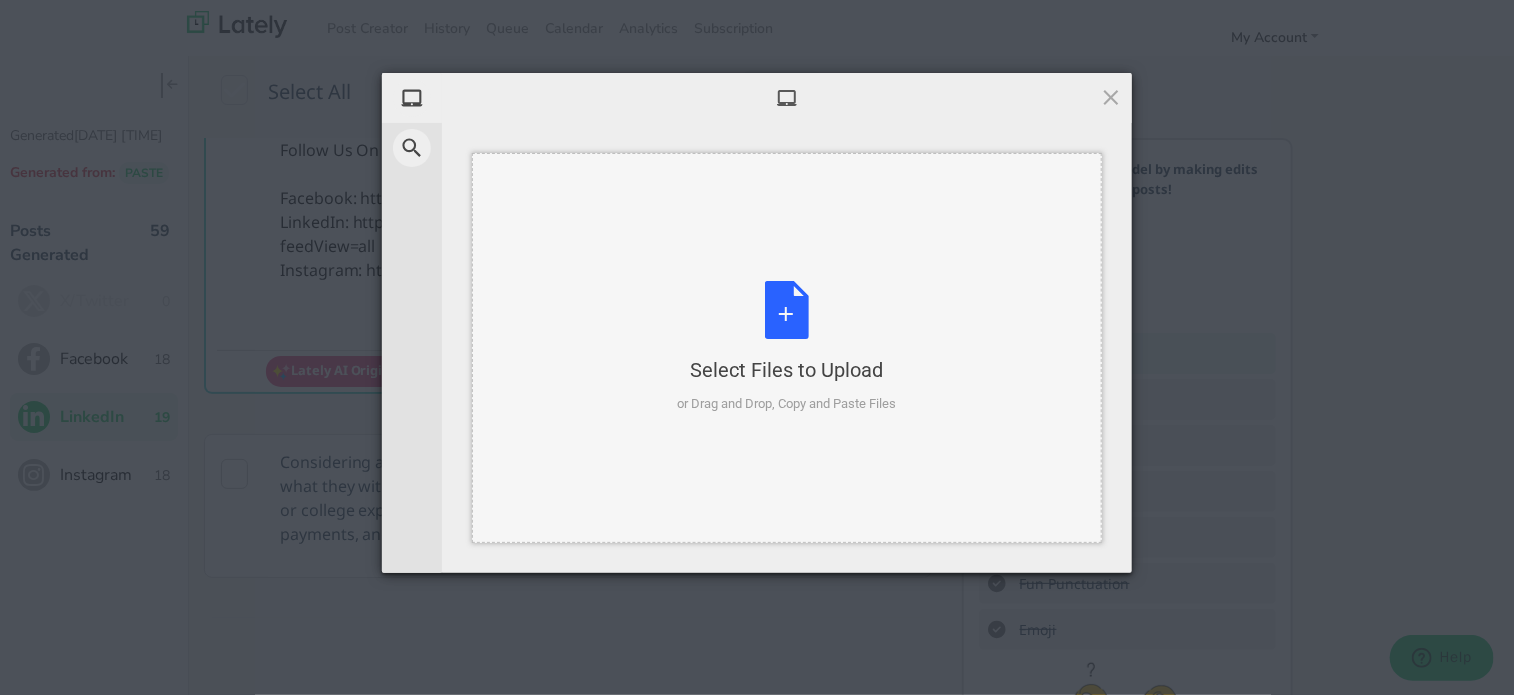click on "Select Files to Upload
or Drag and Drop, Copy and Paste Files" at bounding box center (787, 348) 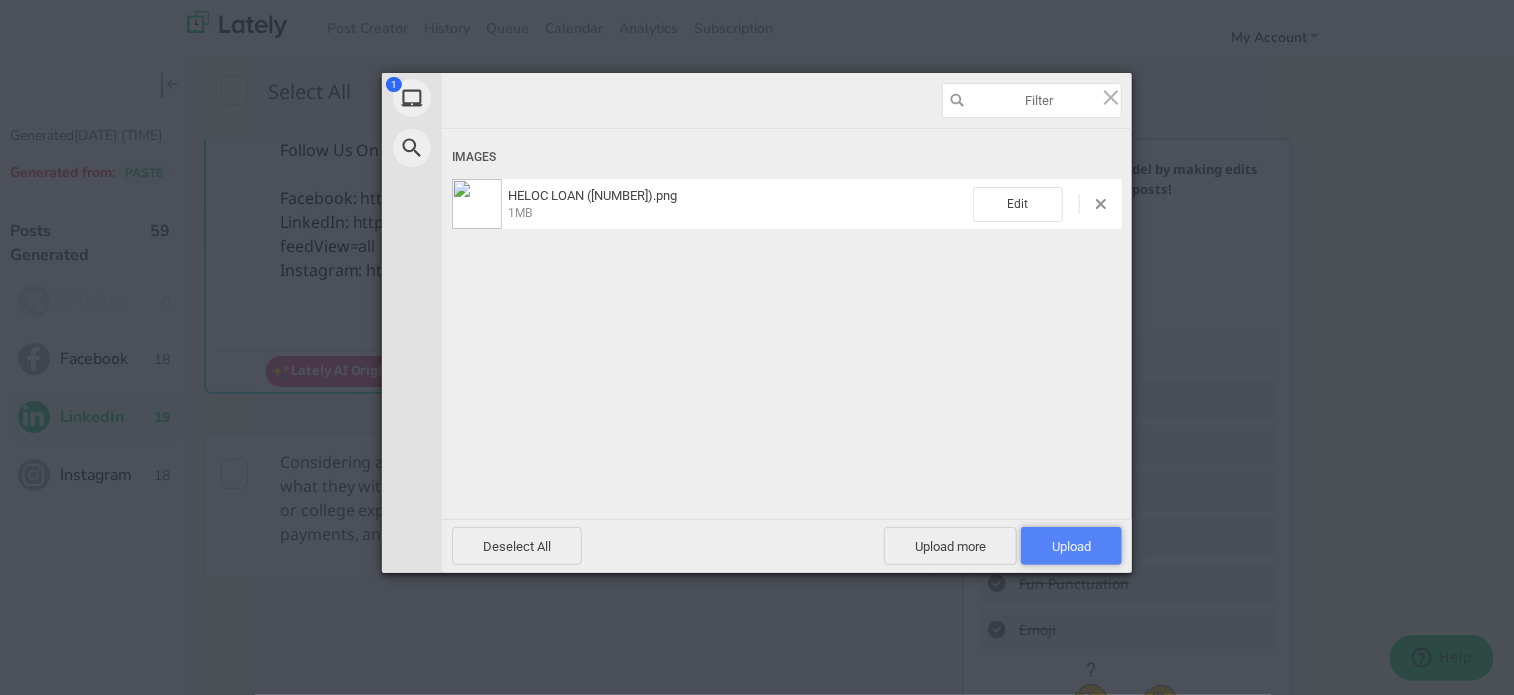 click on "Upload
1" at bounding box center [1071, 546] 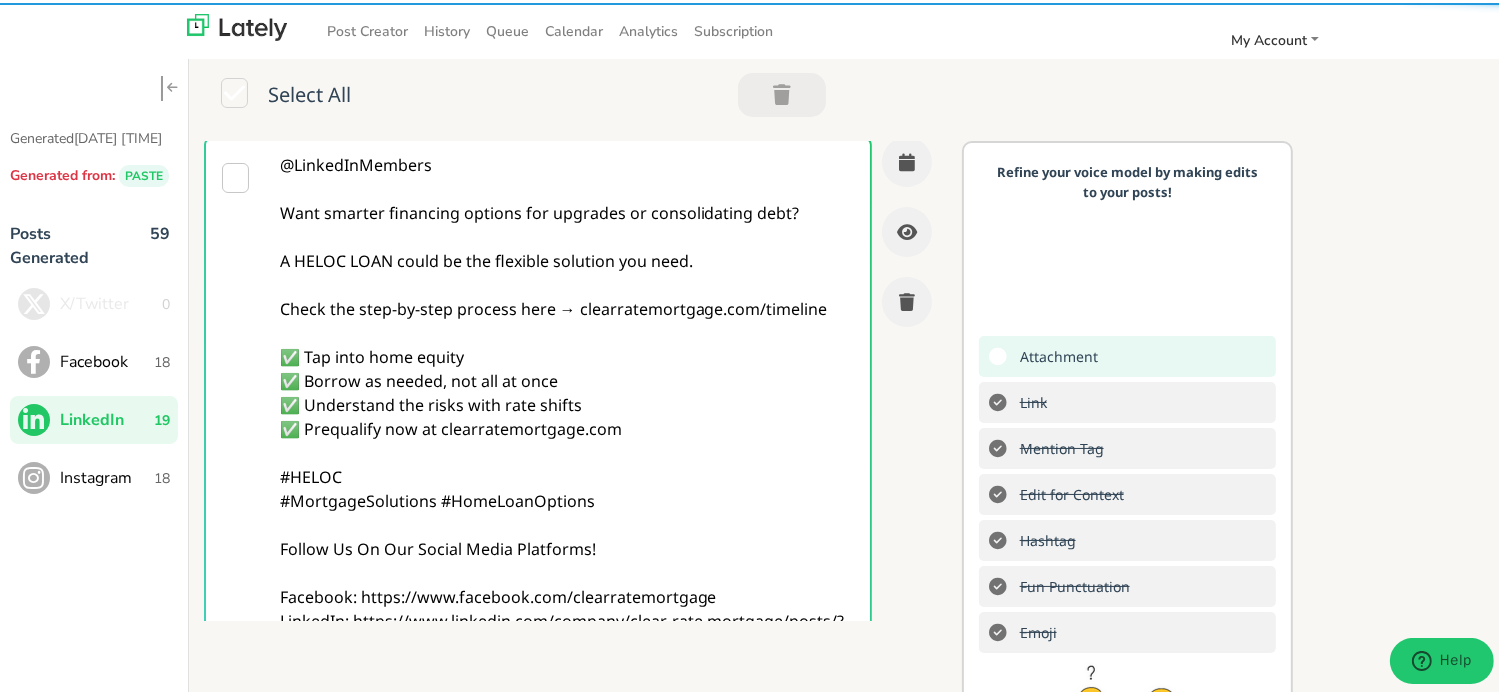 scroll, scrollTop: 0, scrollLeft: 0, axis: both 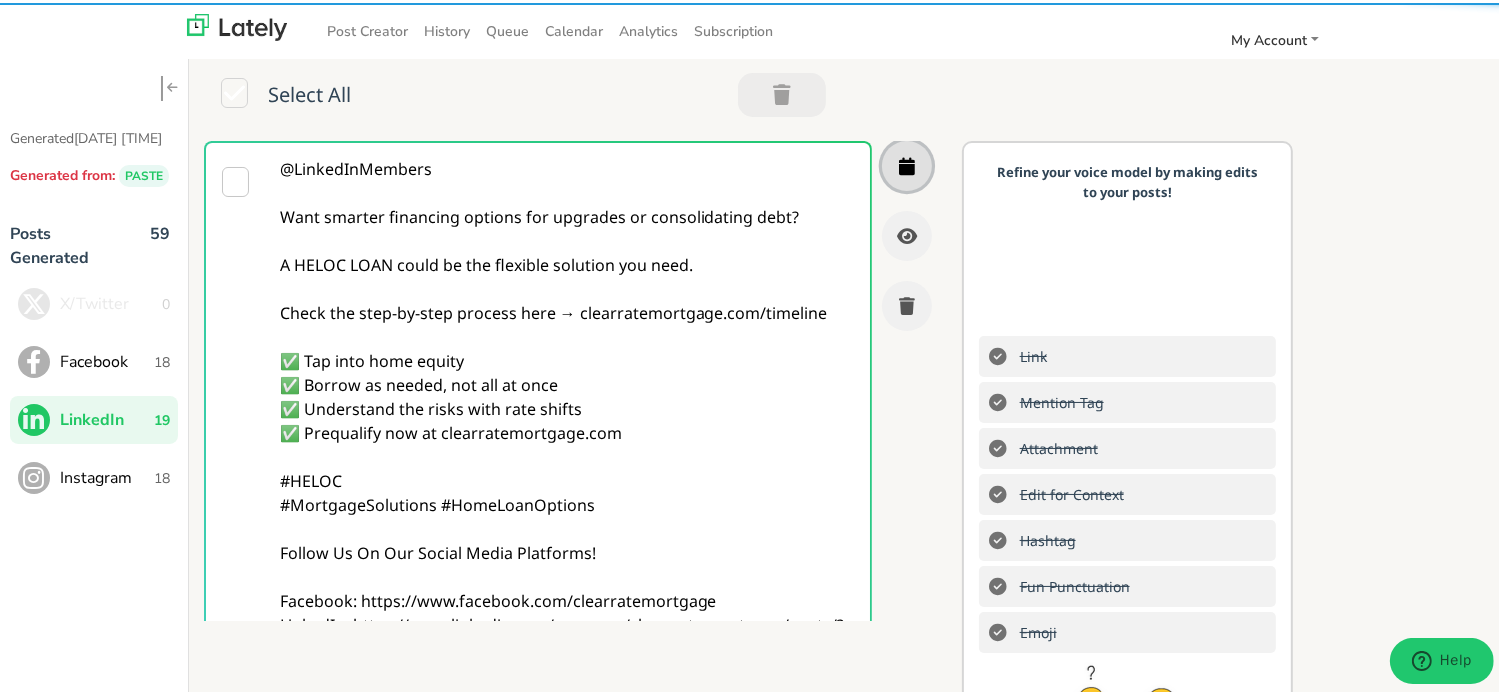 click at bounding box center (907, 163) 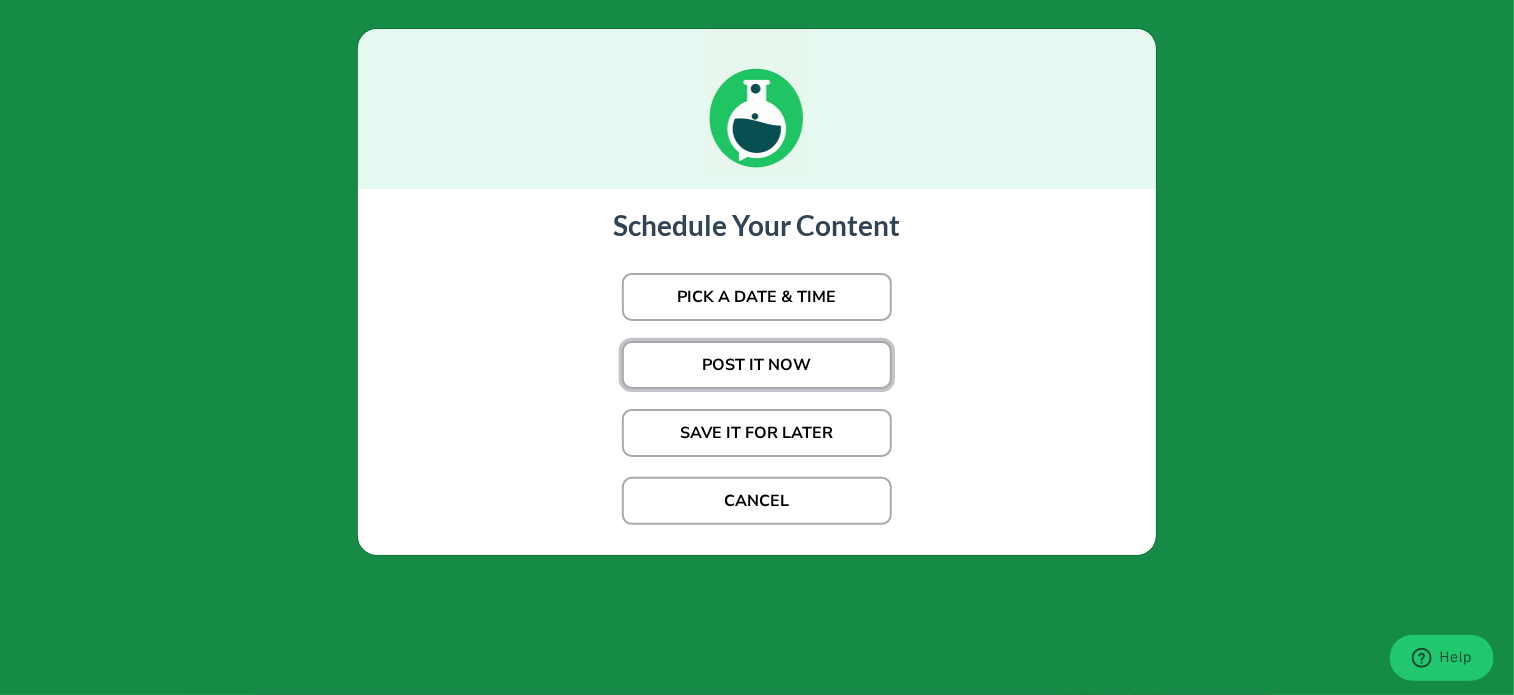 click on "POST IT NOW" at bounding box center [757, 365] 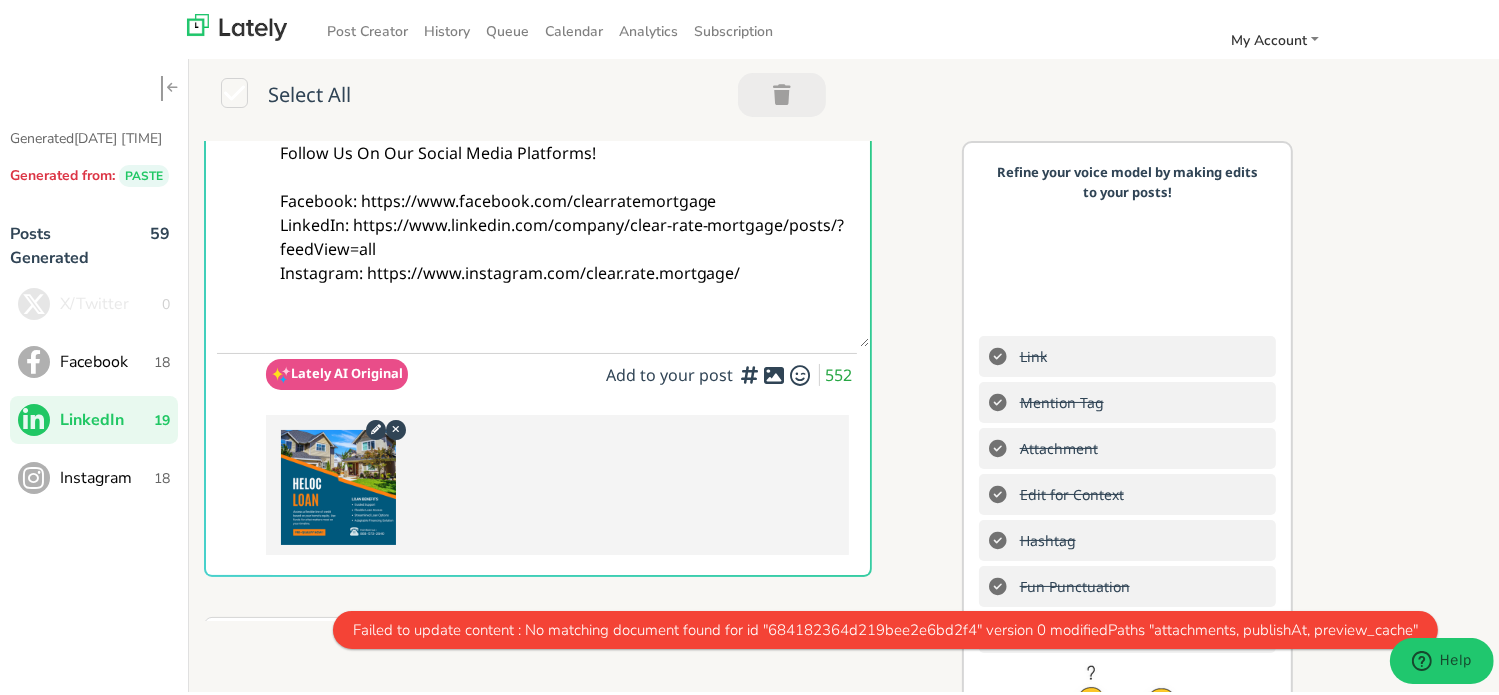 scroll, scrollTop: 700, scrollLeft: 0, axis: vertical 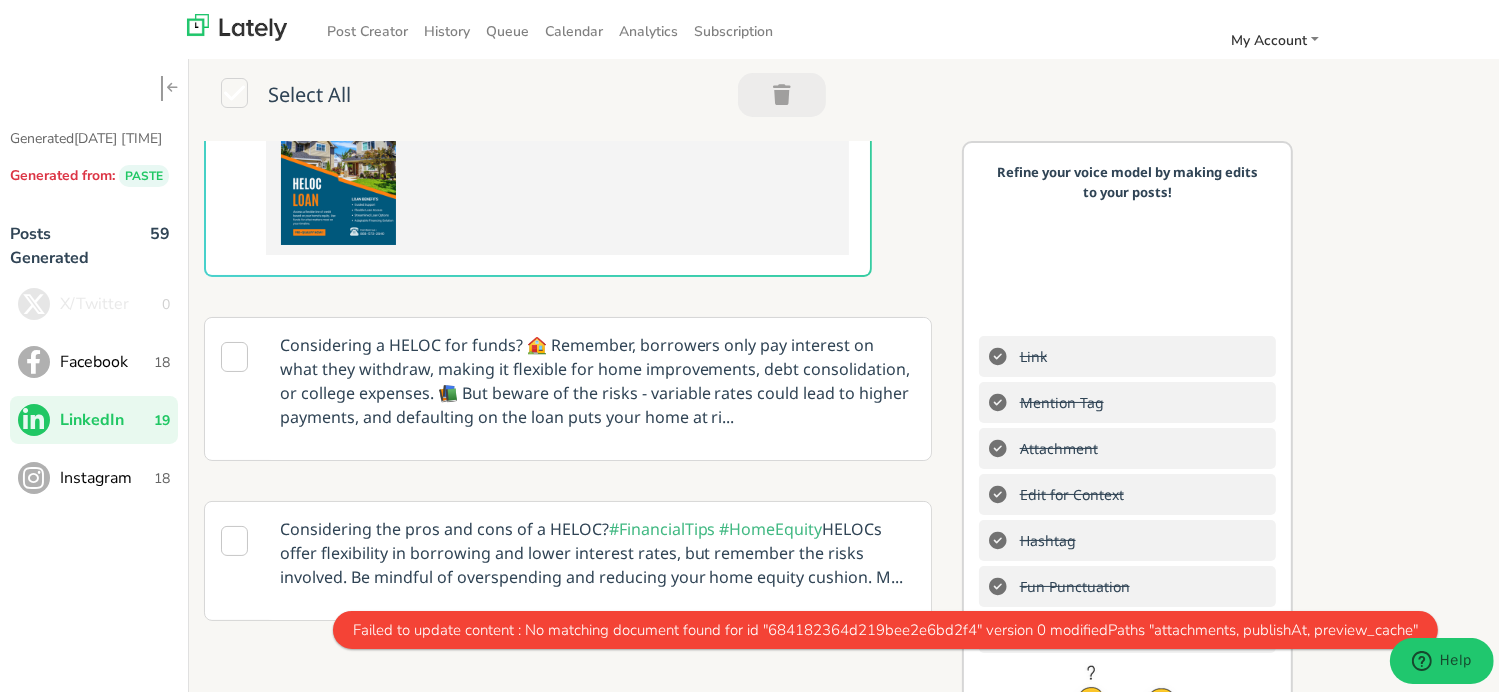 click on "Instagram" at bounding box center (107, 475) 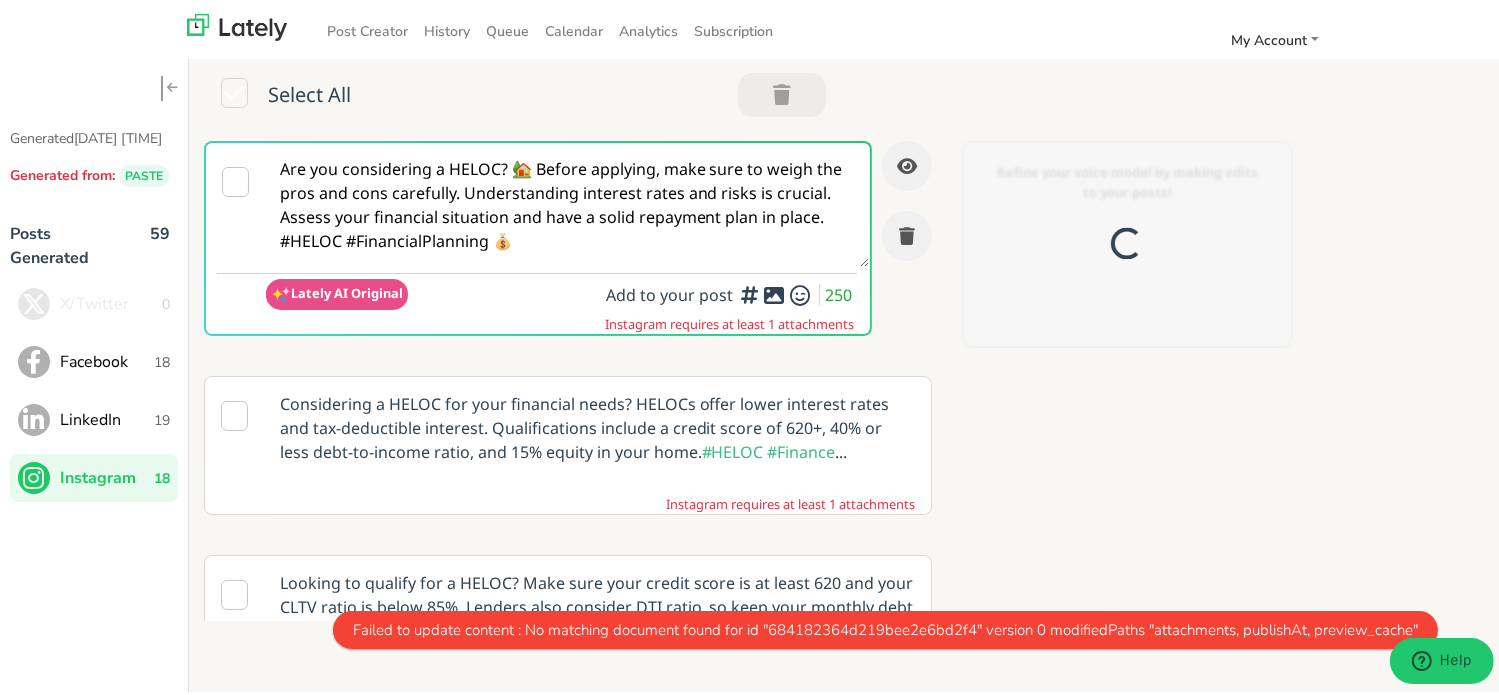 scroll, scrollTop: 0, scrollLeft: 0, axis: both 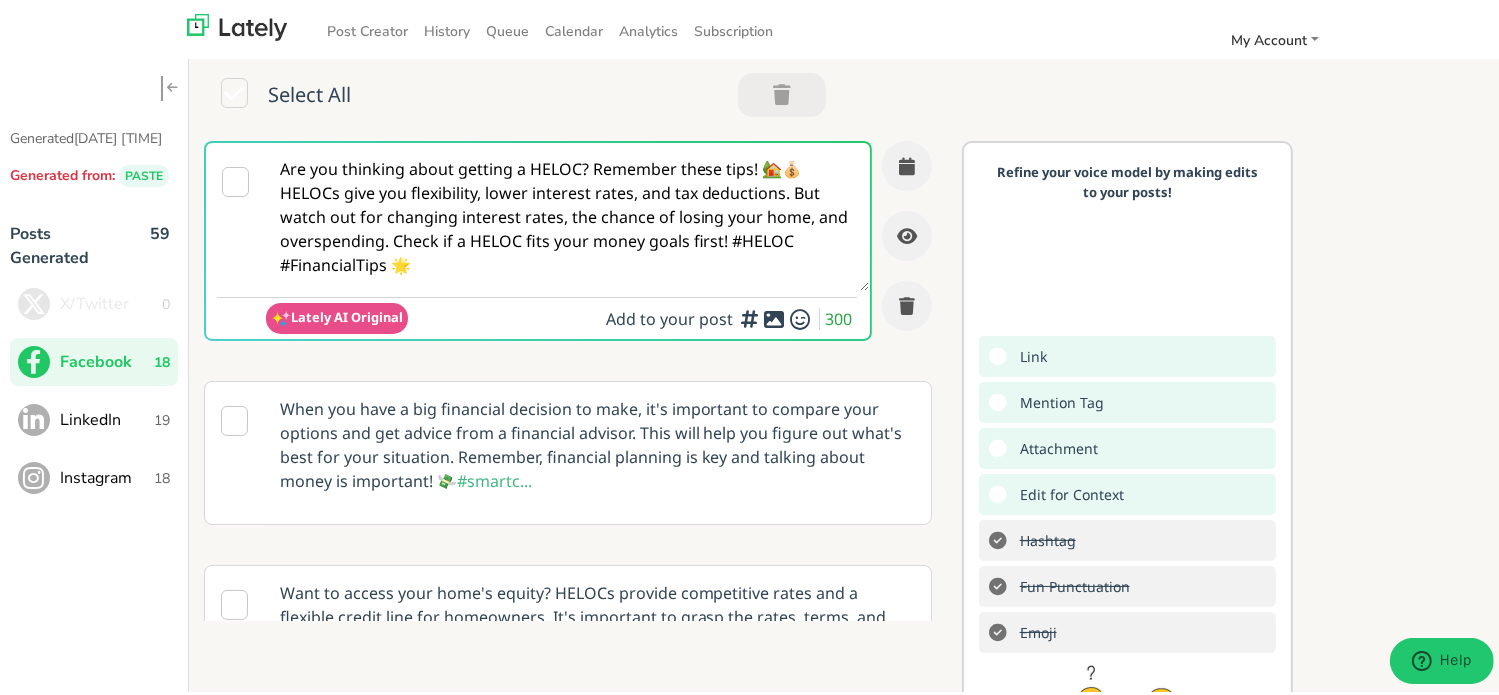 click on "LinkedIn" at bounding box center [107, 417] 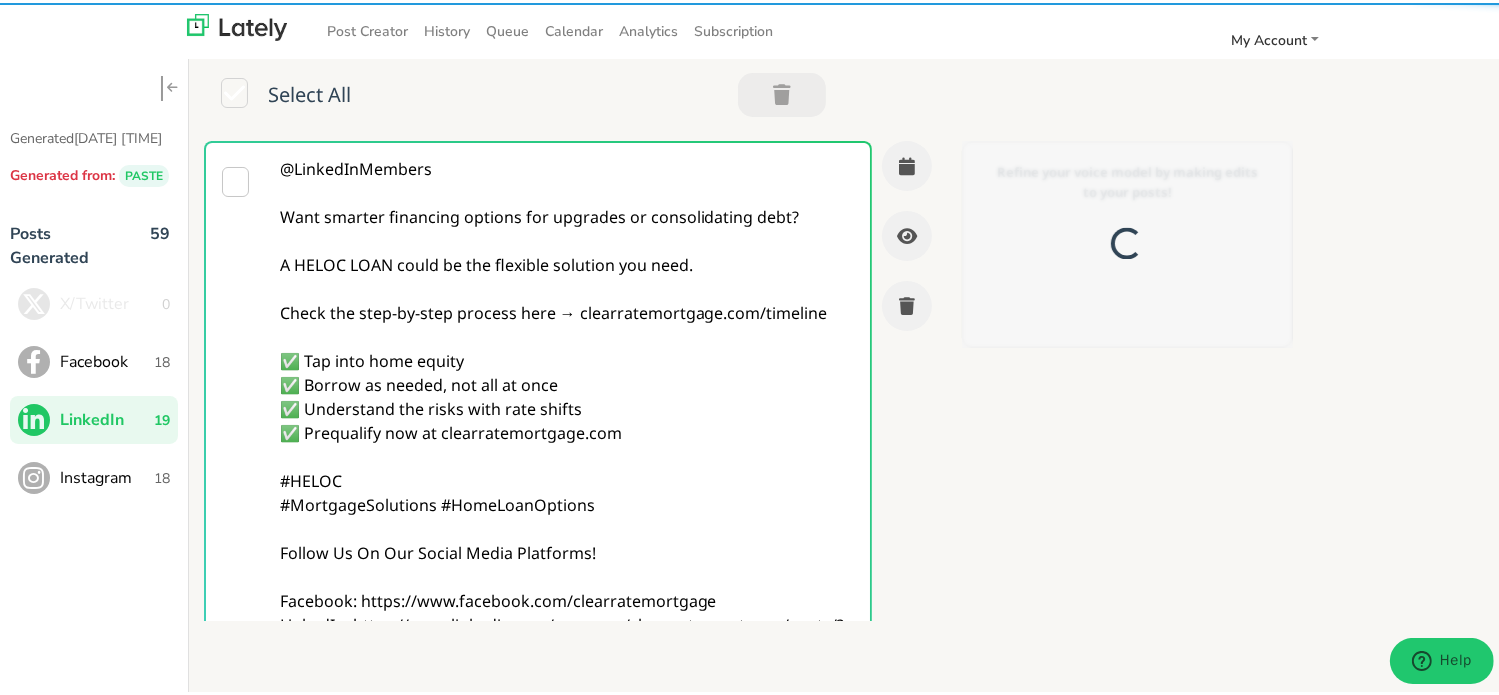 scroll, scrollTop: 0, scrollLeft: 0, axis: both 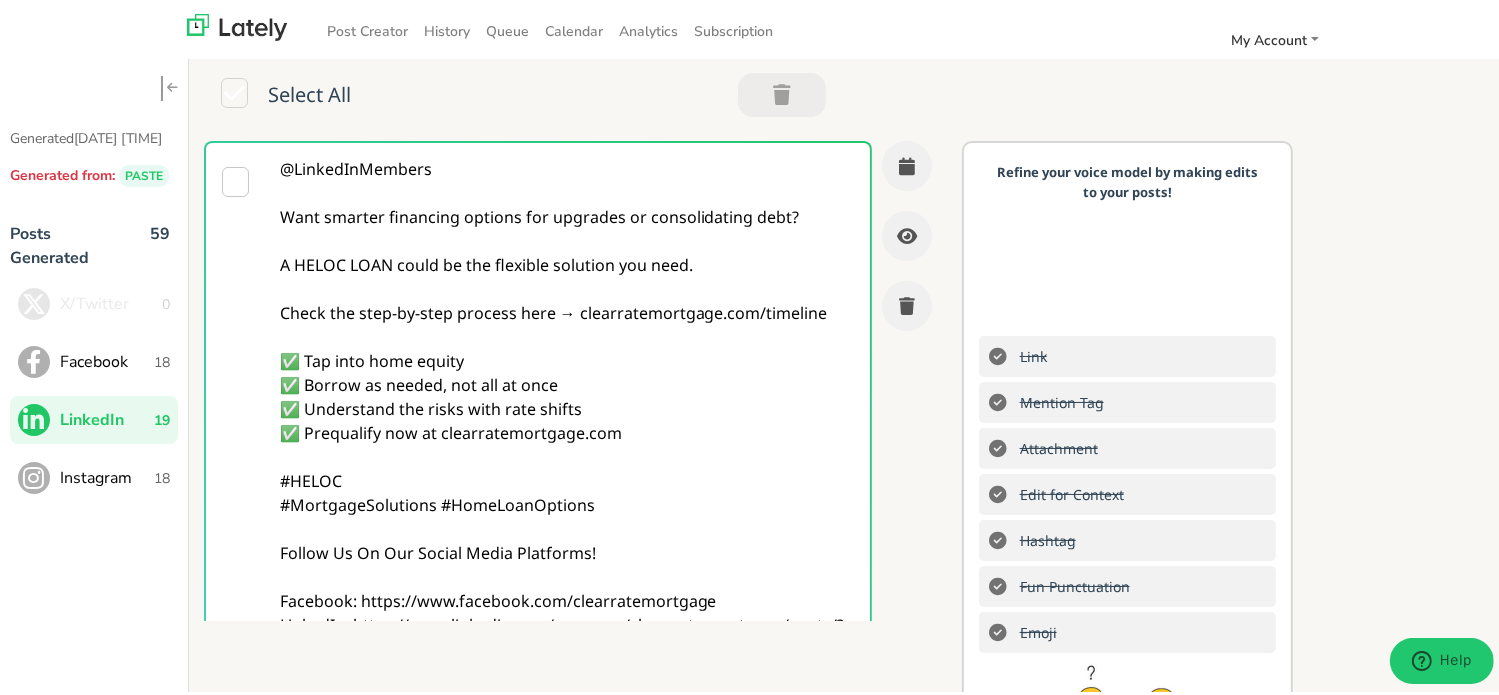click on "@LinkedInMembers
Want smarter financing options for upgrades or consolidating debt?
A HELOC LOAN could be the flexible solution you need.
Check the step-by-step process here → clearratemortgage.com/timeline
✅ Tap into home equity
✅ Borrow as needed, not all at once
✅ Understand the risks with rate shifts
✅ Prequalify now at clearratemortgage.com
#HELOC
#MortgageSolutions #HomeLoanOptions
Follow Us On Our Social Media Platforms!
Facebook: https://www.facebook.com/clearratemortgage
LinkedIn: https://www.linkedin.com/company/clear-rate-mortgage/posts/?feedView=all
Instagram: https://www.instagram.com/clear.rate.mortgage/ Lately AI Original Add to your post 552 Considering a HELOC for funds? 🏠 Remember, borrowers only pay interest on what they withdraw, making it flexible for home improvements, debt consolidation, or college expenses. 📚 But beware of the risks - variable rates could lead to higher payments, and defaulting on the loan puts your home at ri... #FinancialTips   #HELOC" at bounding box center (851, 502) 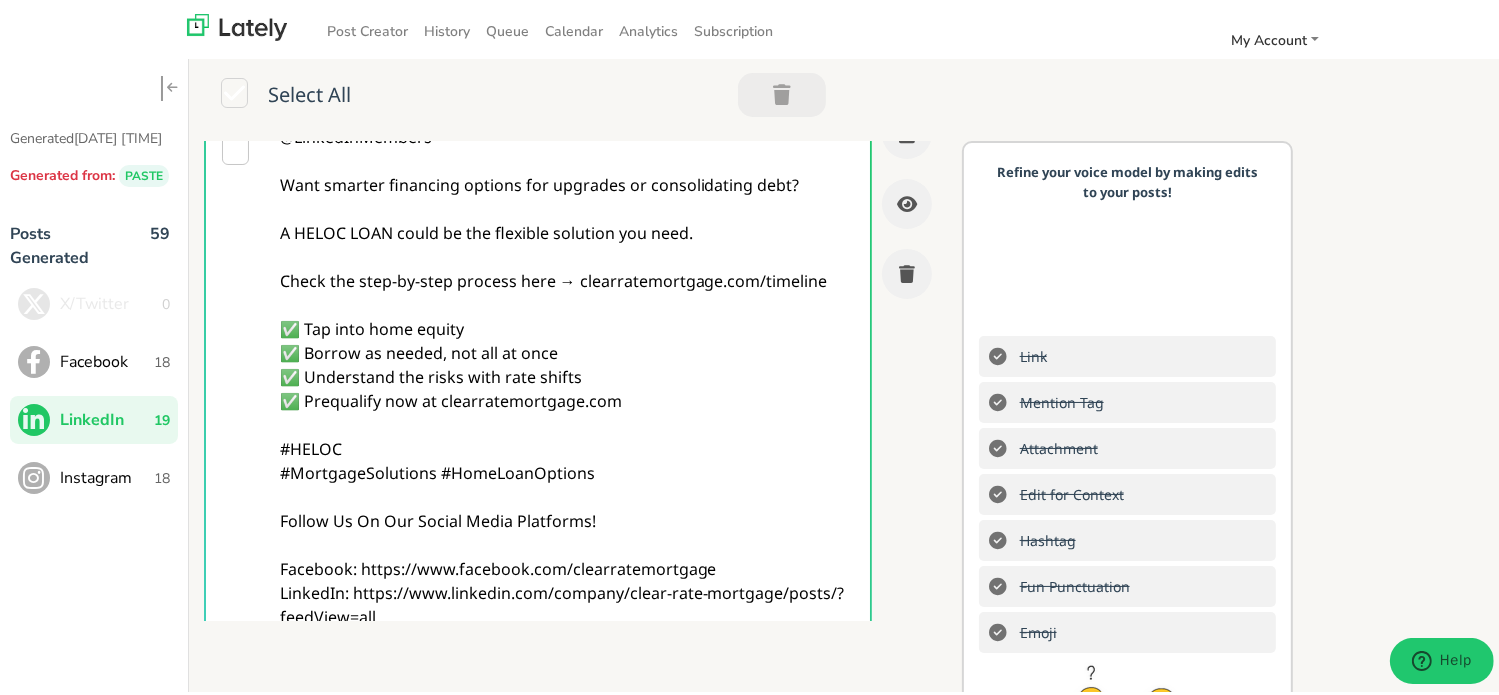 scroll, scrollTop: 0, scrollLeft: 0, axis: both 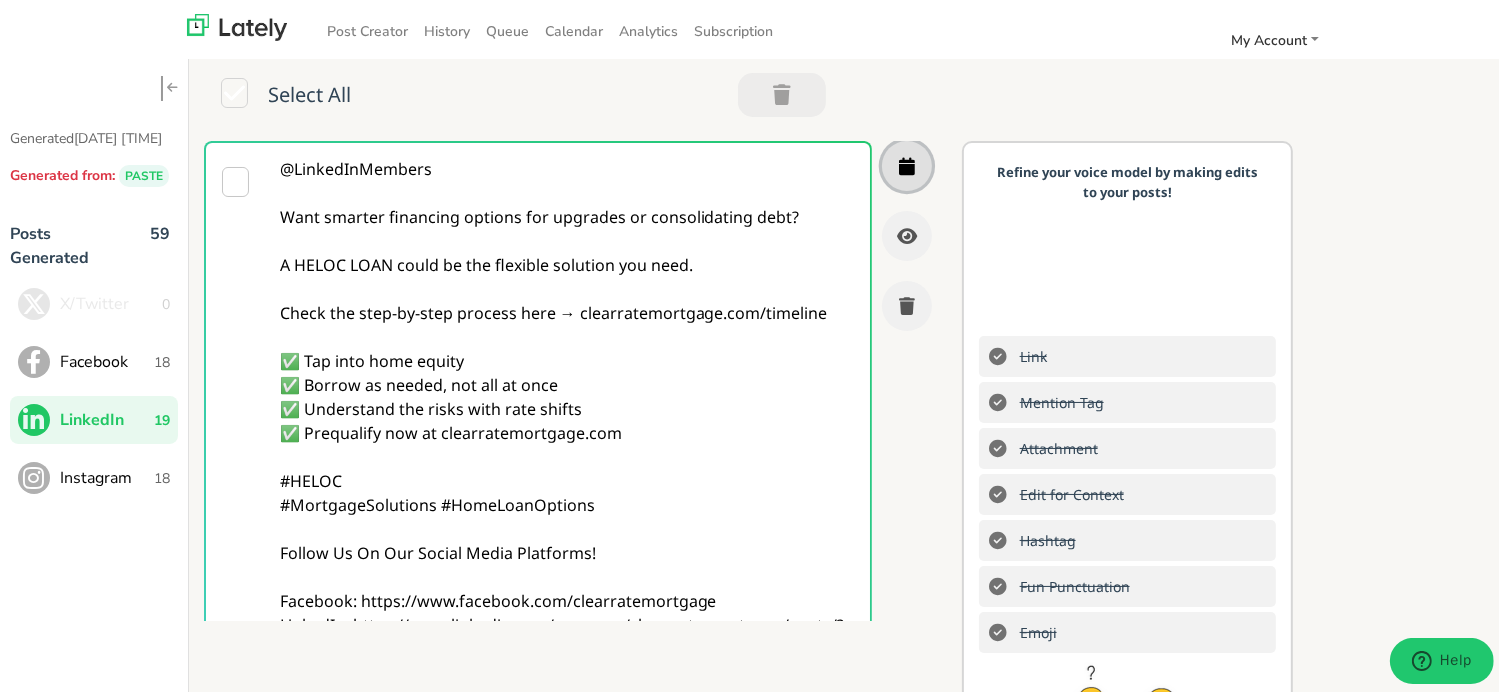 click at bounding box center (907, 163) 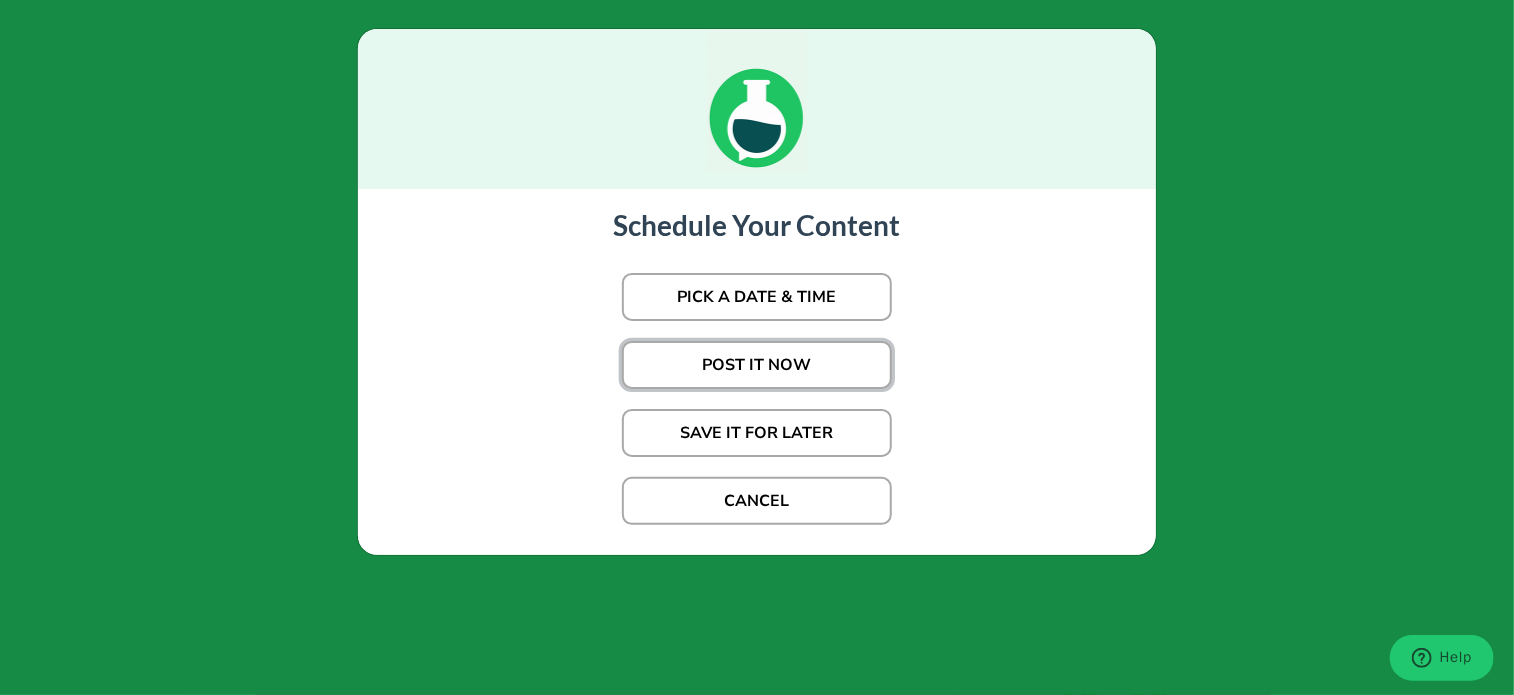 click on "POST IT NOW" at bounding box center (757, 365) 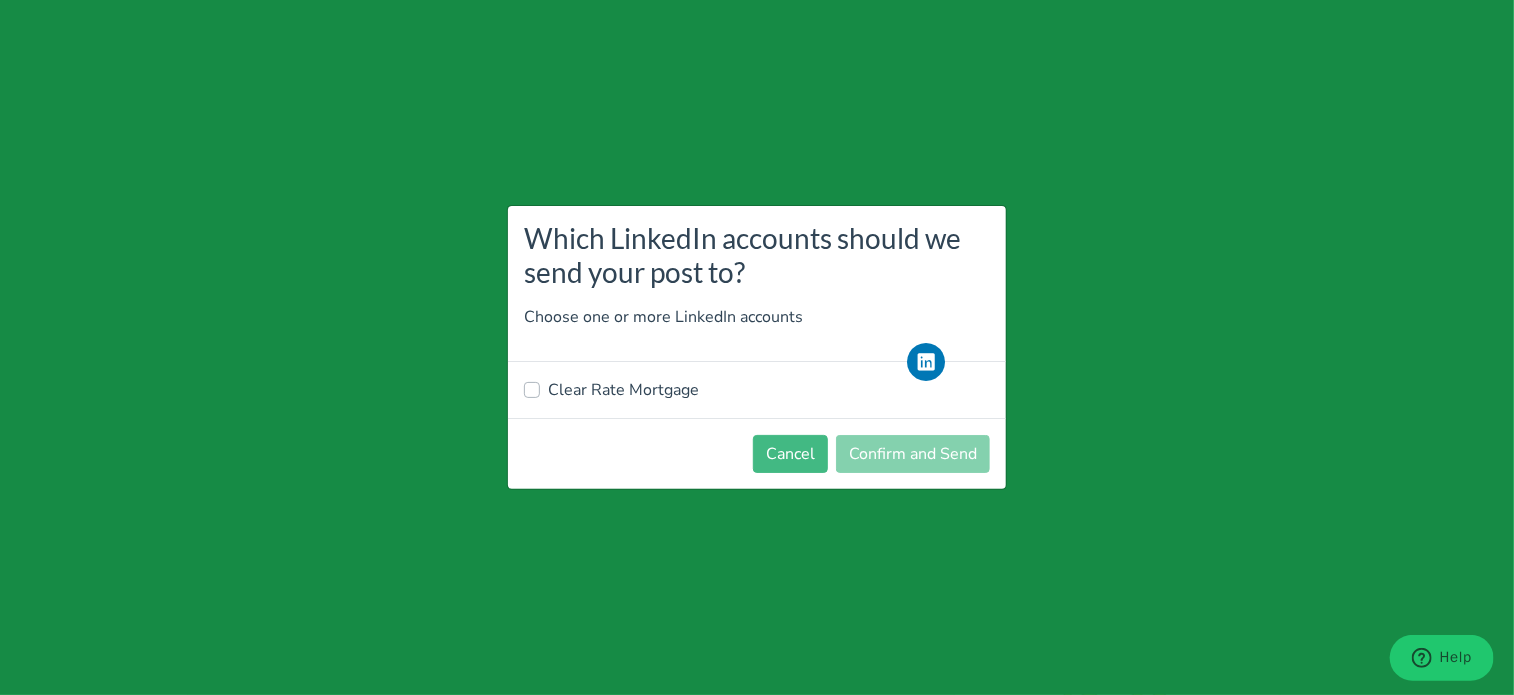 click on "Clear Rate Mortgage" at bounding box center (623, 390) 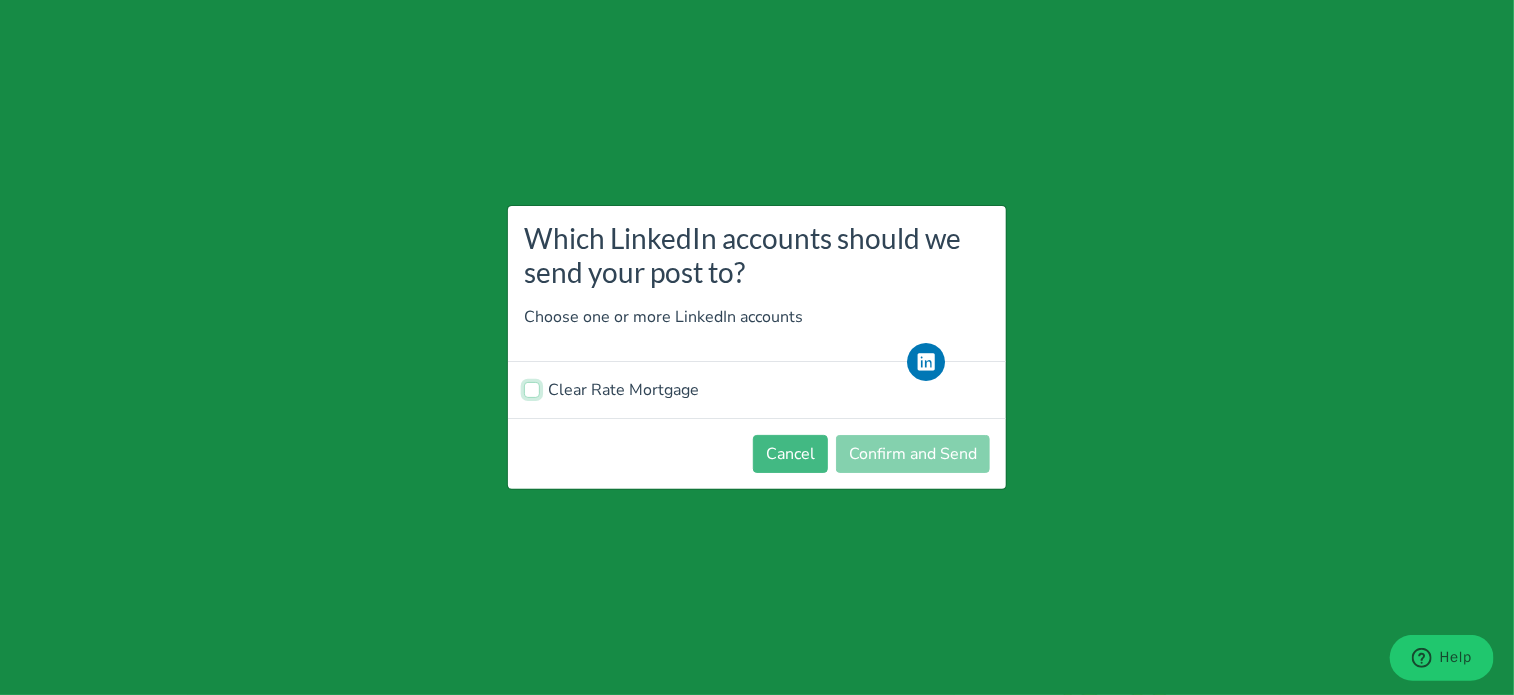 click on "Clear Rate Mortgage" at bounding box center (532, 388) 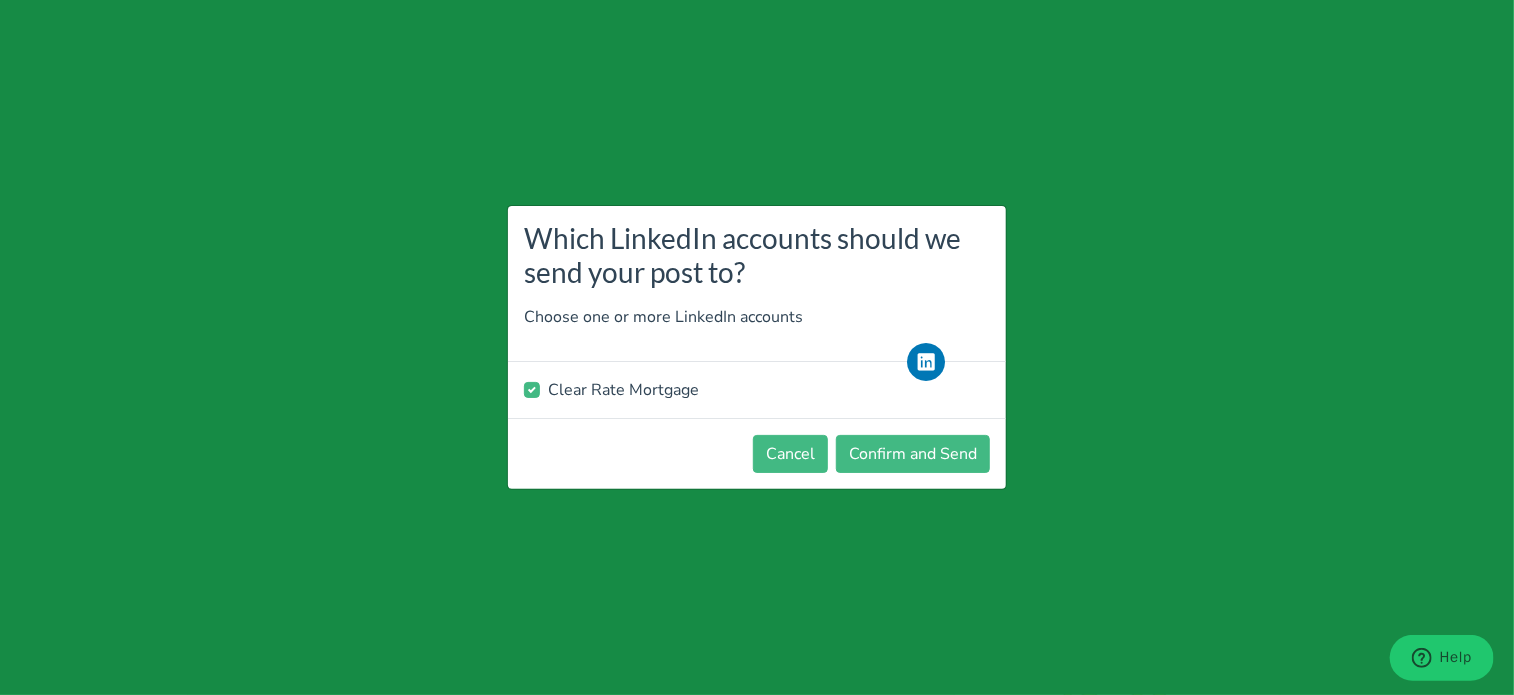 click on "Cancel Confirm and Send" at bounding box center (757, 453) 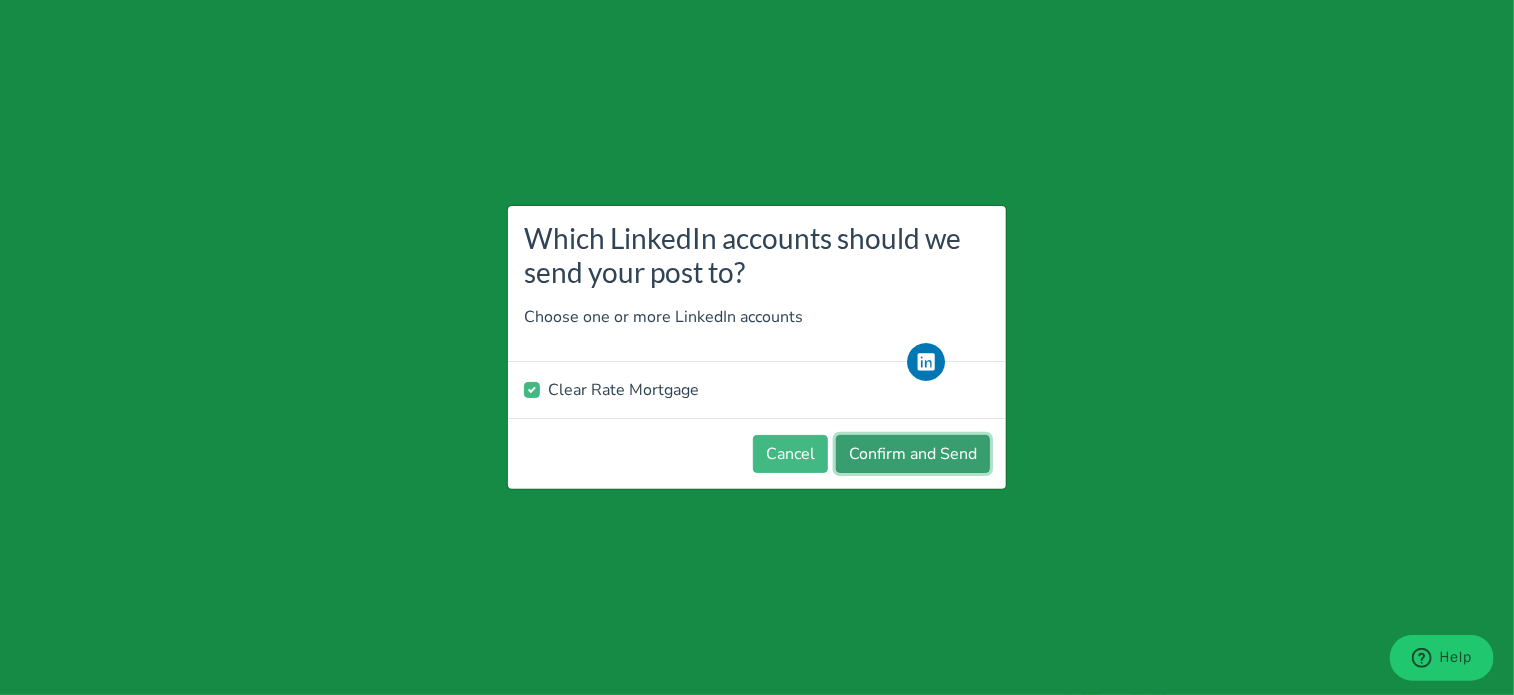 click on "Confirm and Send" at bounding box center [913, 454] 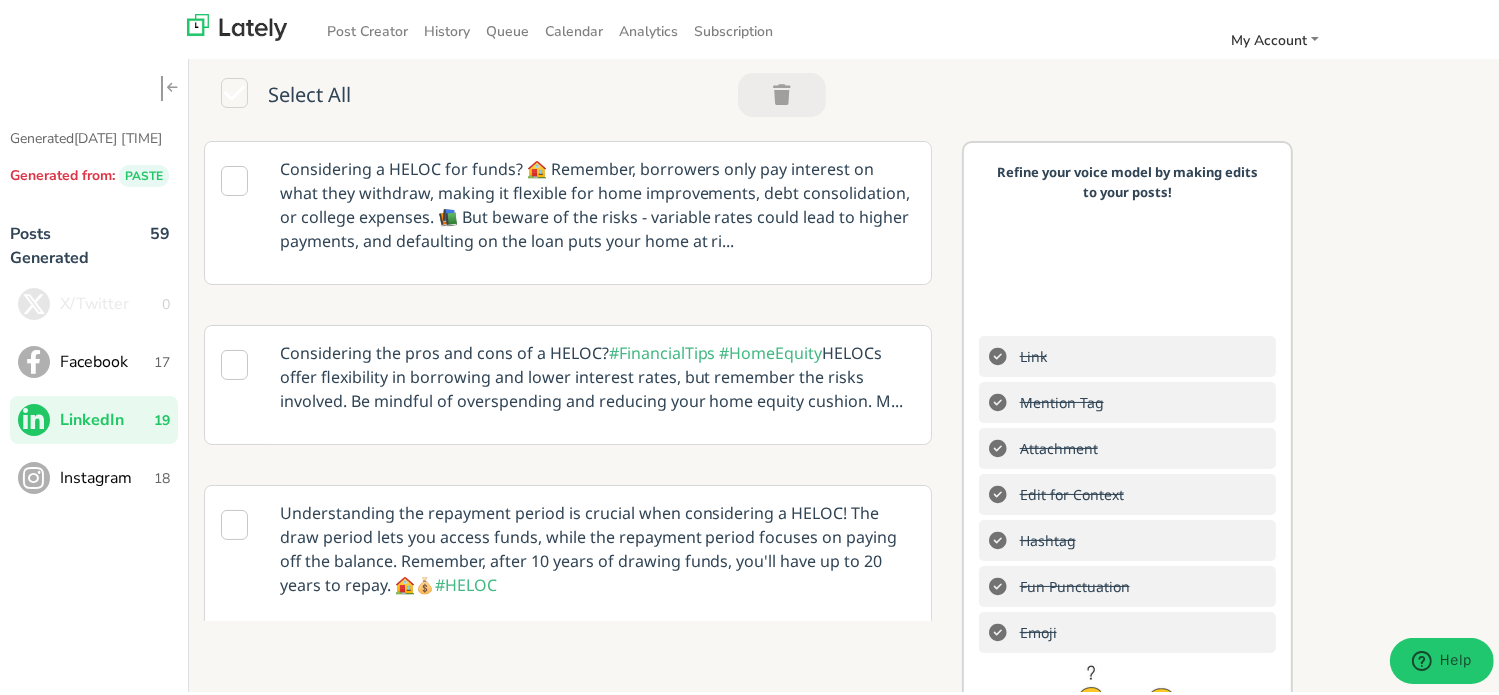 click on "Instagram" at bounding box center [107, 475] 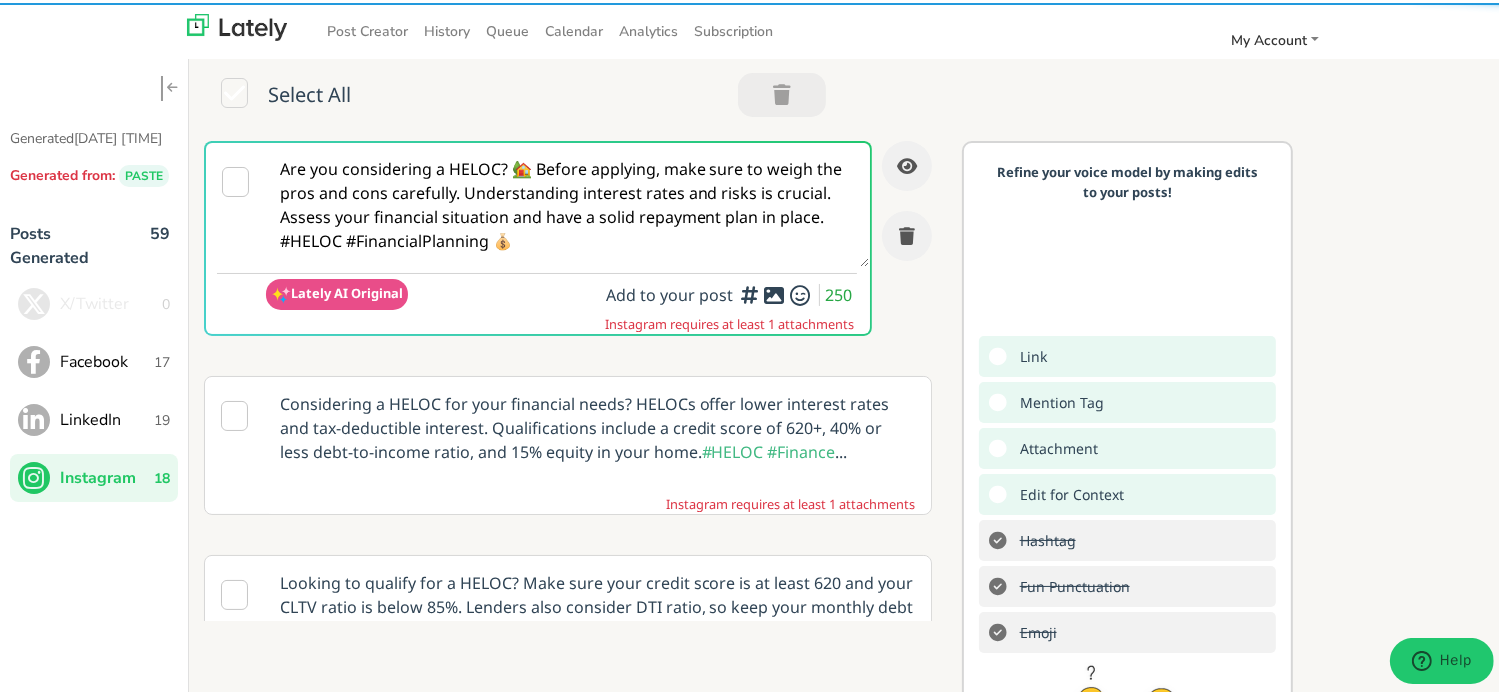 scroll, scrollTop: 0, scrollLeft: 0, axis: both 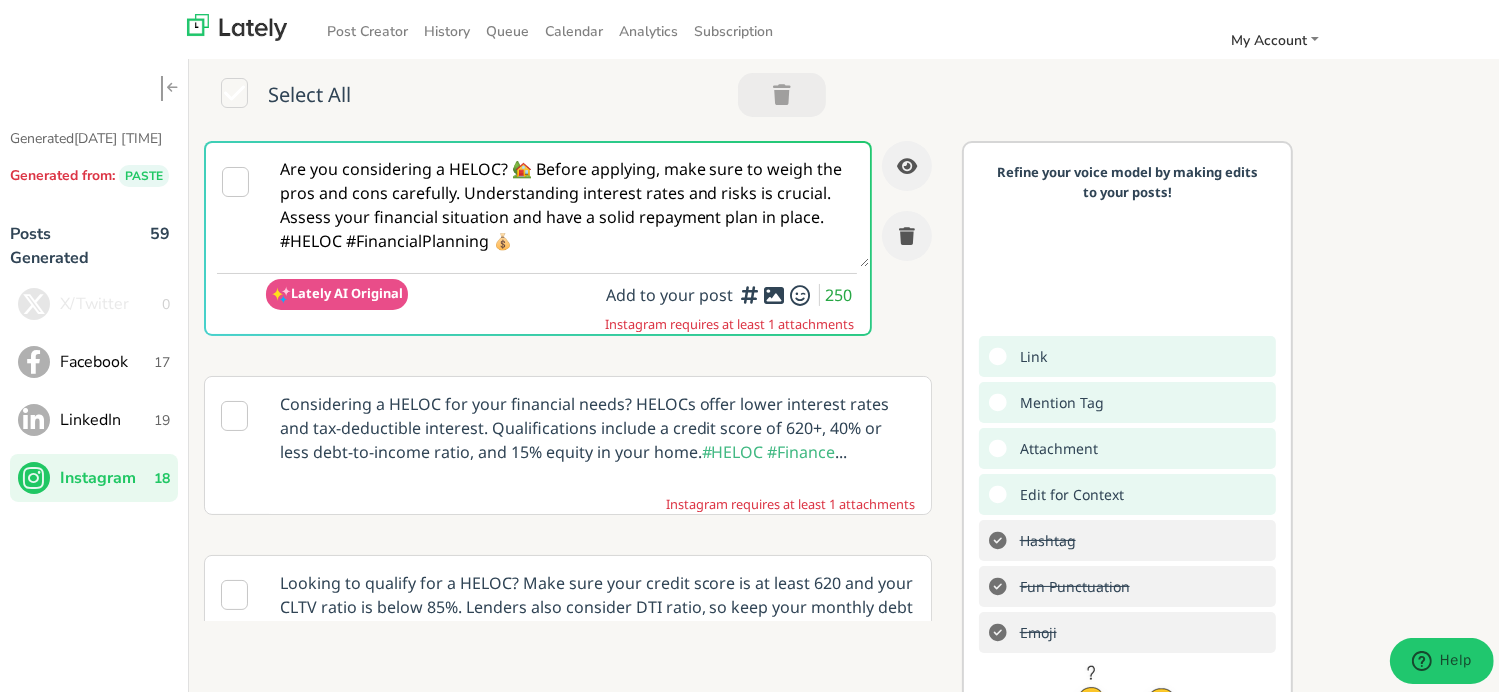 click on "Are you considering a HELOC? 🏡 Before applying, make sure to weigh the pros and cons carefully. Understanding interest rates and risks is crucial. Assess your financial situation and have a solid repayment plan in place. #HELOC #FinancialPlanning 💰" at bounding box center [567, 202] 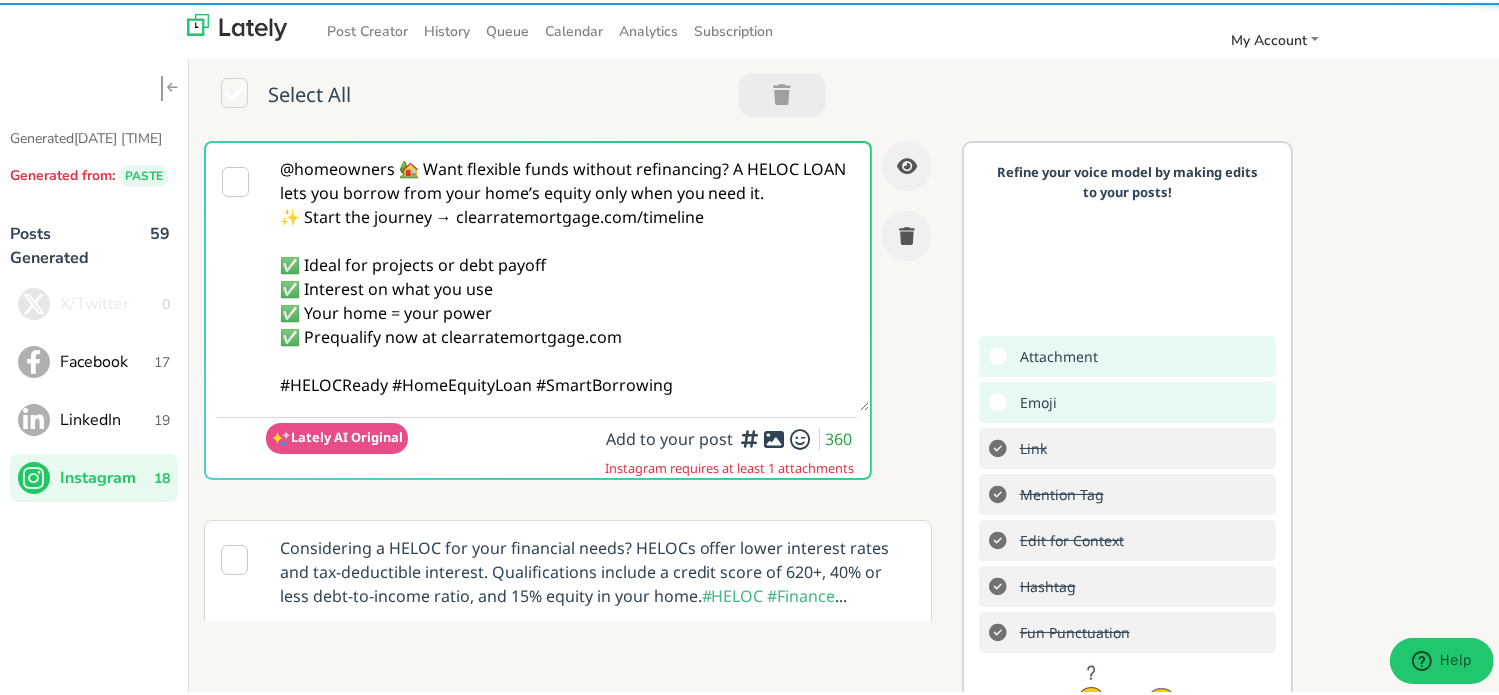 click on "@homeowners 🏡 Want flexible funds without refinancing? A HELOC LOAN lets you borrow from your home’s equity only when you need it.
✨ Start the journey → clearratemortgage.com/timeline
✅ Ideal for projects or debt payoff
✅ Interest on what you use
✅ Your home = your power
✅ Prequalify now at clearratemortgage.com
#HELOCReady #HomeEquityLoan #SmartBorrowing" at bounding box center [567, 274] 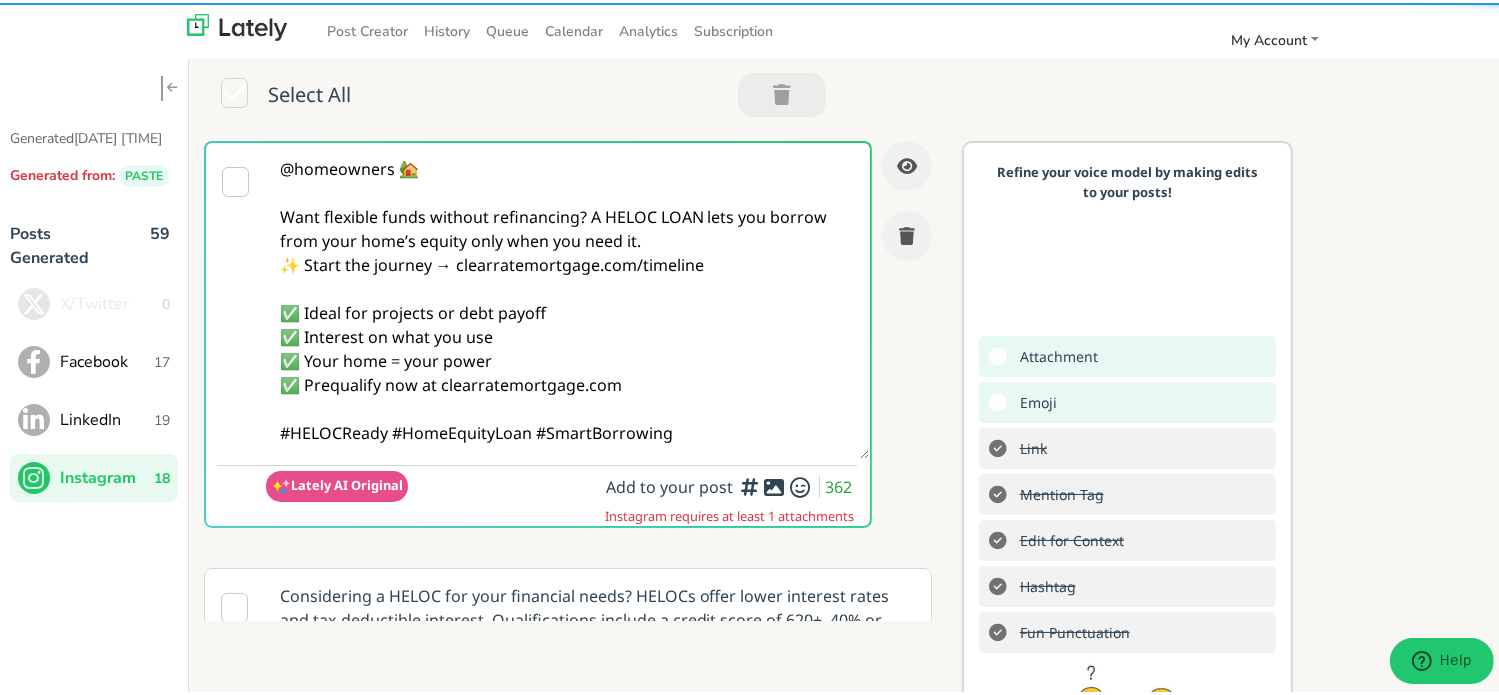 click on "@homeowners 🏡
Want flexible funds without refinancing? A HELOC LOAN lets you borrow from your home’s equity only when you need it.
✨ Start the journey → clearratemortgage.com/timeline
✅ Ideal for projects or debt payoff
✅ Interest on what you use
✅ Your home = your power
✅ Prequalify now at clearratemortgage.com
#HELOCReady #HomeEquityLoan #SmartBorrowing" at bounding box center (567, 298) 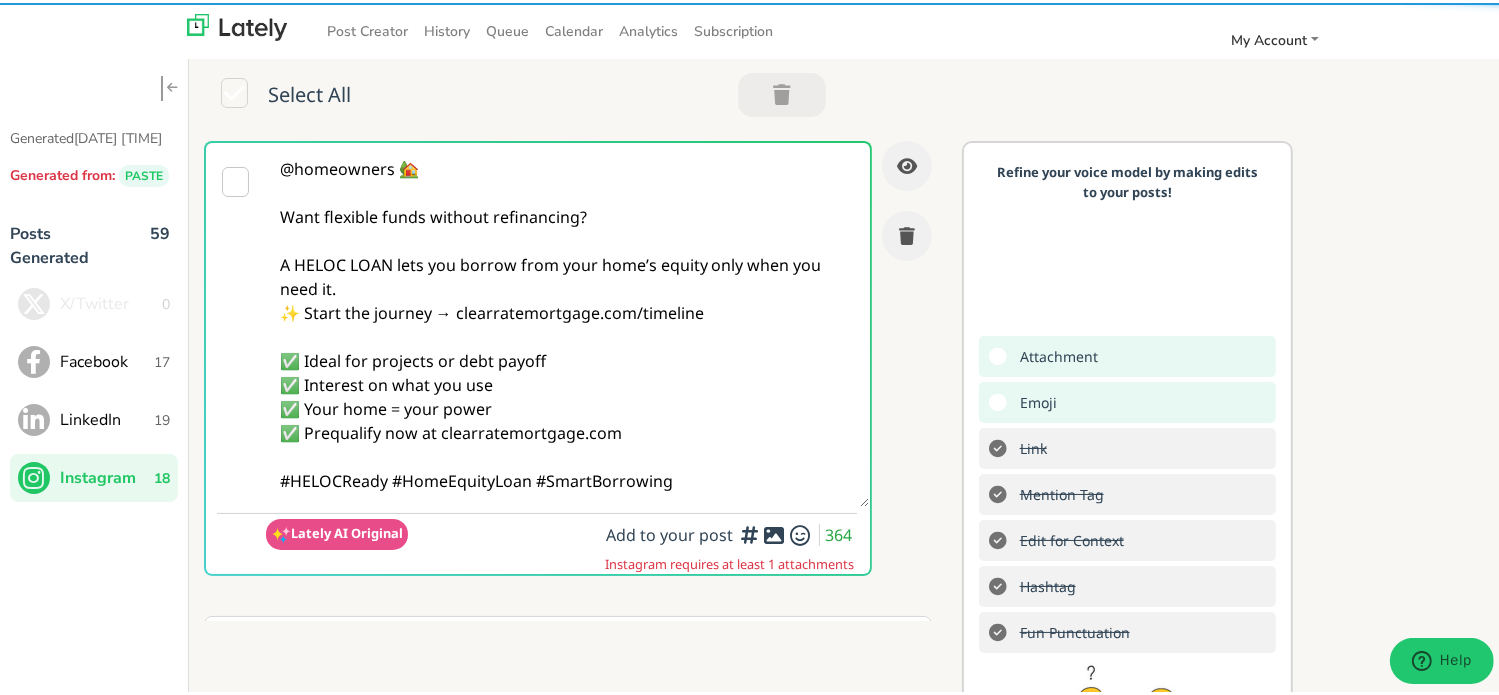 click on "@homeowners 🏡
Want flexible funds without refinancing?
A HELOC LOAN lets you borrow from your home’s equity only when you need it.
✨ Start the journey → clearratemortgage.com/timeline
✅ Ideal for projects or debt payoff
✅ Interest on what you use
✅ Your home = your power
✅ Prequalify now at clearratemortgage.com
#HELOCReady #HomeEquityLoan #SmartBorrowing" at bounding box center (567, 322) 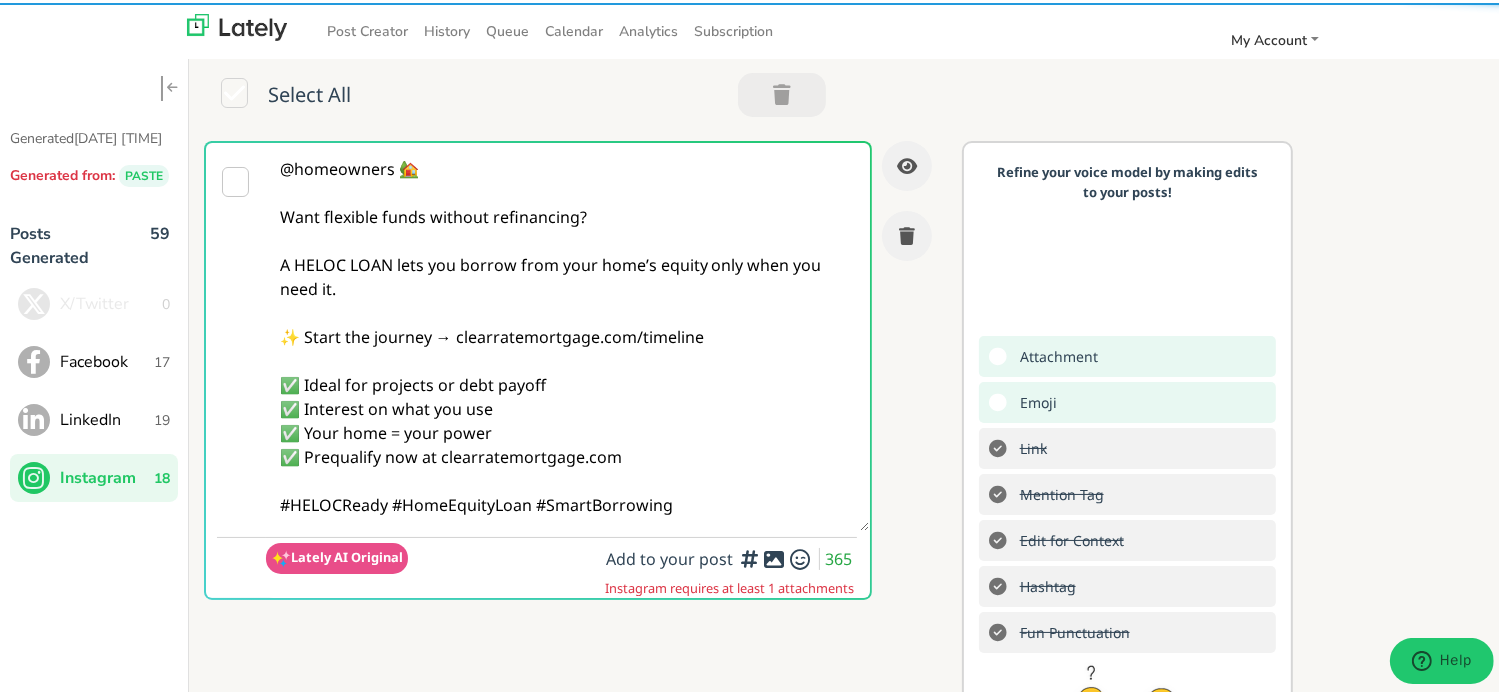 click on "@homeowners 🏡
Want flexible funds without refinancing?
A HELOC LOAN lets you borrow from your home’s equity only when you need it.
✨ Start the journey → clearratemortgage.com/timeline
✅ Ideal for projects or debt payoff
✅ Interest on what you use
✅ Your home = your power
✅ Prequalify now at clearratemortgage.com
#HELOCReady #HomeEquityLoan #SmartBorrowing" at bounding box center [567, 334] 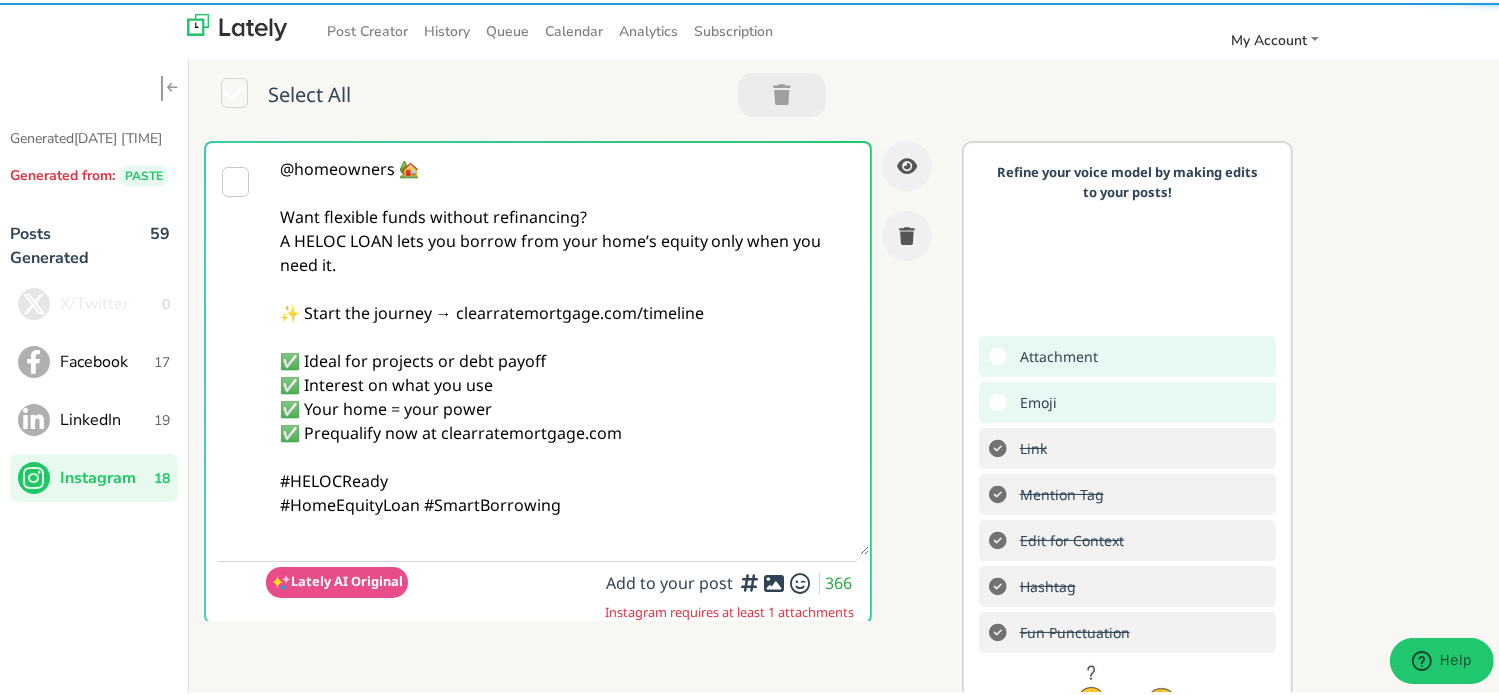 click on "@homeowners 🏡
Want flexible funds without refinancing?
A HELOC LOAN lets you borrow from your home’s equity only when you need it.
✨ Start the journey → clearratemortgage.com/timeline
✅ Ideal for projects or debt payoff
✅ Interest on what you use
✅ Your home = your power
✅ Prequalify now at clearratemortgage.com
#HELOCReady
#HomeEquityLoan #SmartBorrowing" at bounding box center [567, 346] 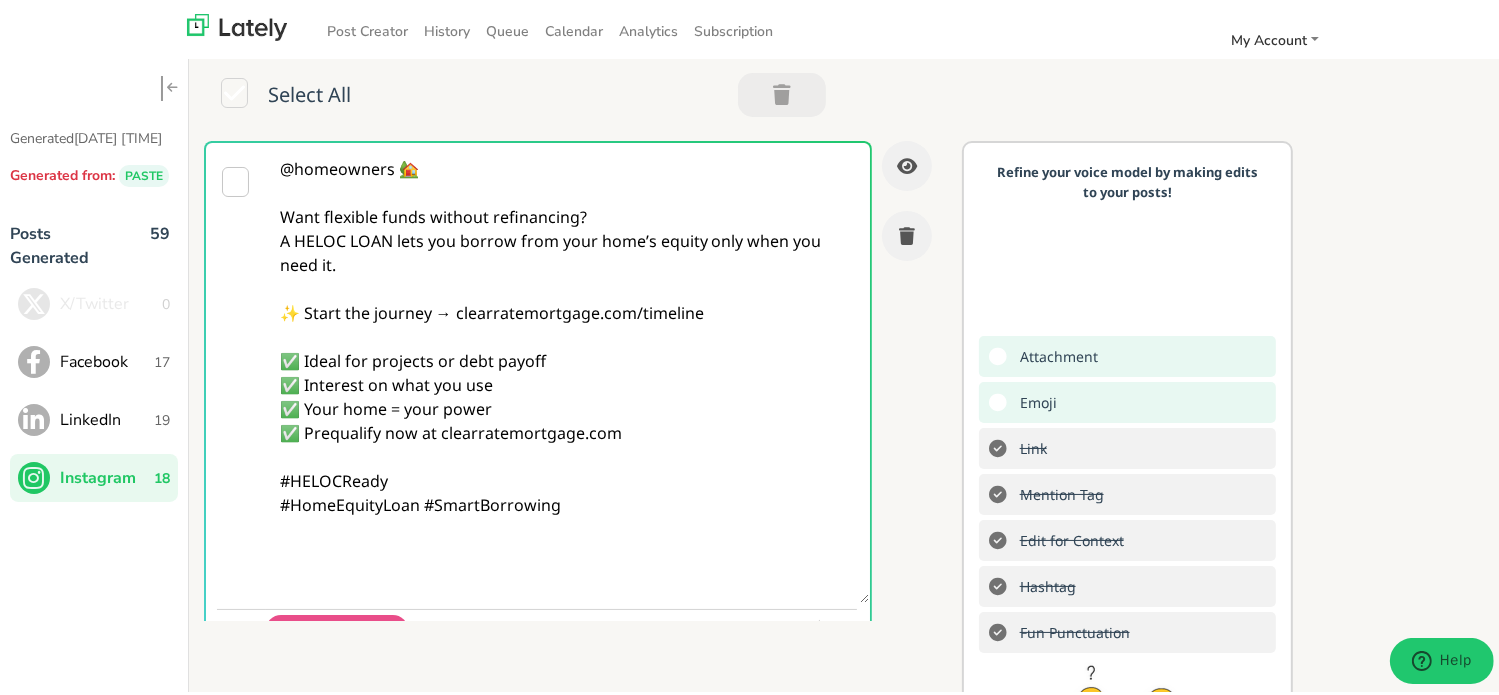 paste on "Follow Us On Our Social Media Platforms!
Facebook: https://www.facebook.com/clearratemortgage
LinkedIn: https://www.linkedin.com/company/clear-rate-mortgage/posts/?feedView=all
Instagram: https://www.instagram.com/clear.rate.mortgage/" 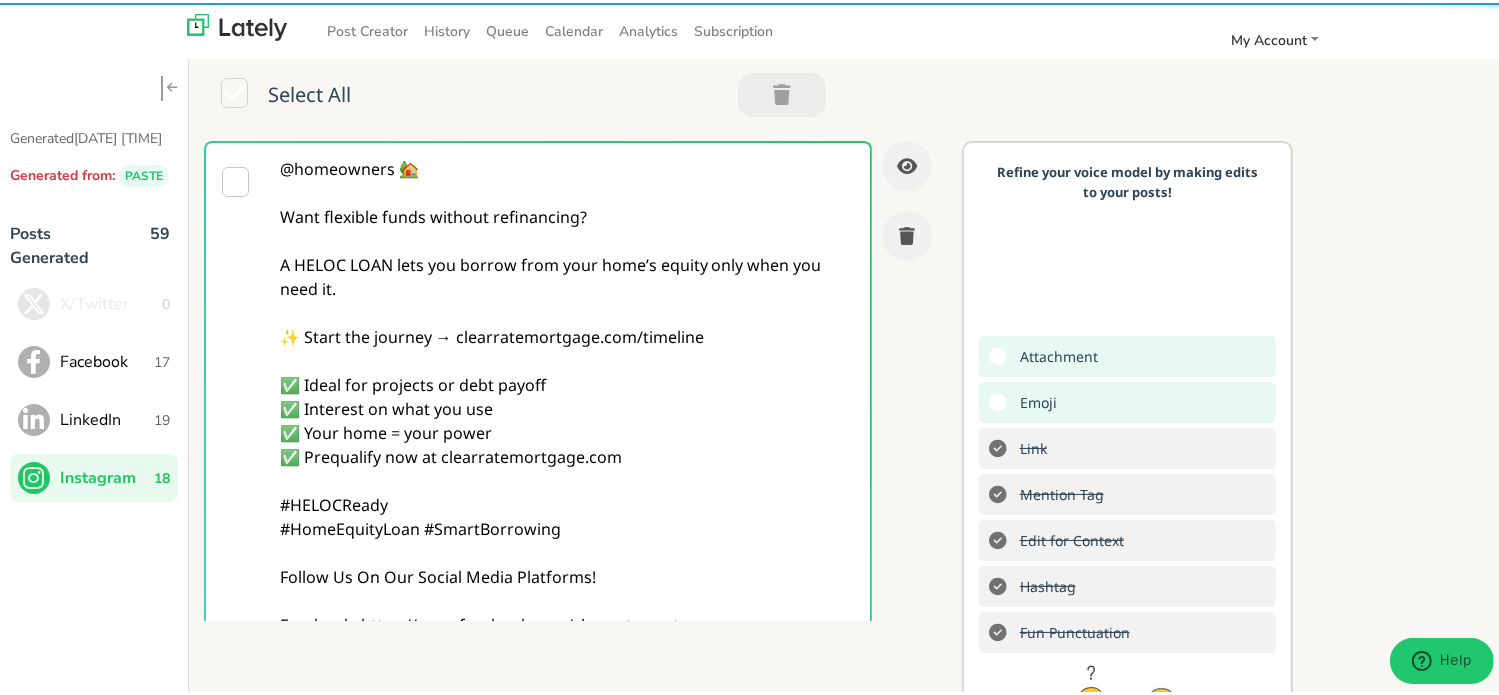 type on "@homeowners 🏡
Want flexible funds without refinancing?
A HELOC LOAN lets you borrow from your home’s equity only when you need it.
✨ Start the journey → clearratemortgage.com/timeline
✅ Ideal for projects or debt payoff
✅ Interest on what you use
✅ Your home = your power
✅ Prequalify now at clearratemortgage.com
#HELOCReady
#HomeEquityLoan #SmartBorrowing
Follow Us On Our Social Media Platforms!
Facebook: https://www.facebook.com/clearratemortgage
LinkedIn: https://www.linkedin.com/company/clear-rate-mortgage/posts/?feedView=all
Instagram: https://www.instagram.com/clear.rate.mortgage/" 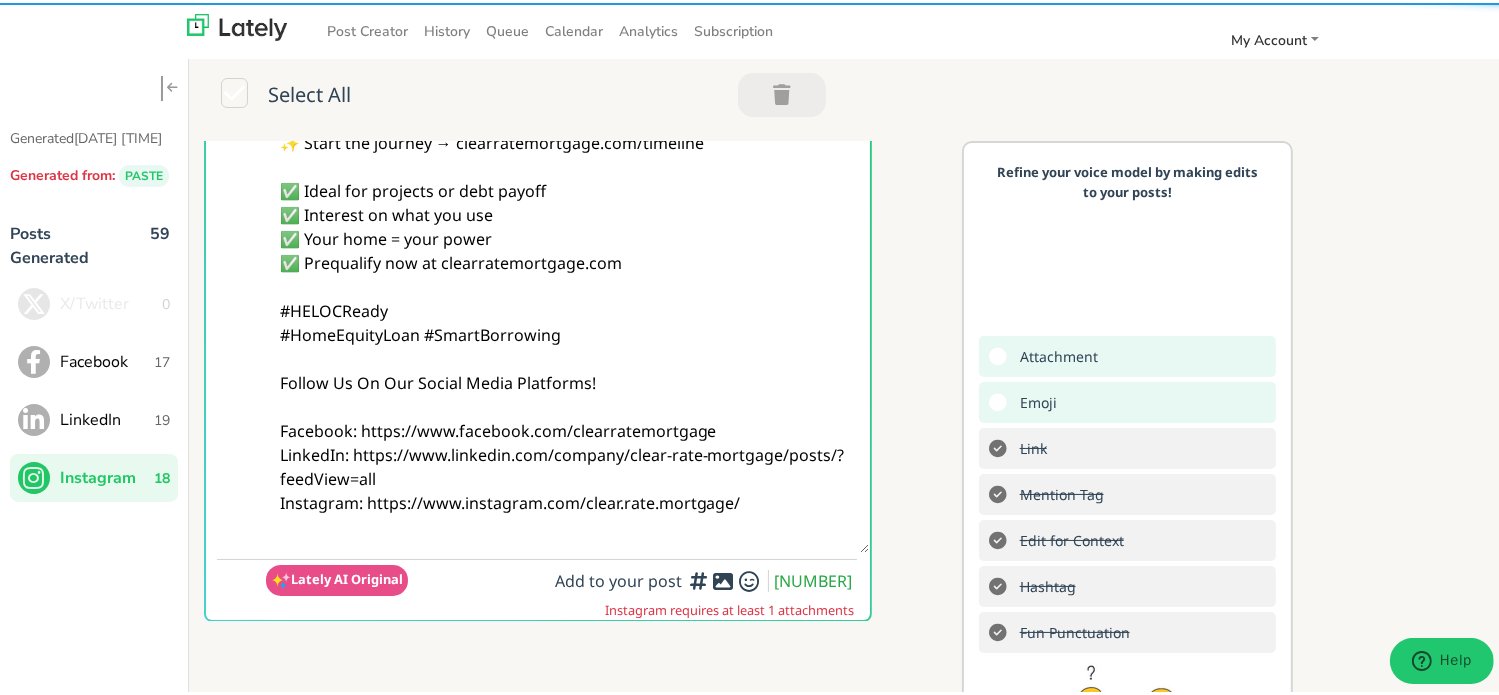 scroll, scrollTop: 500, scrollLeft: 0, axis: vertical 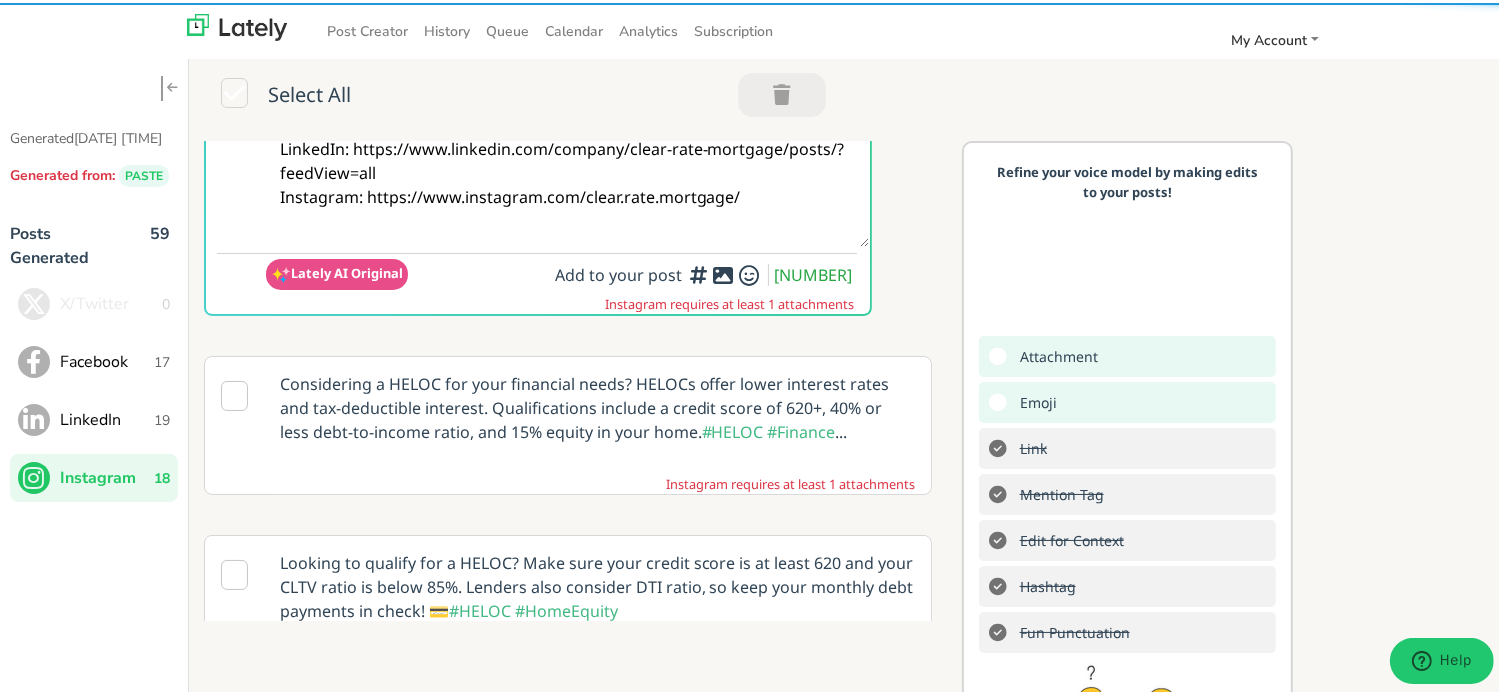 click on "Add to your post    [NUMBER]" at bounding box center [706, 272] 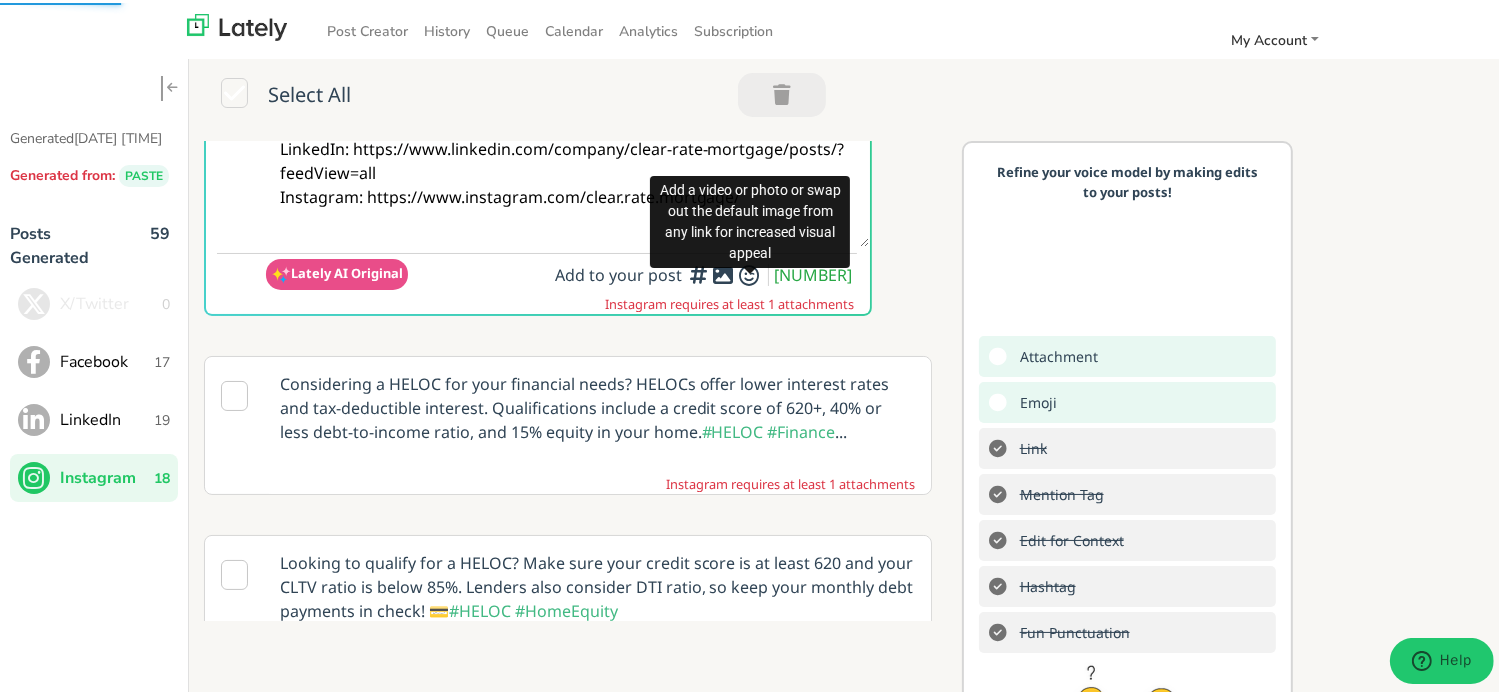 click at bounding box center [723, 272] 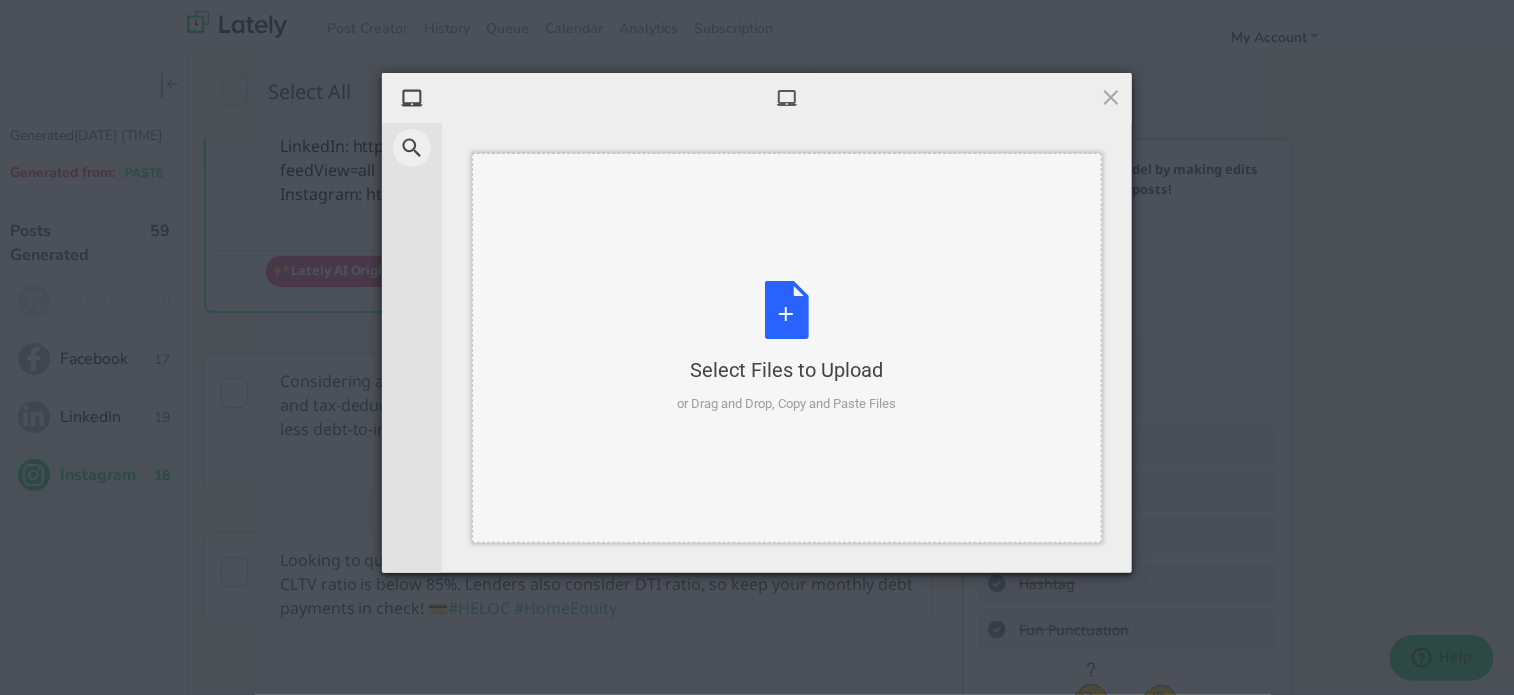 click on "Select Files to Upload
or Drag and Drop, Copy and Paste Files" at bounding box center (787, 347) 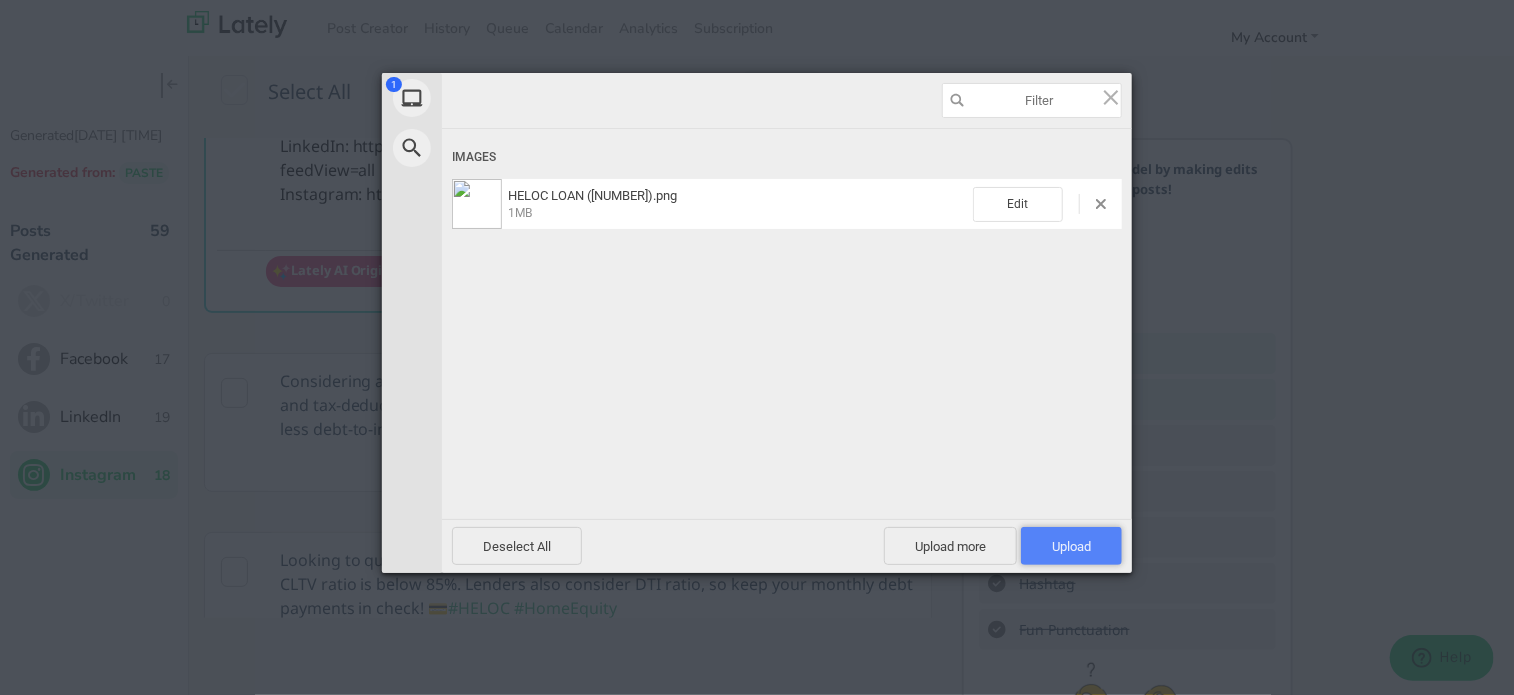 click on "Upload
1" at bounding box center [1071, 546] 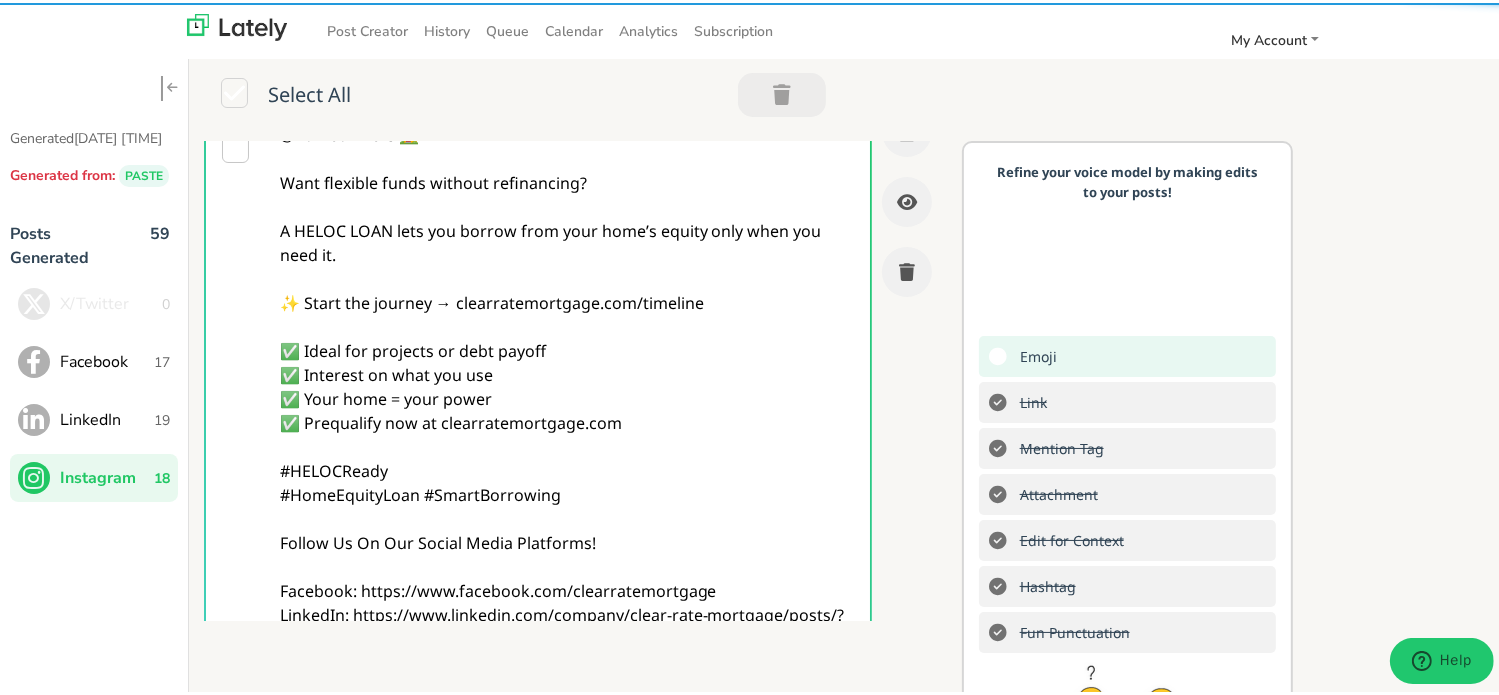 scroll, scrollTop: 0, scrollLeft: 0, axis: both 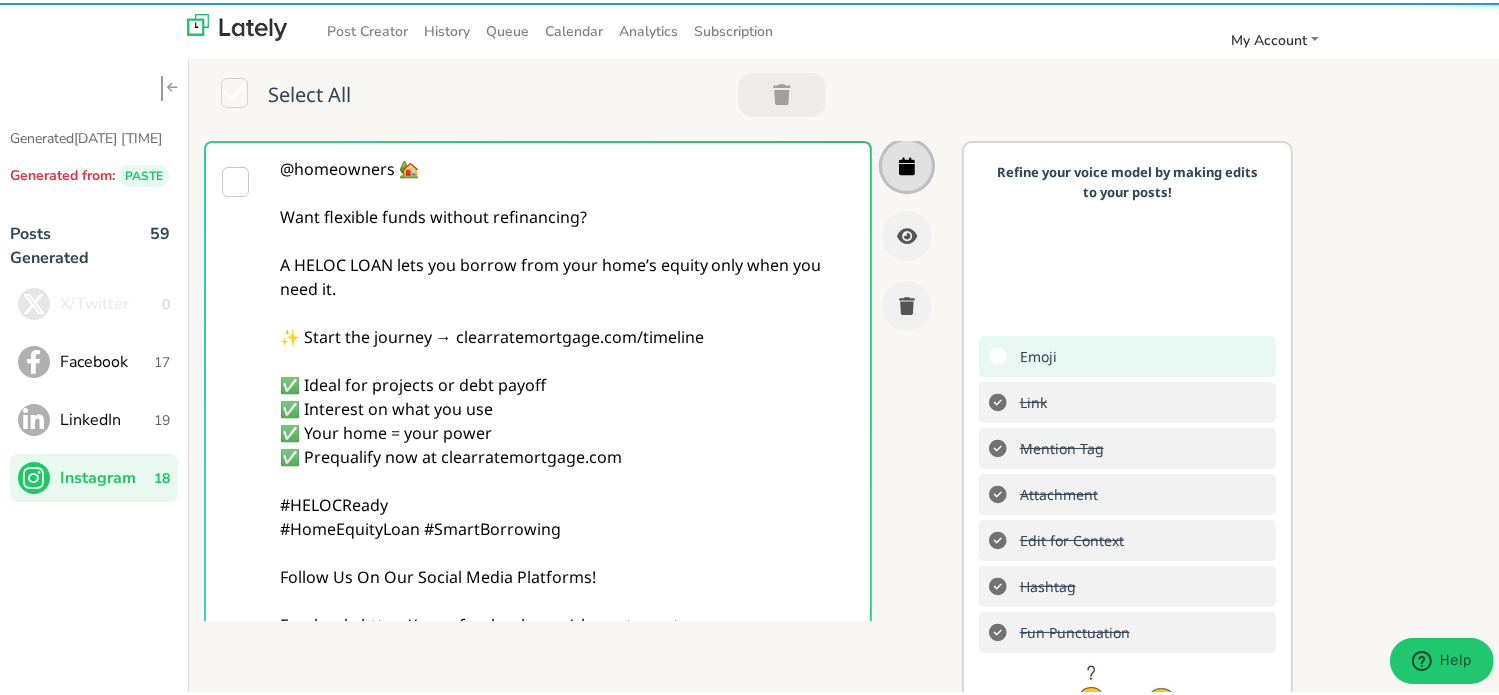 click at bounding box center [907, 163] 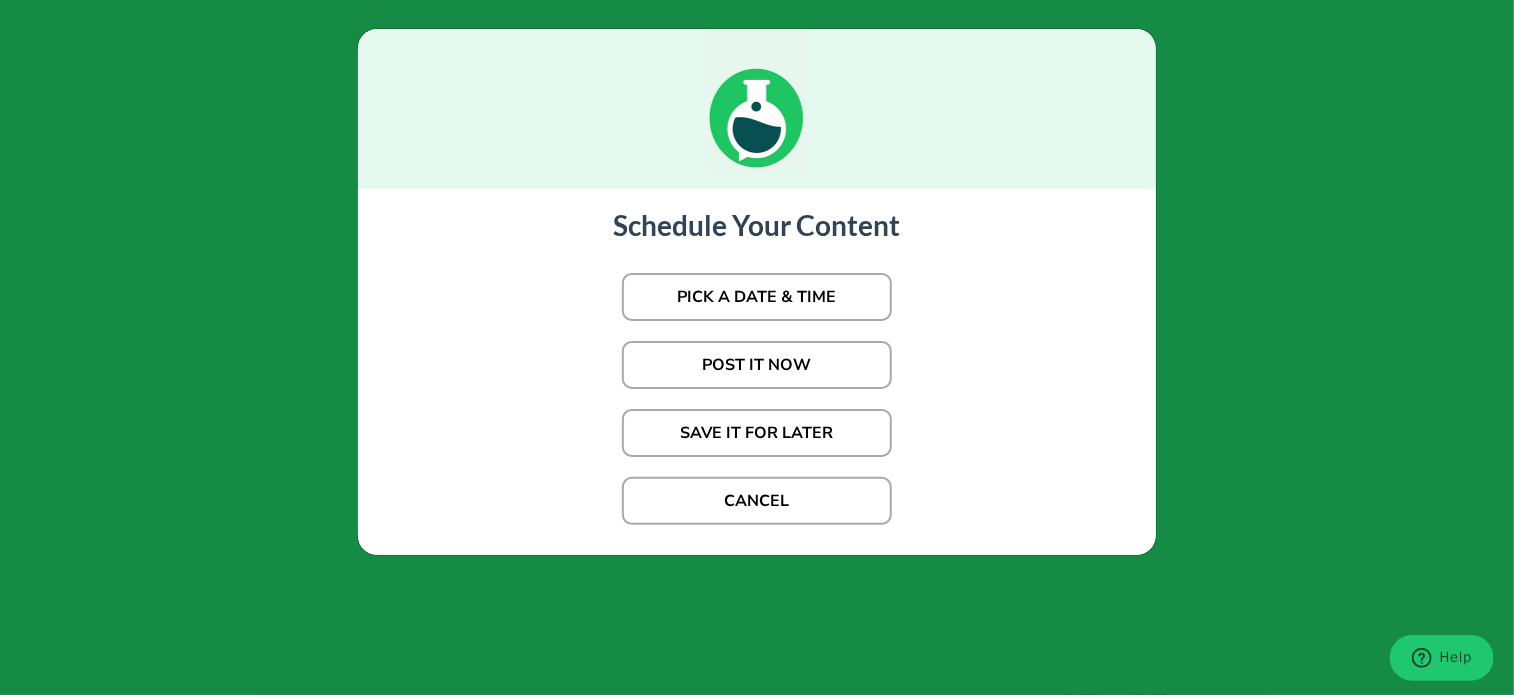 click on "POST IT NOW" at bounding box center [757, 365] 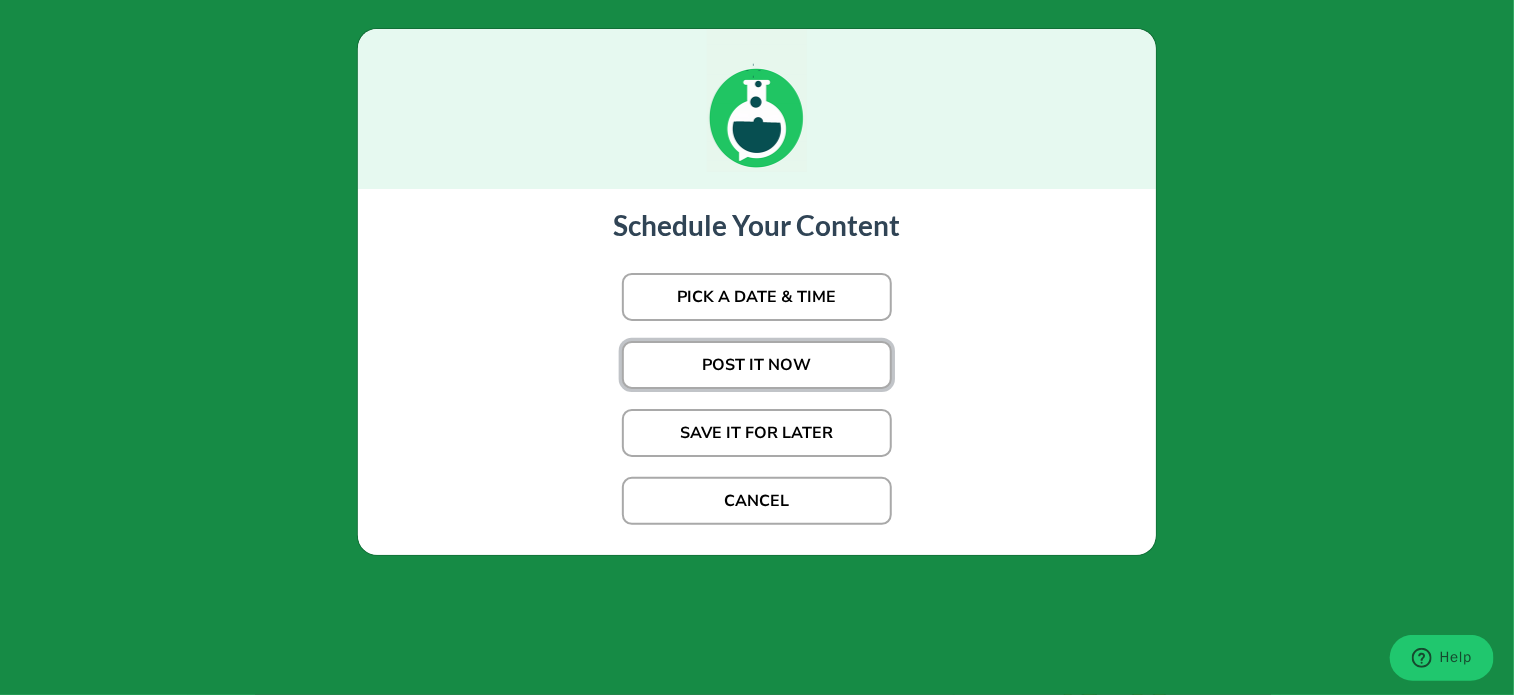 click on "POST IT NOW" at bounding box center [757, 365] 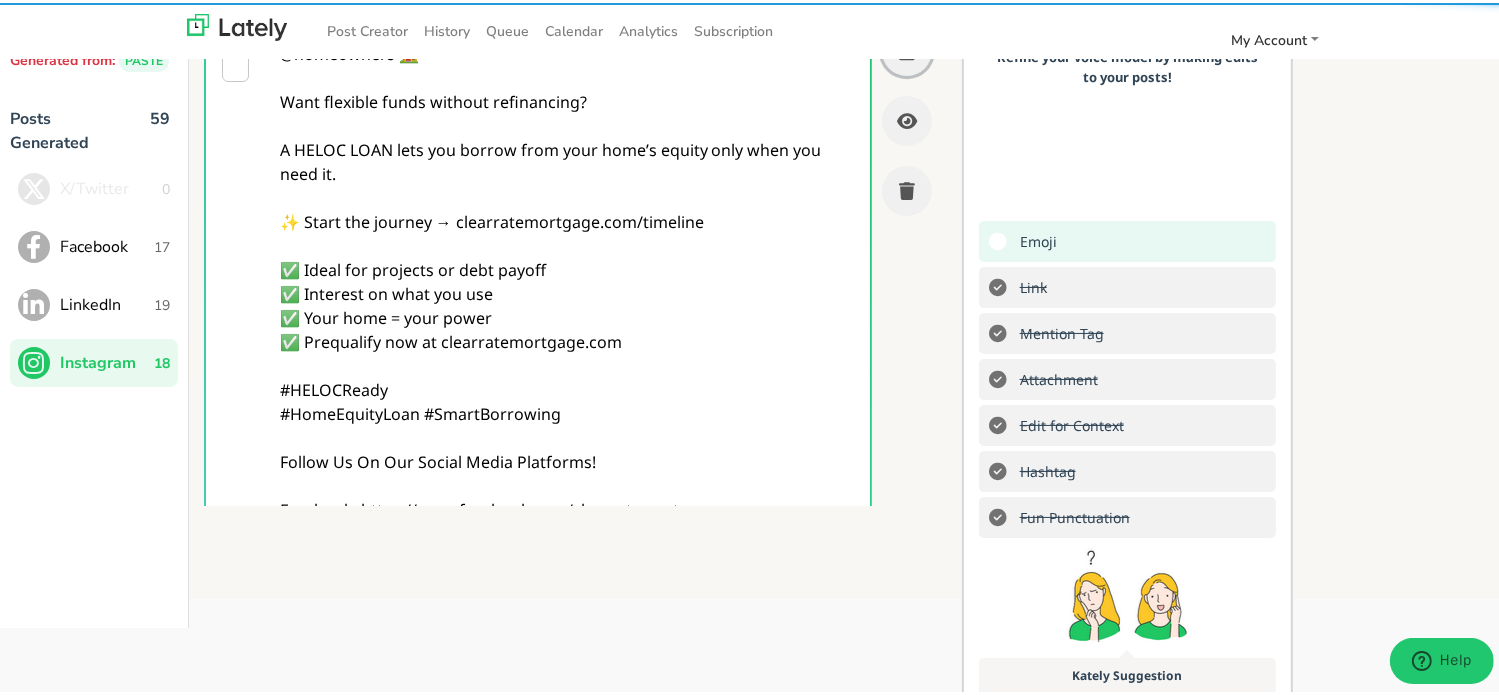 scroll, scrollTop: 253, scrollLeft: 0, axis: vertical 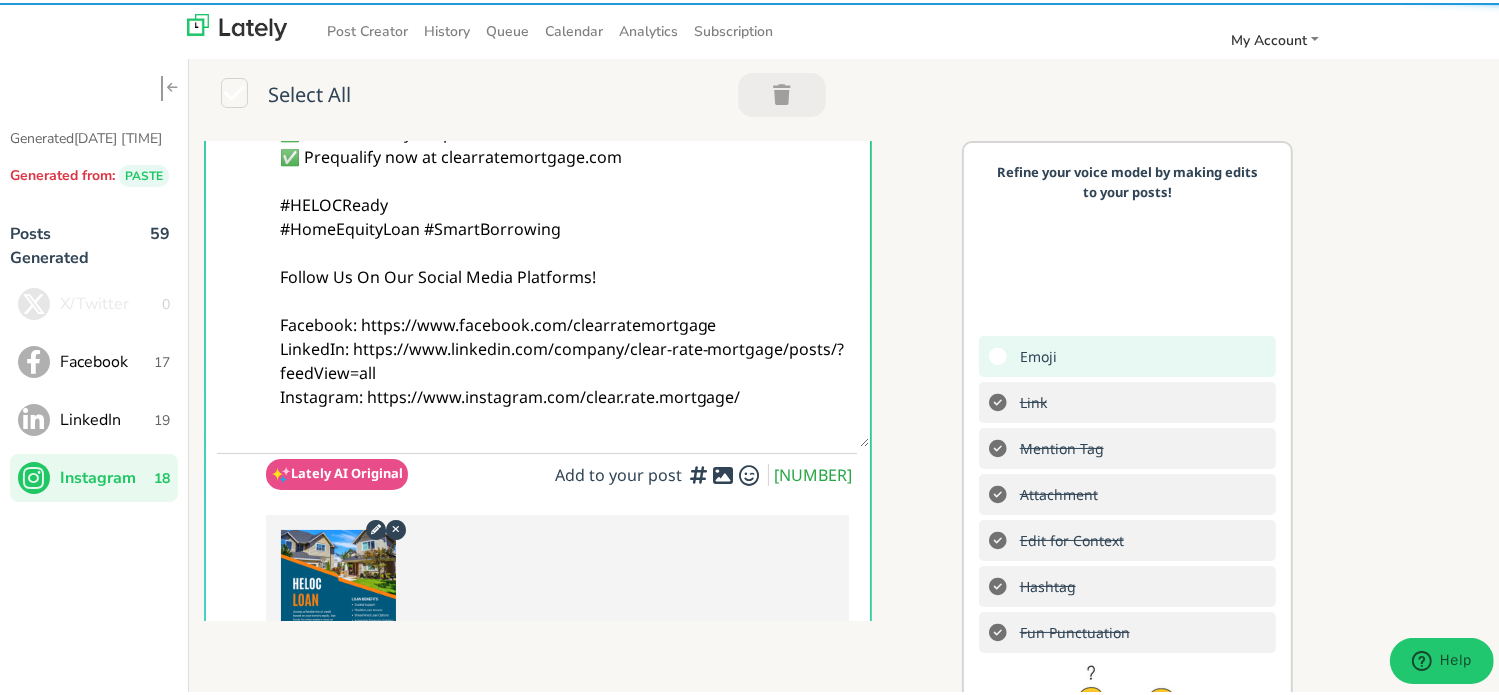 click on "@homeowners 🏡
Want flexible funds without refinancing?
A HELOC LOAN lets you borrow from your home’s equity only when you need it.
✨ Start the journey → clearratemortgage.com/timeline
✅ Ideal for projects or debt payoff
✅ Interest on what you use
✅ Your home = your power
✅ Prequalify now at clearratemortgage.com
#HELOCReady
#HomeEquityLoan #SmartBorrowing
Follow Us On Our Social Media Platforms!
Facebook: https://www.facebook.com/clearratemortgage
LinkedIn: https://www.linkedin.com/company/clear-rate-mortgage/posts/?feedView=all
Instagram: https://www.instagram.com/clear.rate.mortgage/" at bounding box center [567, 142] 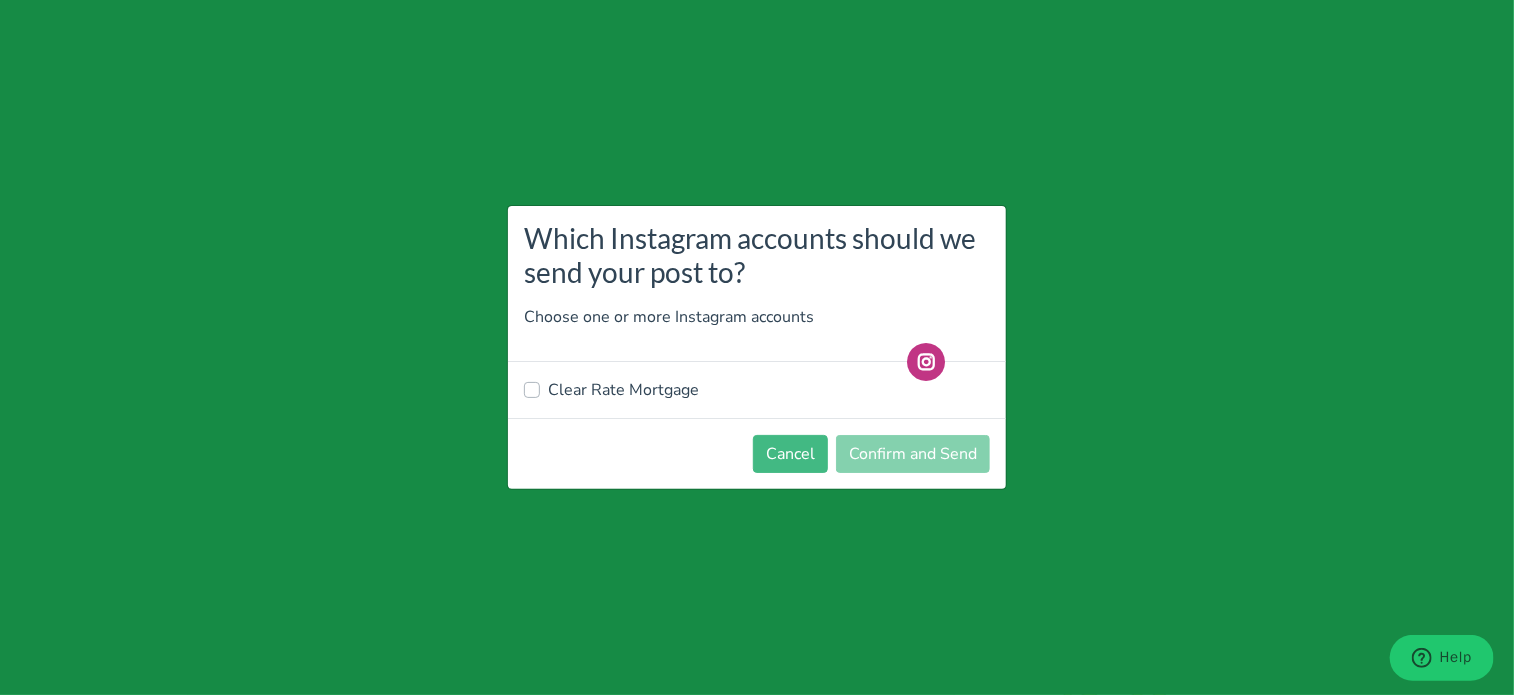 click on "Clear Rate Mortgage" at bounding box center (623, 390) 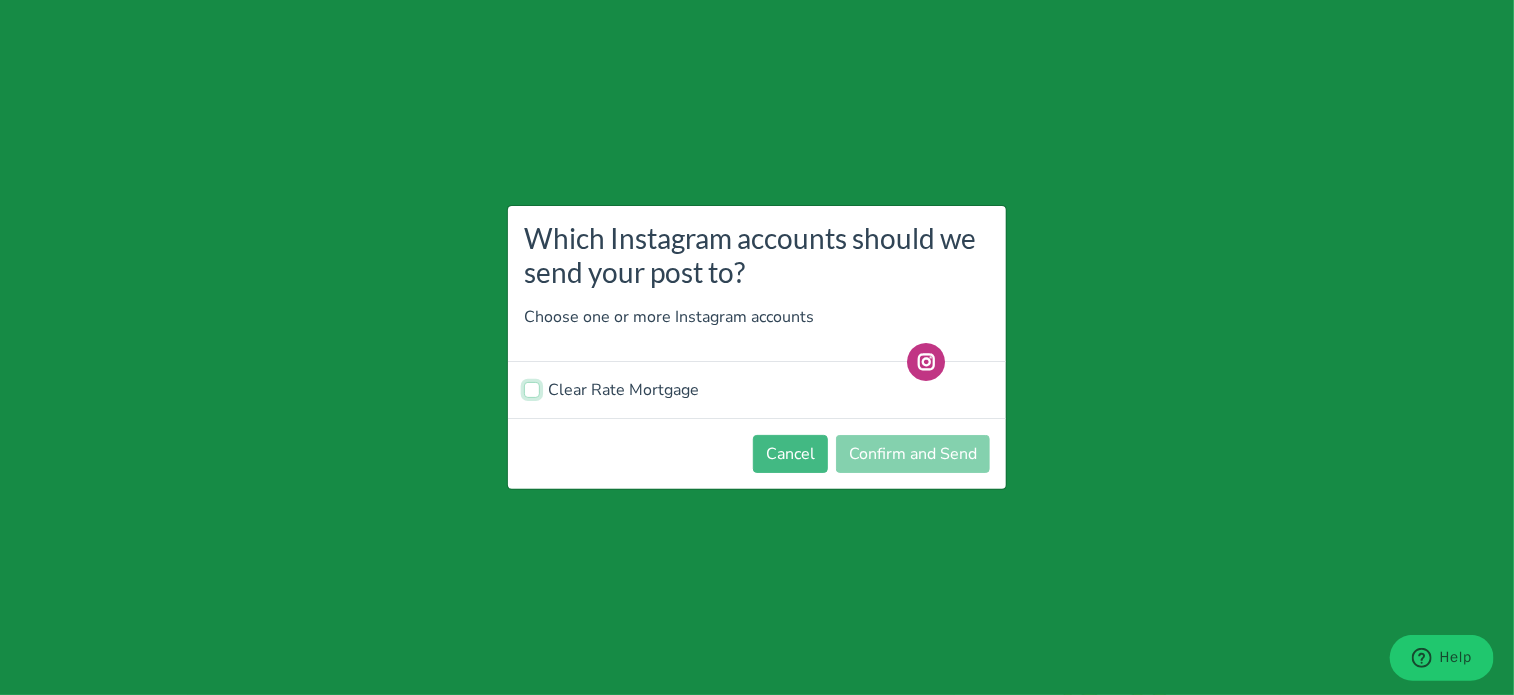 click on "Clear Rate Mortgage" at bounding box center [532, 388] 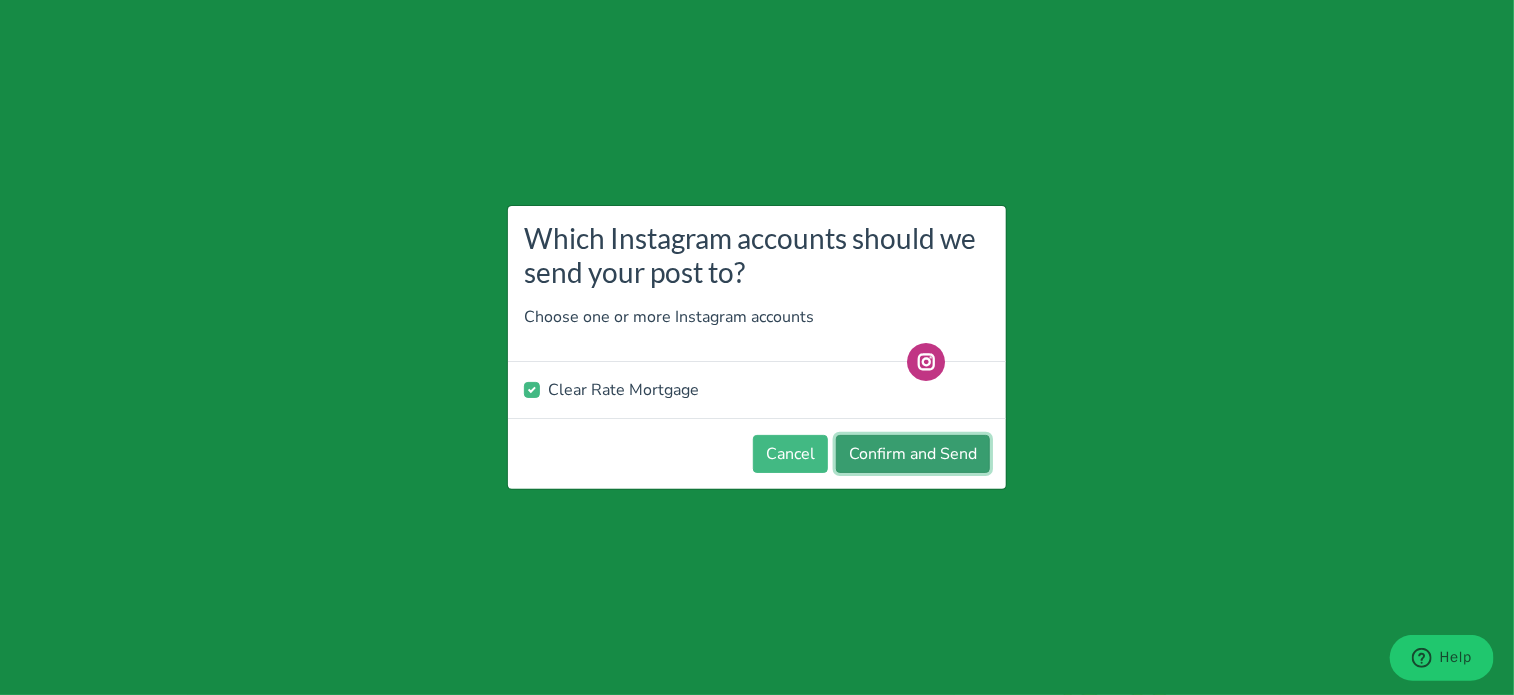 click on "Confirm and Send" at bounding box center [913, 454] 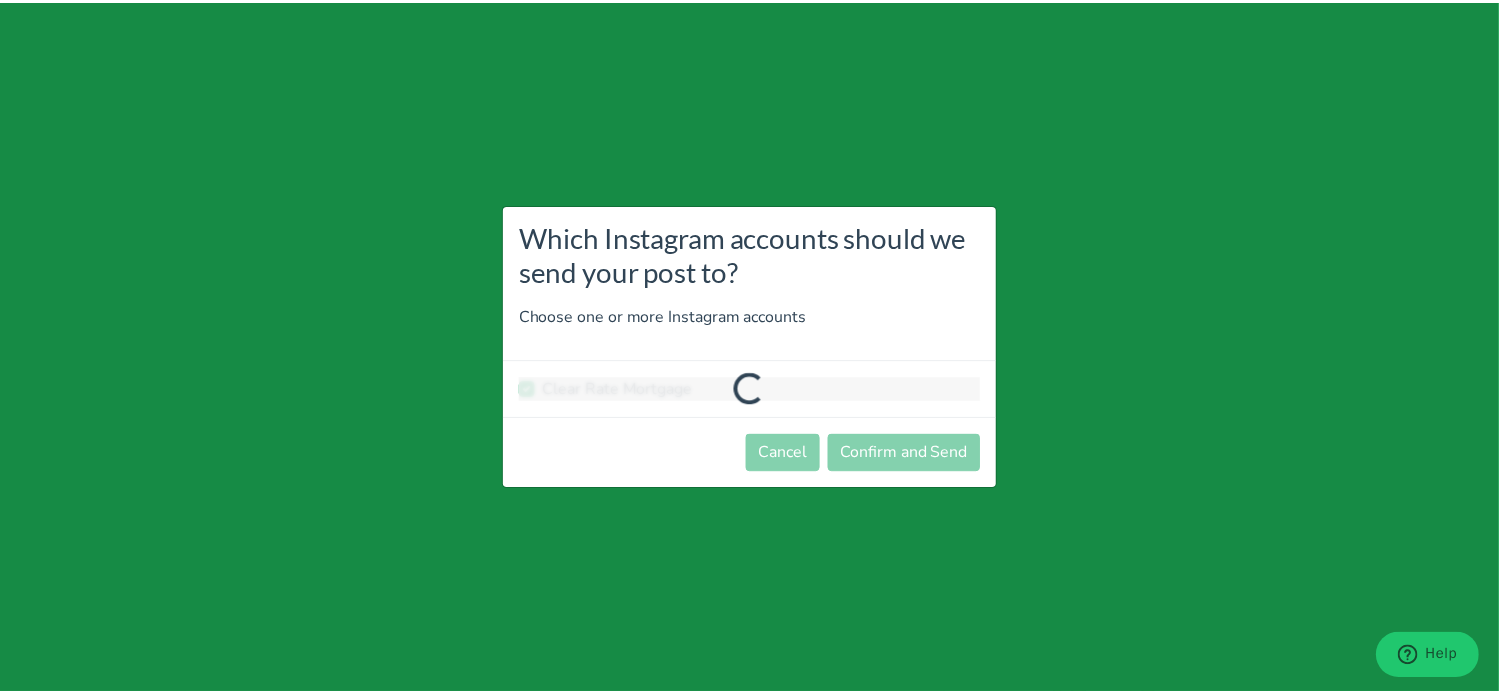 scroll, scrollTop: 324, scrollLeft: 0, axis: vertical 